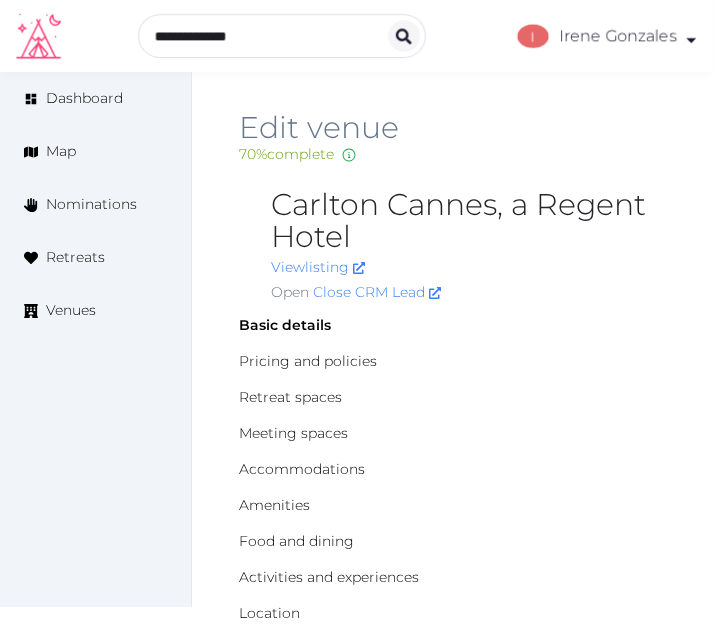 scroll, scrollTop: 200, scrollLeft: 0, axis: vertical 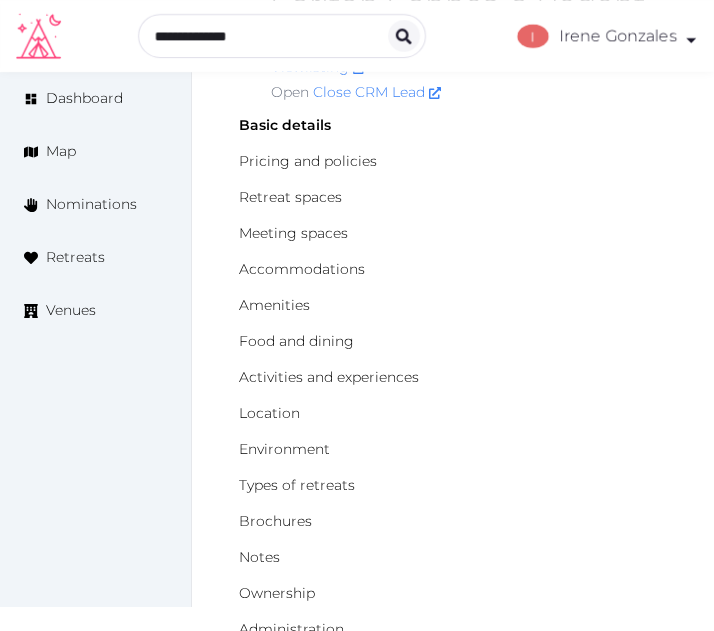 click on "Food and dining" at bounding box center (453, 341) 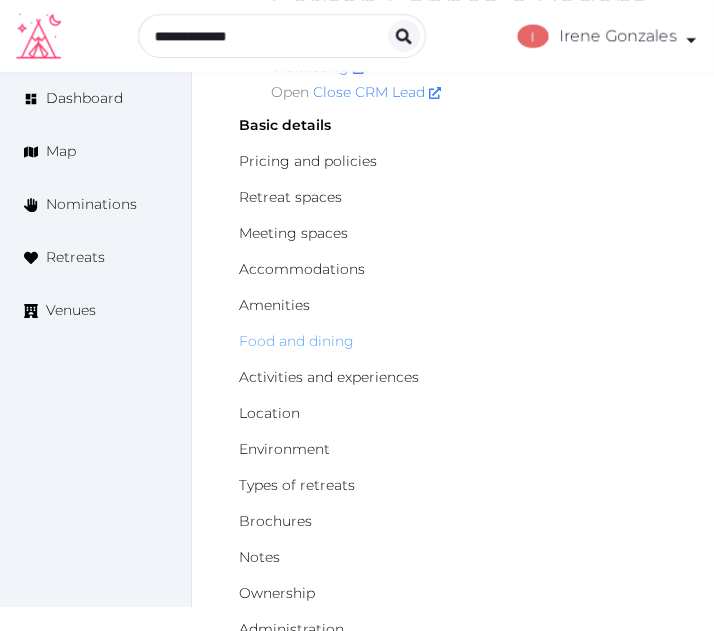 click on "Food and dining" at bounding box center (296, 341) 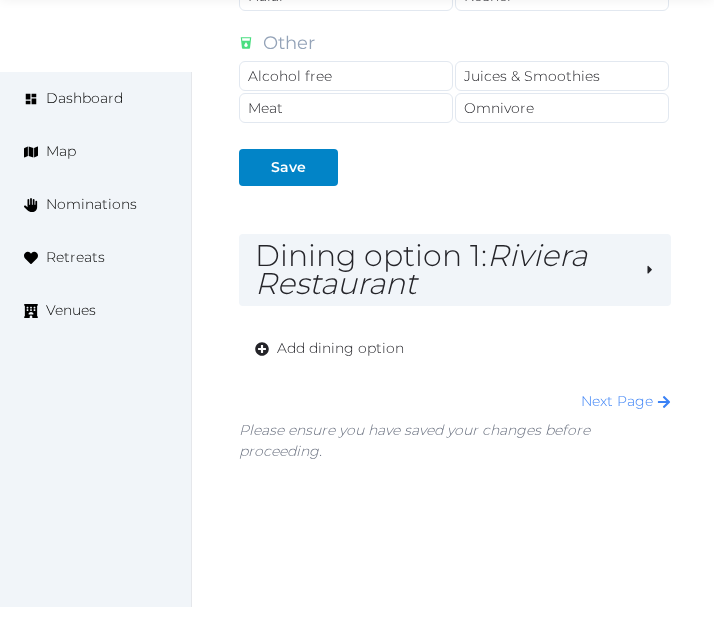 scroll, scrollTop: 2186, scrollLeft: 0, axis: vertical 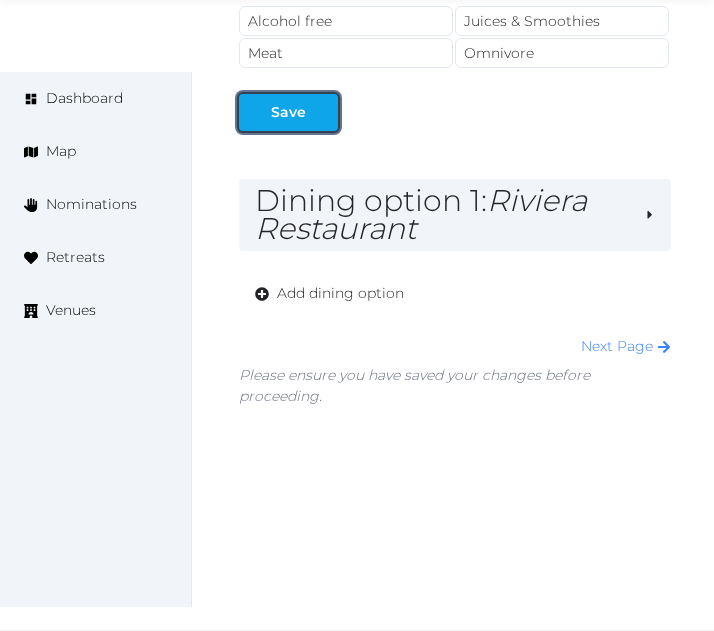 click on "Save" at bounding box center [288, 112] 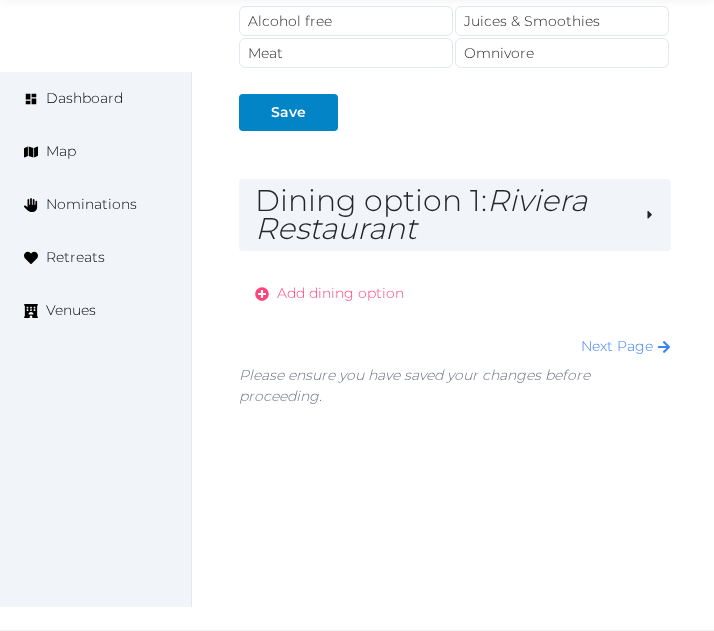 click on "Add dining option" at bounding box center (340, 293) 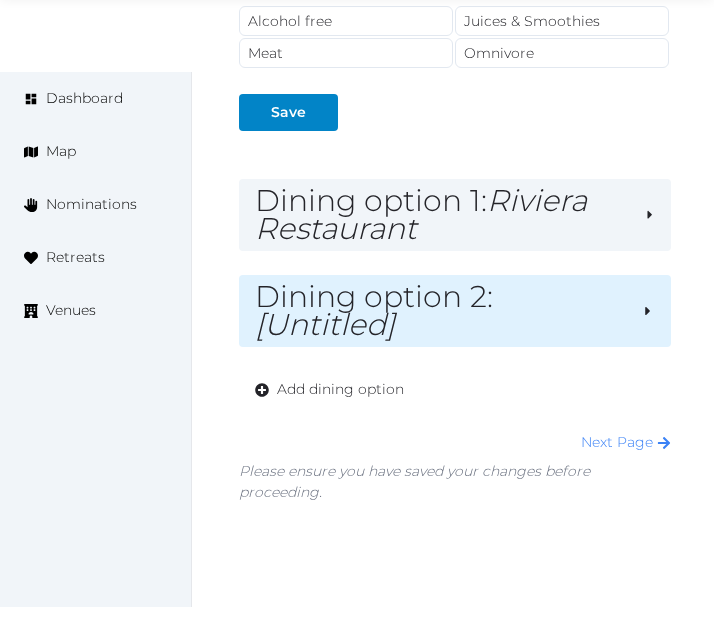 click on "[Untitled]" at bounding box center [325, 324] 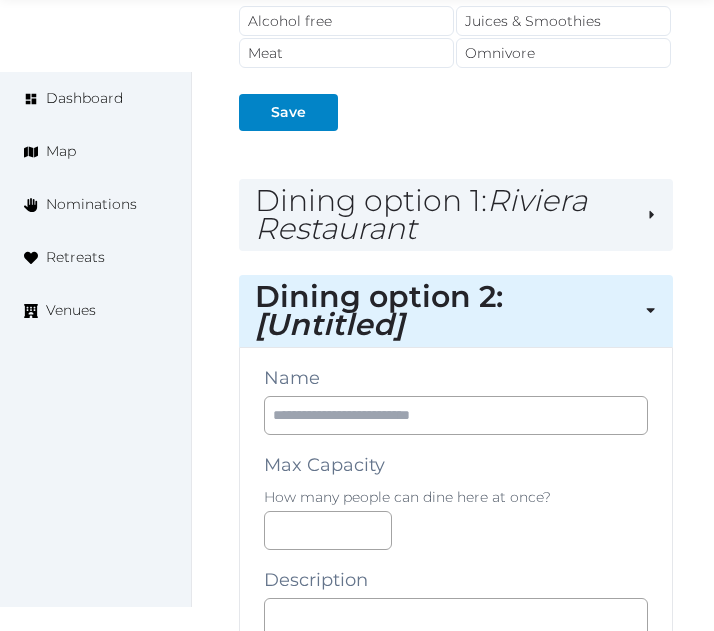 click on "**********" at bounding box center [456, 671] 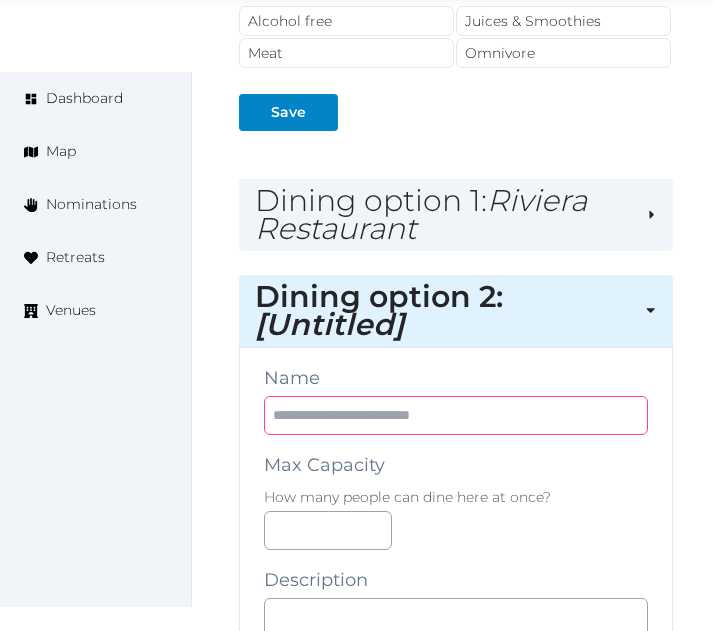 click at bounding box center (456, 415) 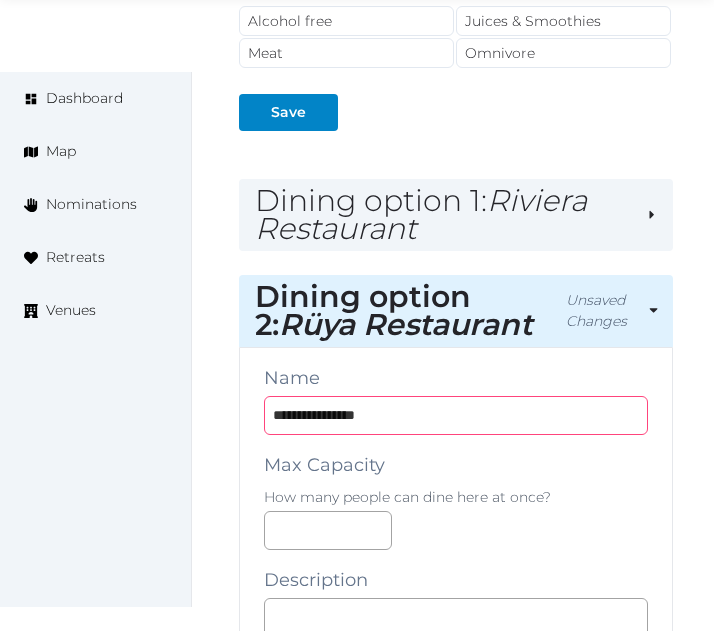 type on "**********" 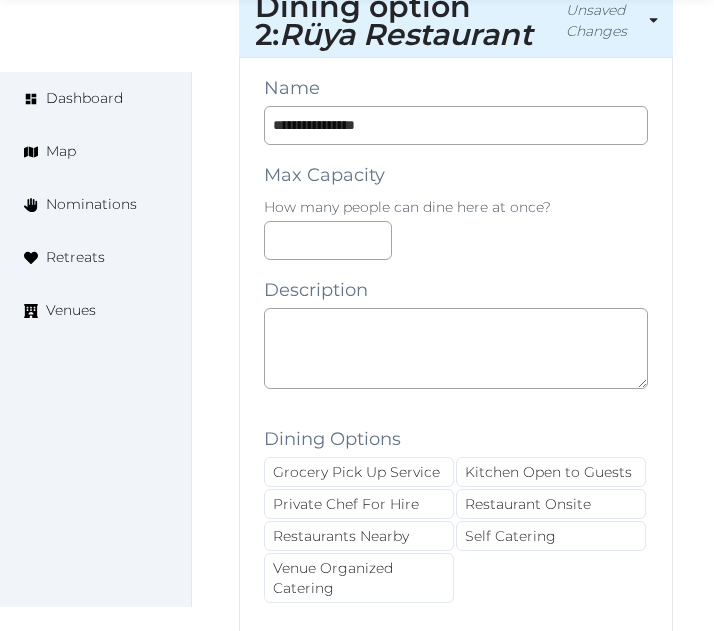 scroll, scrollTop: 2486, scrollLeft: 0, axis: vertical 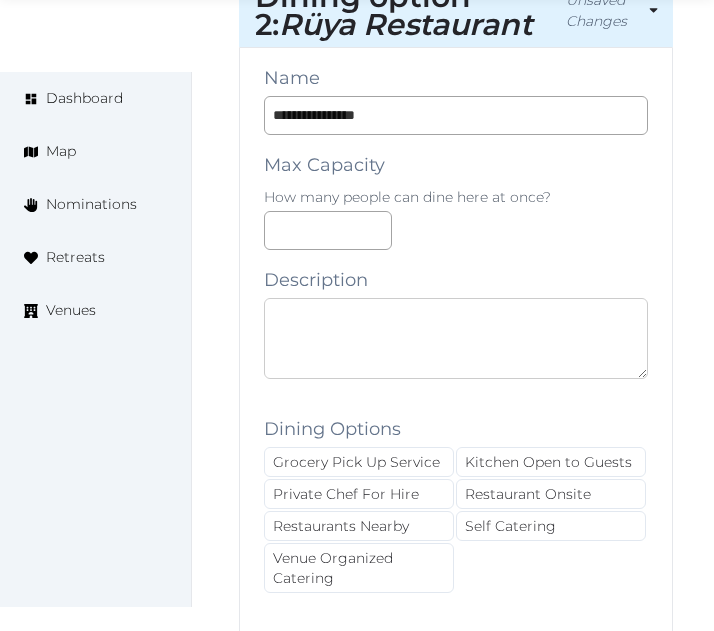 click at bounding box center (456, 338) 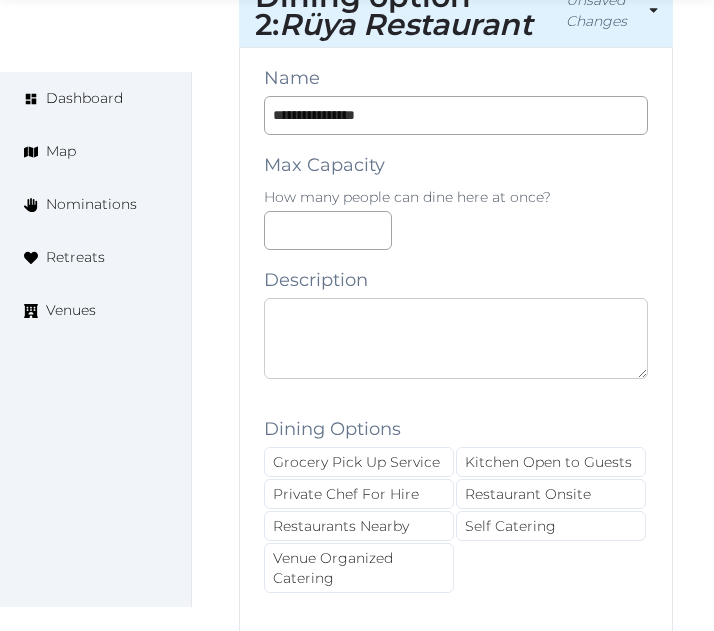paste on "**********" 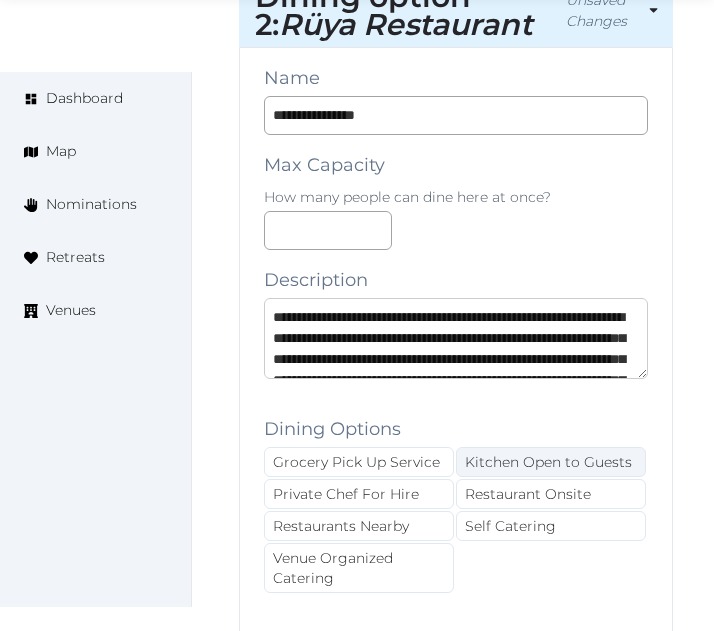 scroll, scrollTop: 116, scrollLeft: 0, axis: vertical 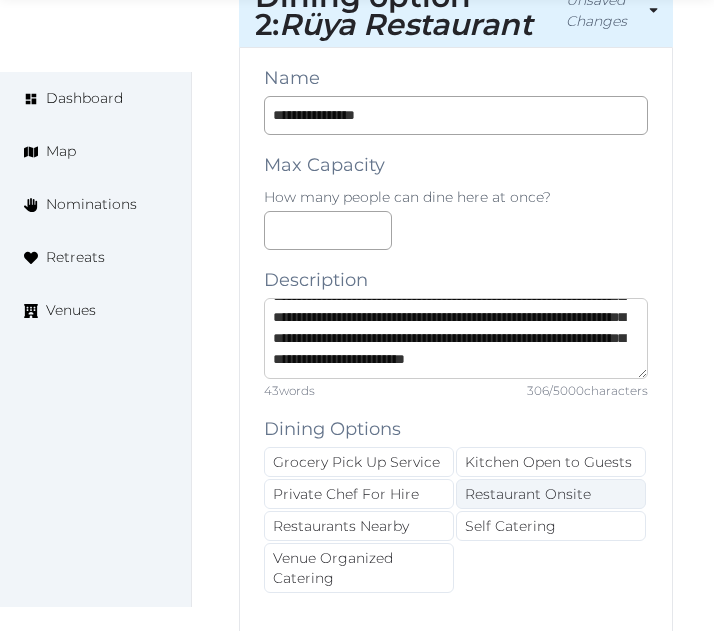 type on "**********" 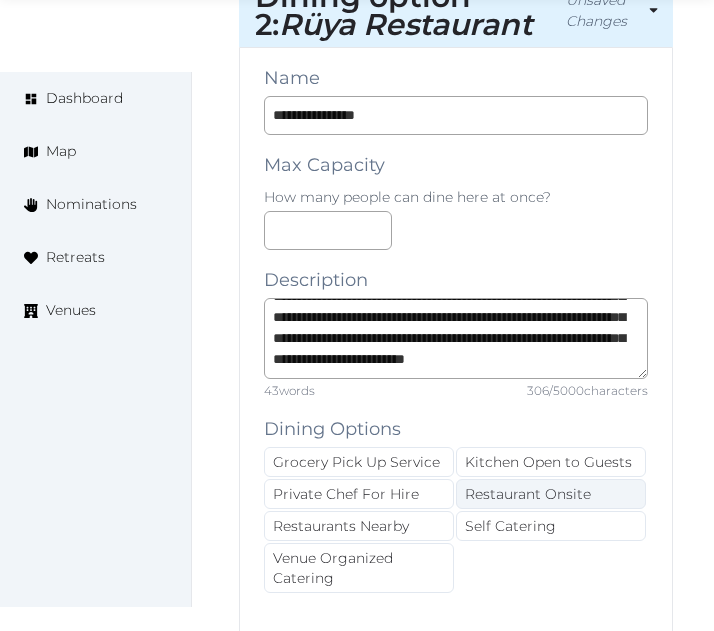 click on "Restaurant Onsite" at bounding box center [551, 494] 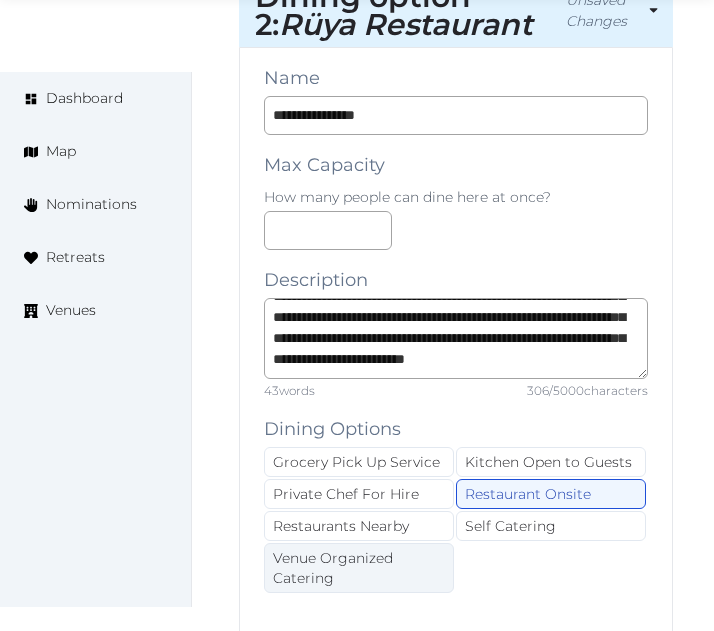 click on "Venue Organized Catering" at bounding box center (359, 568) 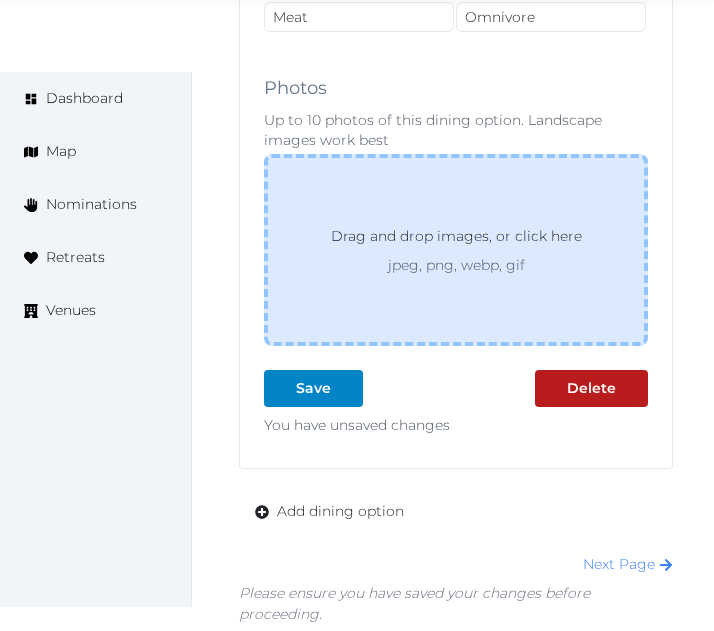 scroll, scrollTop: 3786, scrollLeft: 0, axis: vertical 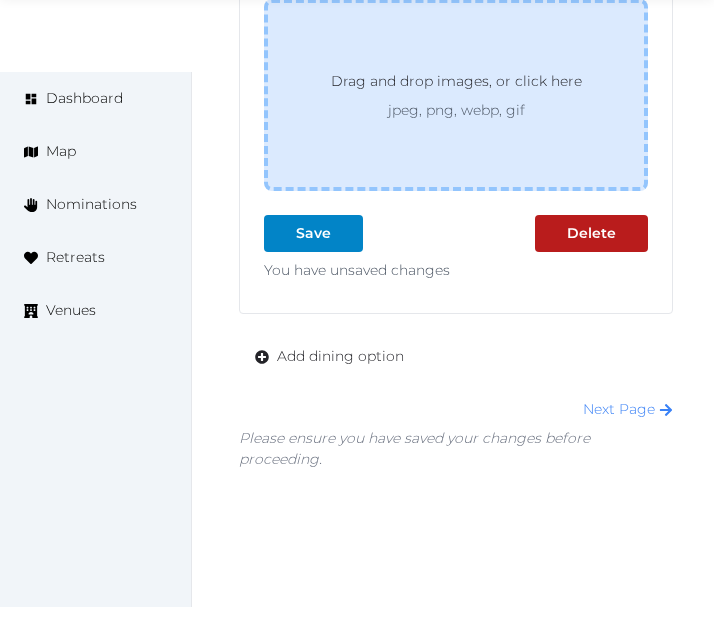click on "Drag and drop images, or click here jpeg, png, webp, gif" at bounding box center (456, 95) 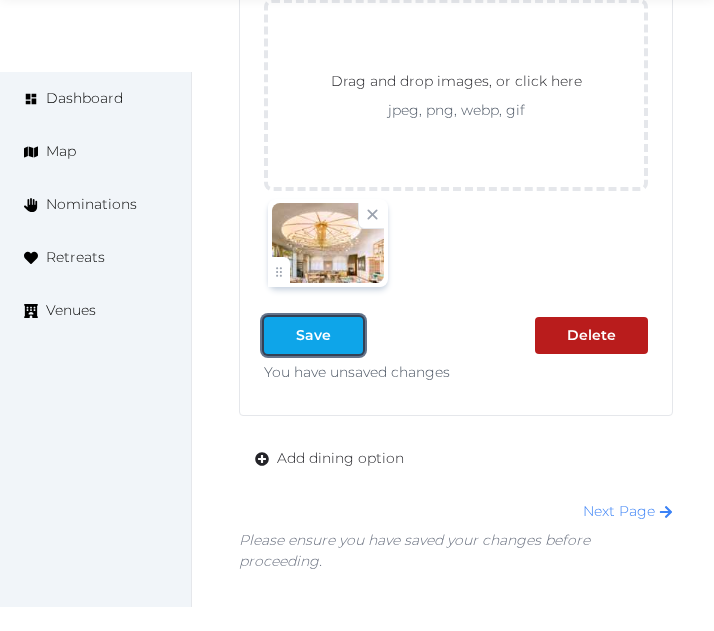 click at bounding box center [347, 335] 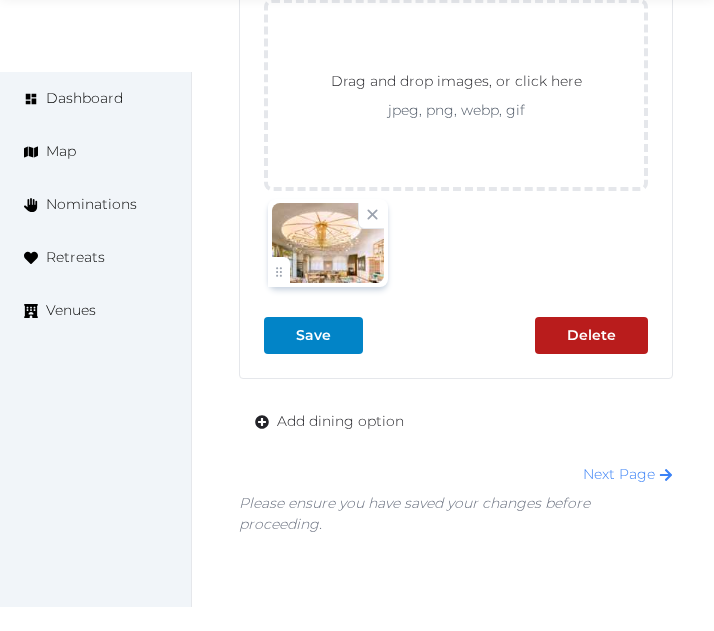 drag, startPoint x: 634, startPoint y: 282, endPoint x: 590, endPoint y: 282, distance: 44 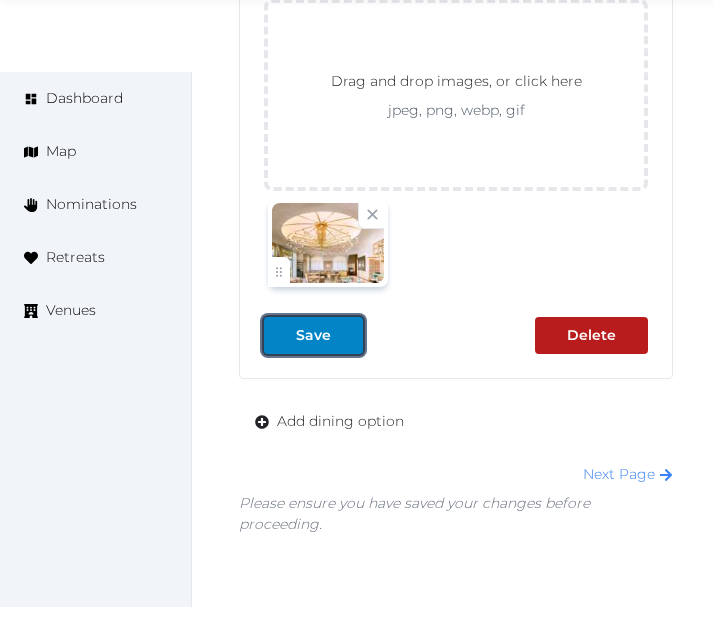 drag, startPoint x: 277, startPoint y: 345, endPoint x: 318, endPoint y: 391, distance: 61.6198 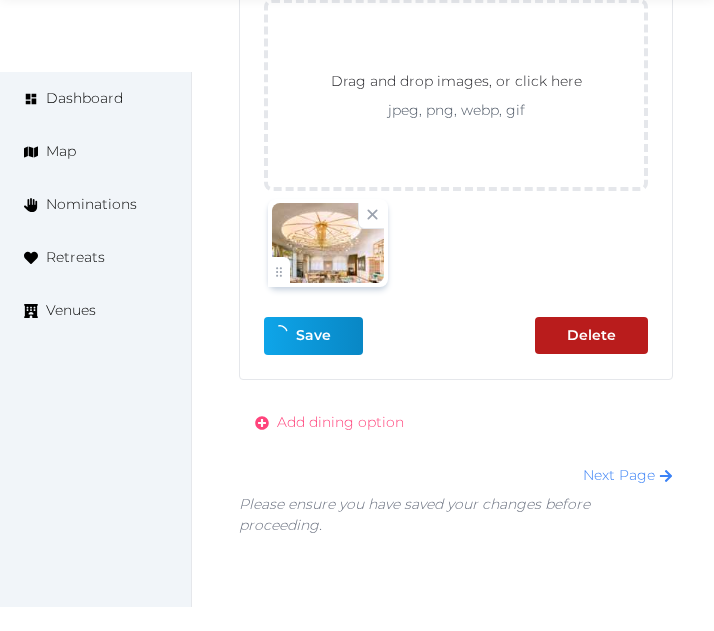 click on "Add dining option" at bounding box center [329, 422] 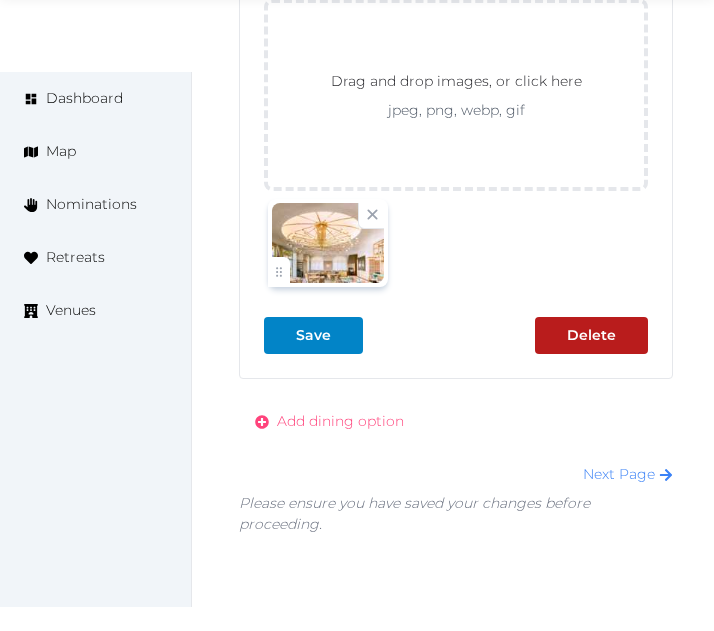 drag, startPoint x: 707, startPoint y: 232, endPoint x: 352, endPoint y: 415, distance: 399.39203 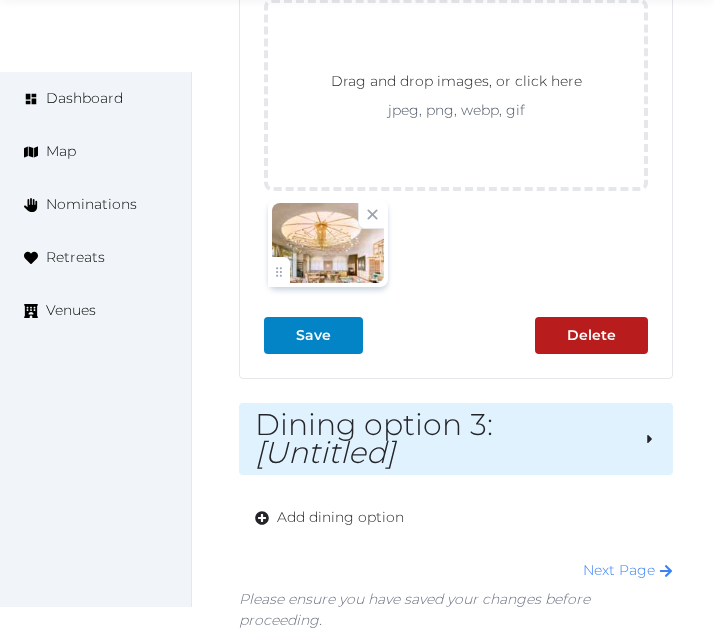 click on "Dining option 3 :  [Untitled]" at bounding box center [441, 439] 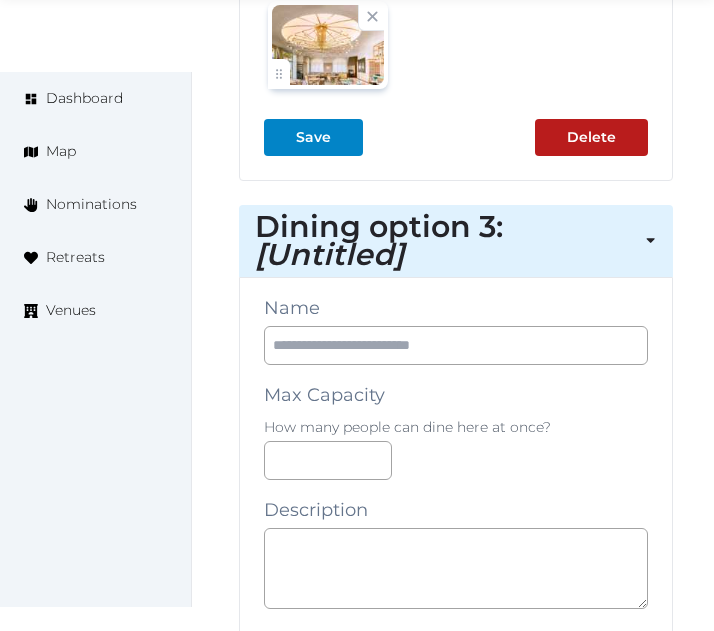 scroll, scrollTop: 3986, scrollLeft: 0, axis: vertical 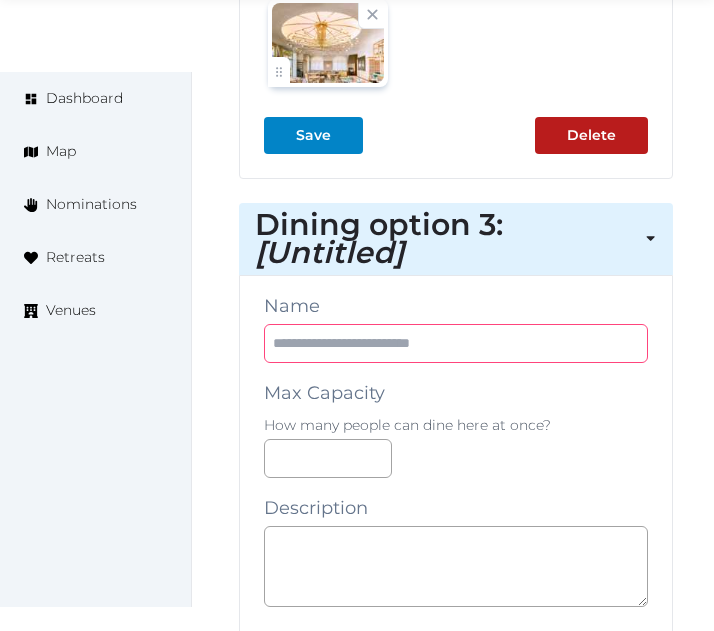 click at bounding box center (456, 343) 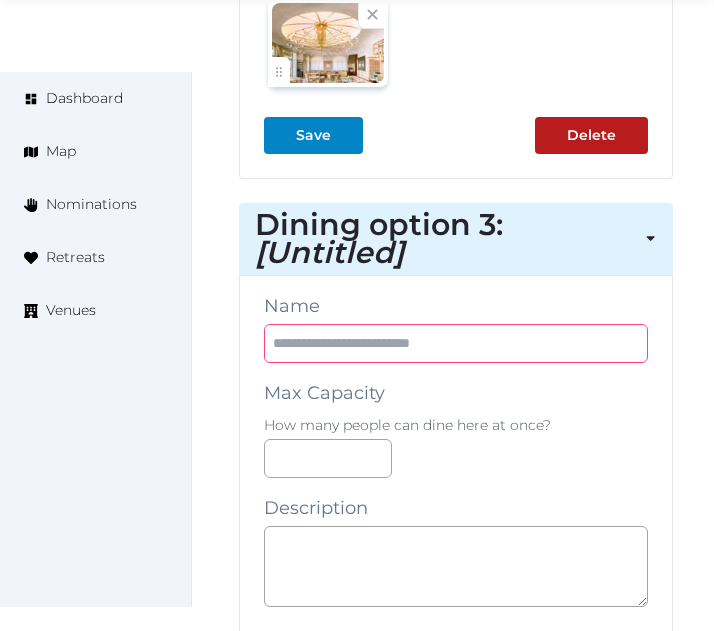 paste on "**********" 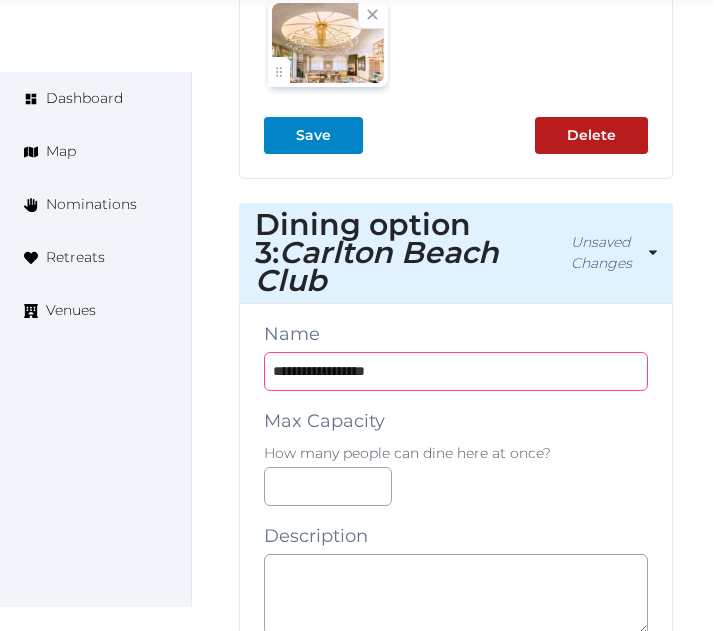 type on "**********" 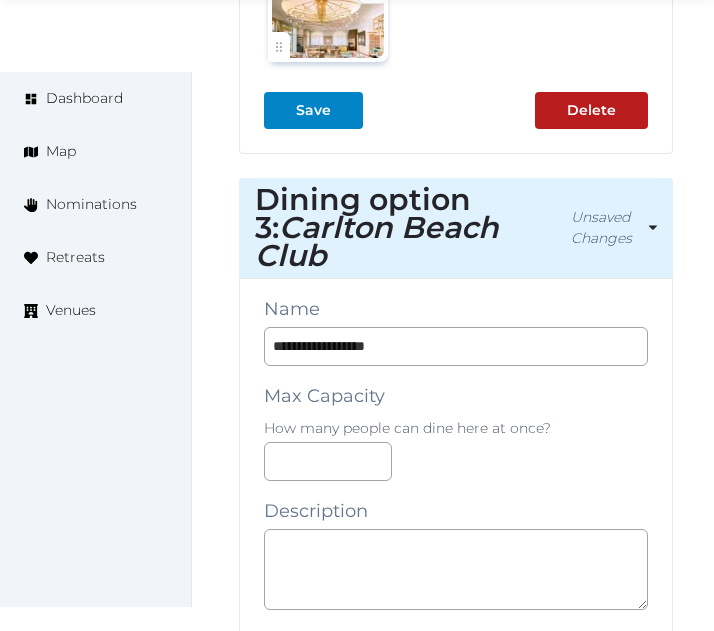 scroll, scrollTop: 4186, scrollLeft: 0, axis: vertical 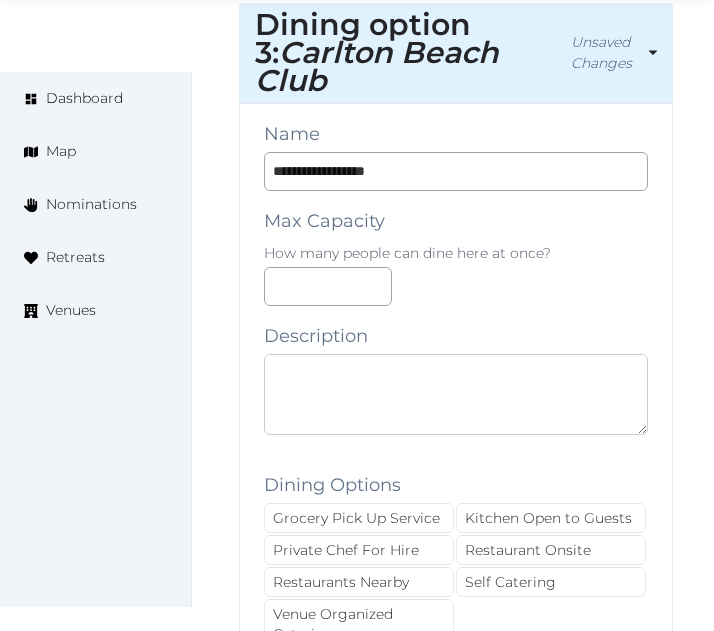 click at bounding box center [456, 394] 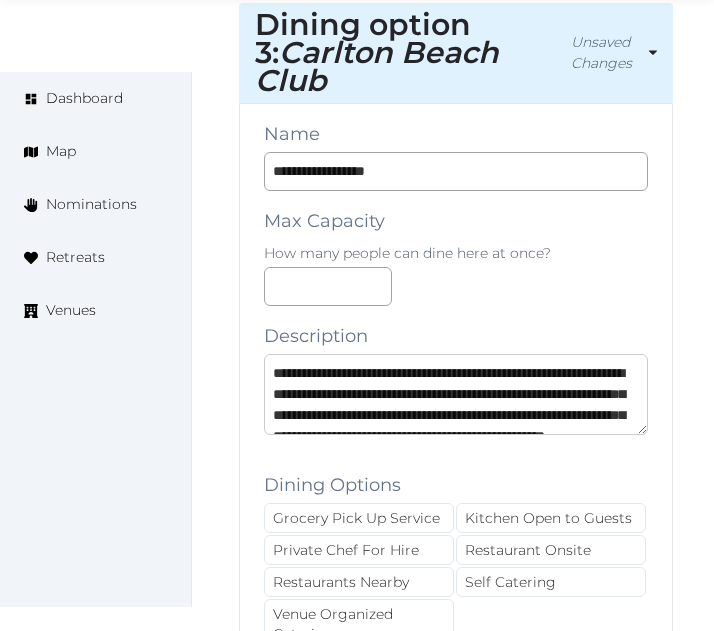 scroll, scrollTop: 95, scrollLeft: 0, axis: vertical 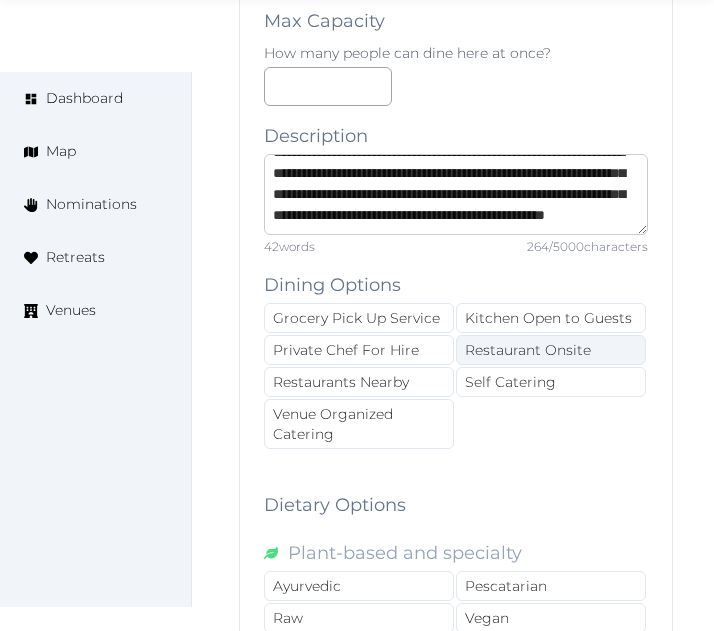 type on "**********" 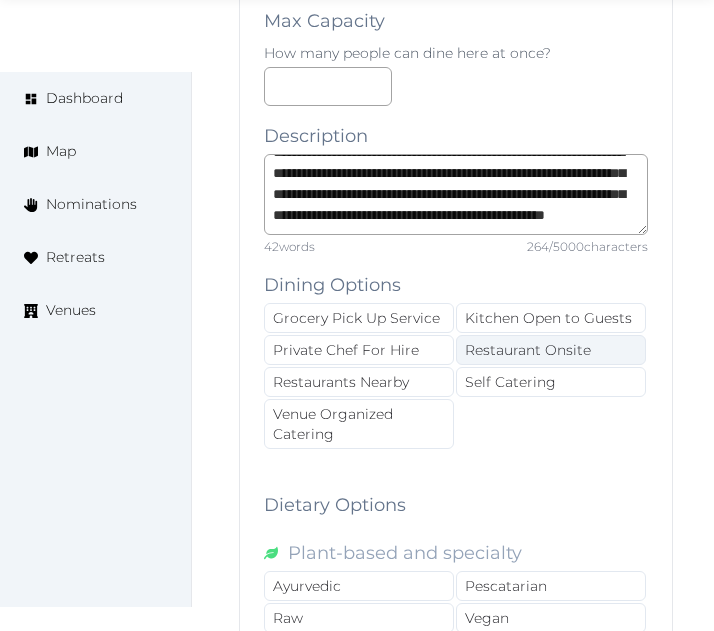 click on "Restaurant Onsite" at bounding box center [551, 350] 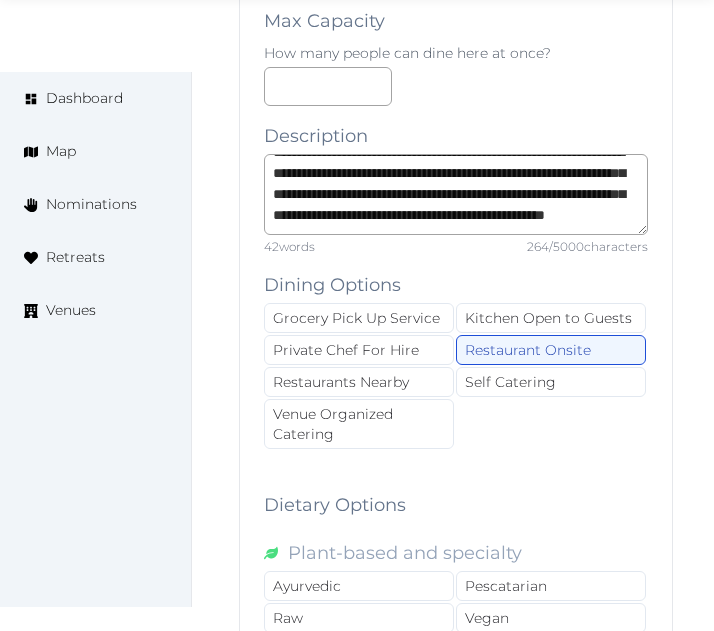 drag, startPoint x: 360, startPoint y: 388, endPoint x: 706, endPoint y: 211, distance: 388.64508 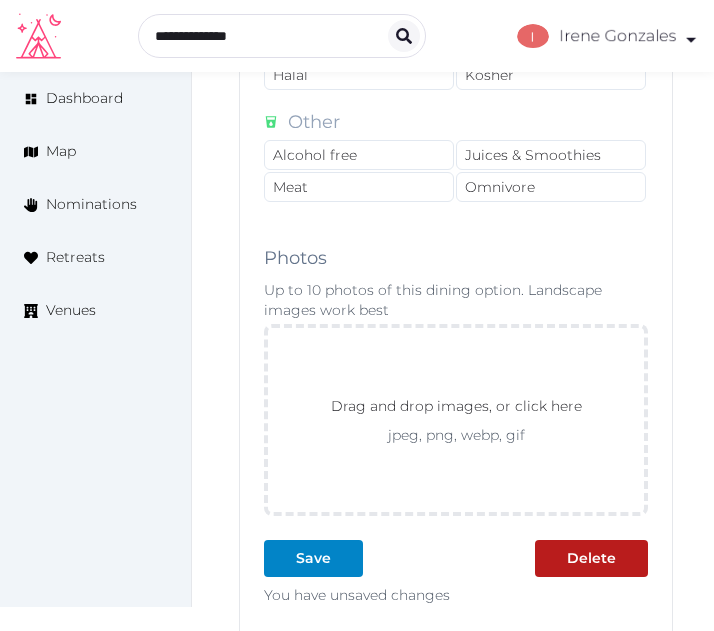 scroll, scrollTop: 5177, scrollLeft: 0, axis: vertical 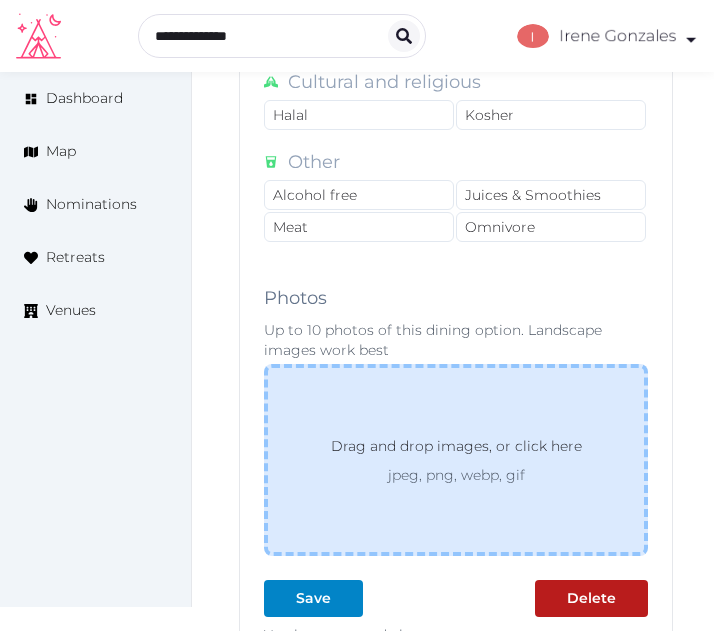 click on "Drag and drop images, or click here jpeg, png, webp, gif" at bounding box center [456, 460] 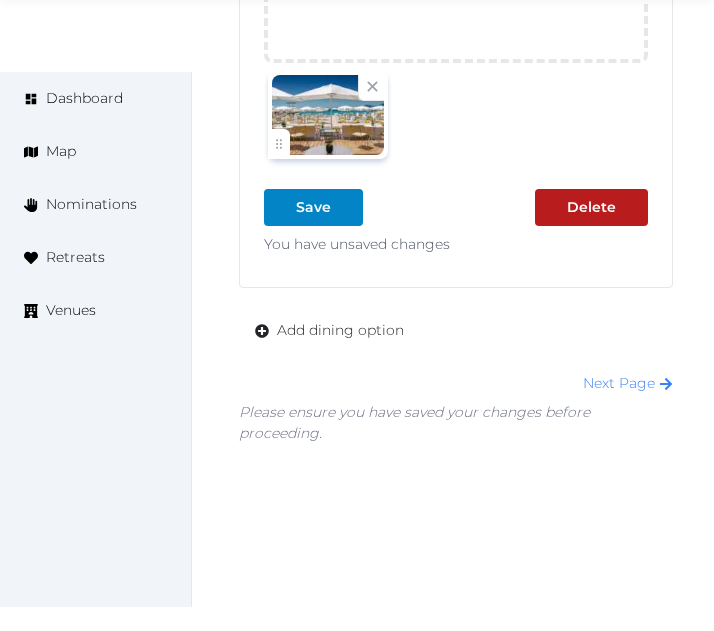 scroll, scrollTop: 5679, scrollLeft: 0, axis: vertical 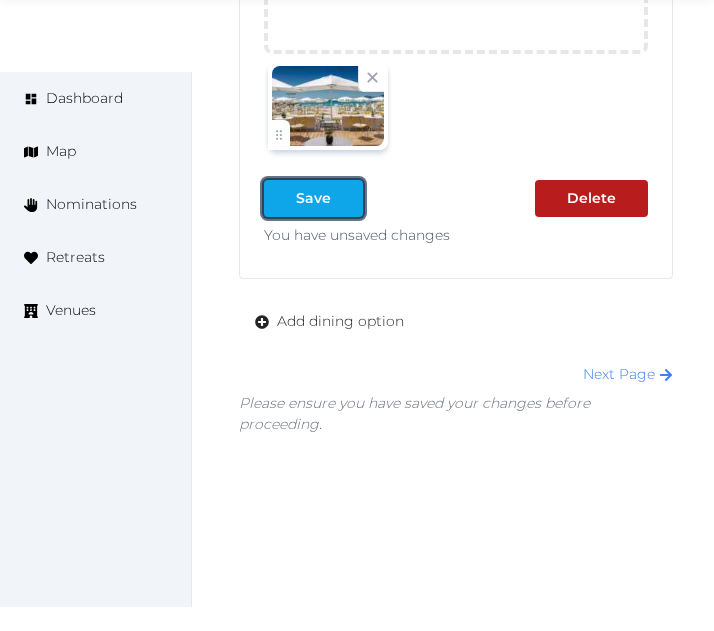 drag, startPoint x: 282, startPoint y: 178, endPoint x: 300, endPoint y: 169, distance: 20.12461 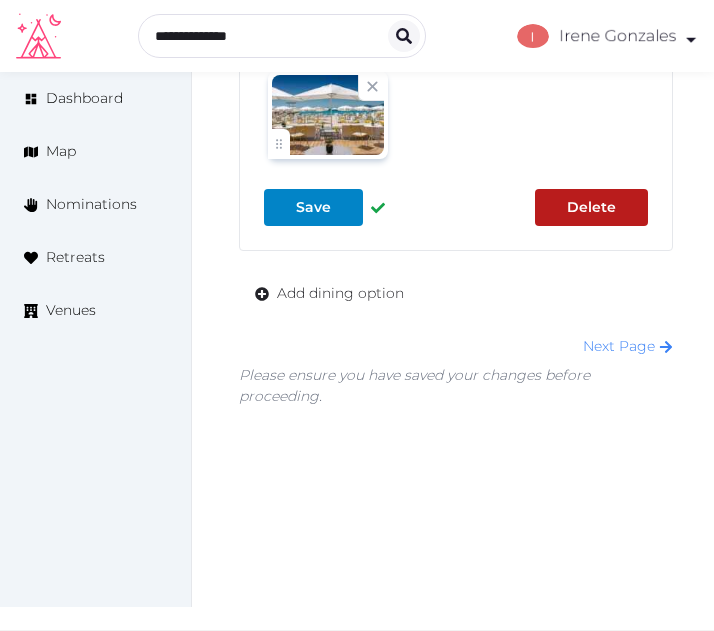 scroll, scrollTop: 5642, scrollLeft: 0, axis: vertical 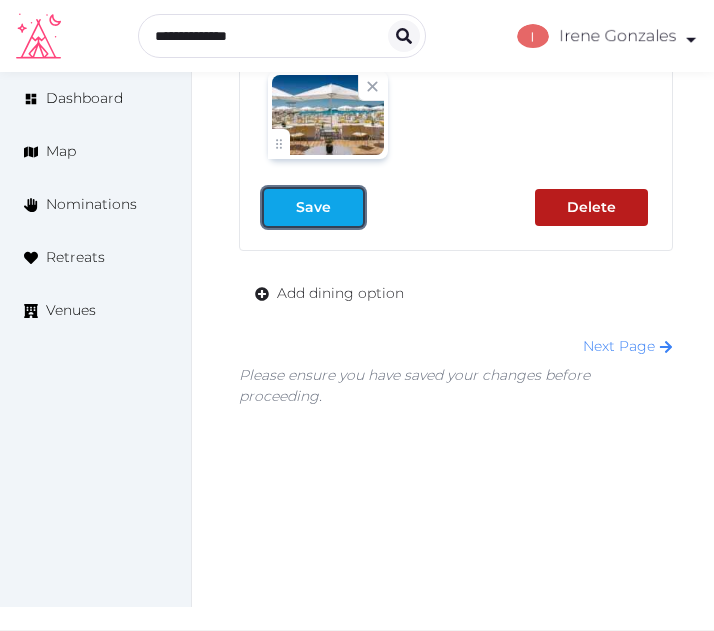 click at bounding box center (347, 207) 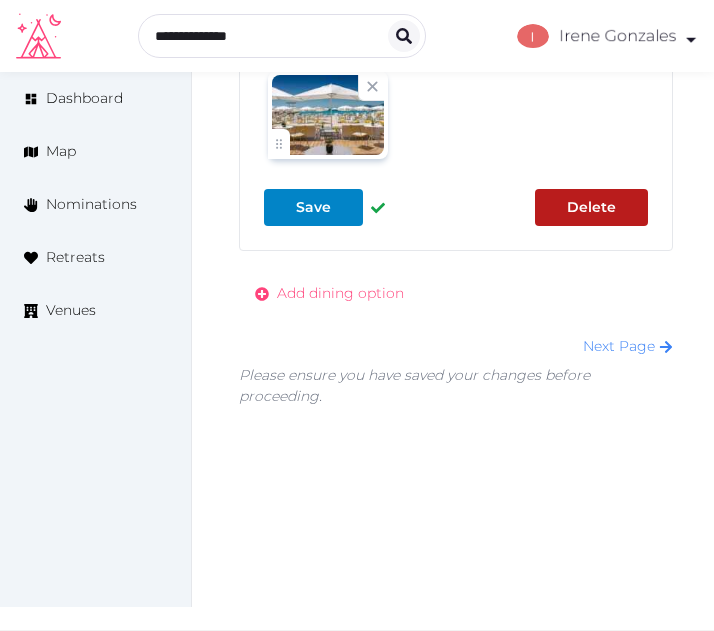 click on "Add dining option" at bounding box center [340, 293] 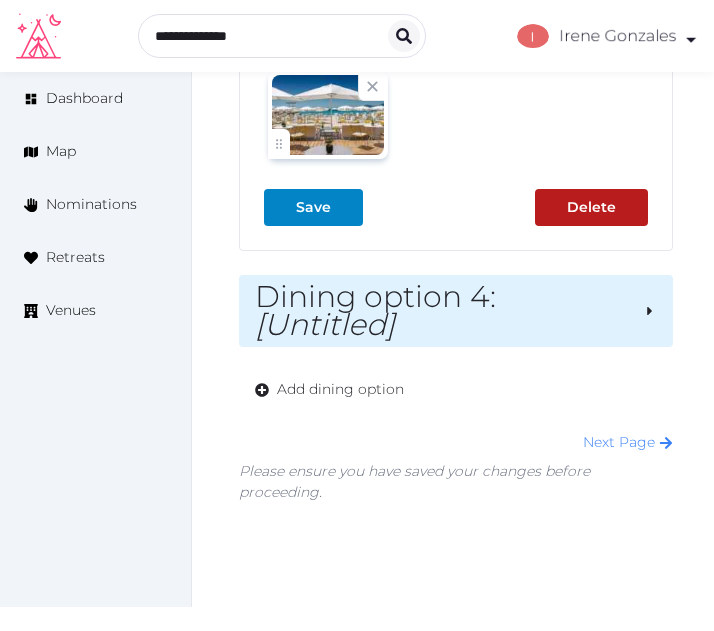 click on "[Untitled]" at bounding box center [325, 324] 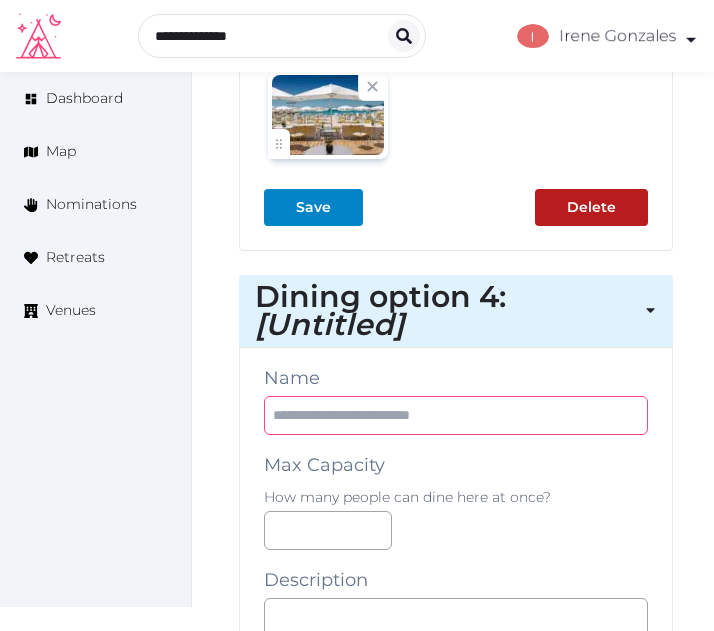 click at bounding box center (456, 415) 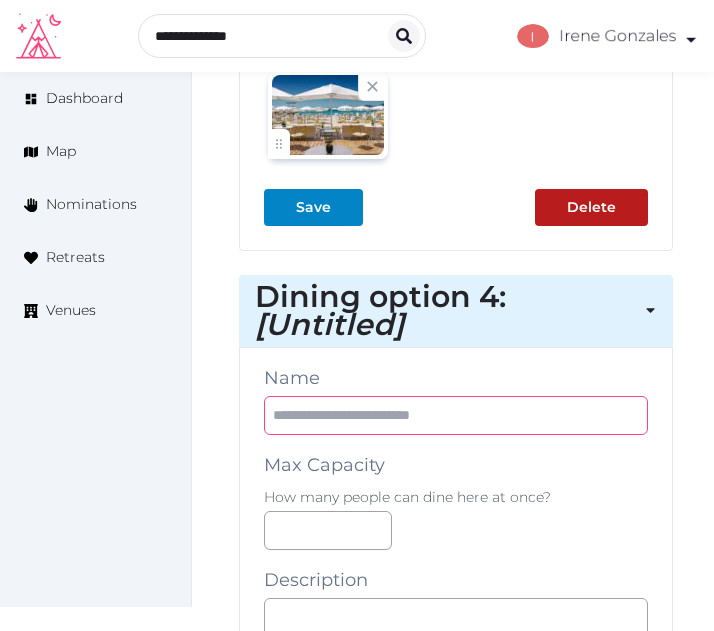 paste on "******" 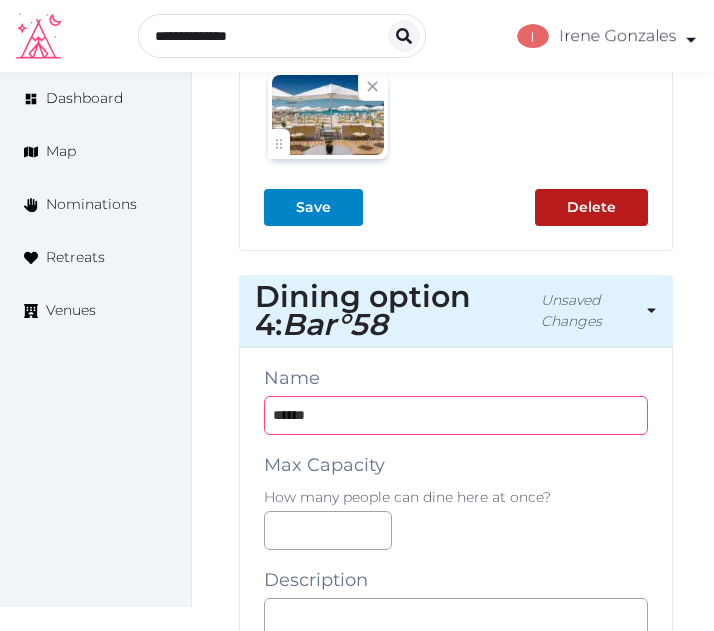 type on "******" 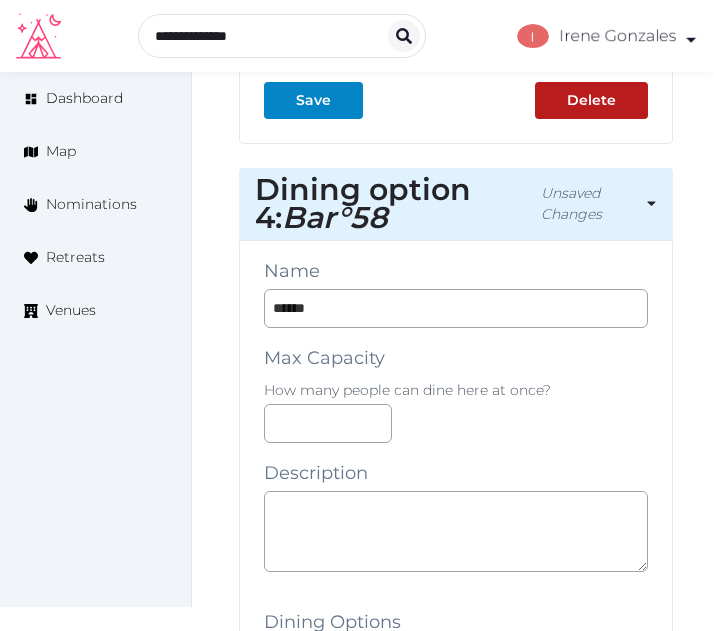 scroll, scrollTop: 5942, scrollLeft: 0, axis: vertical 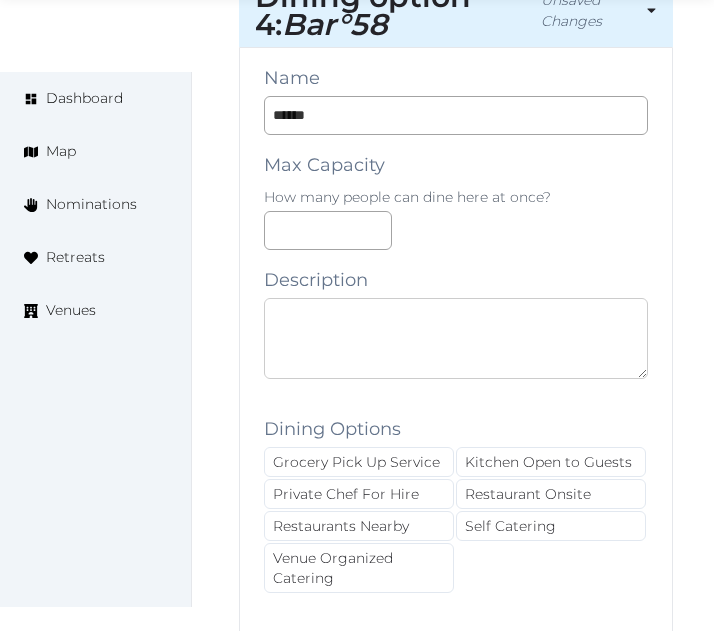 click at bounding box center (456, 338) 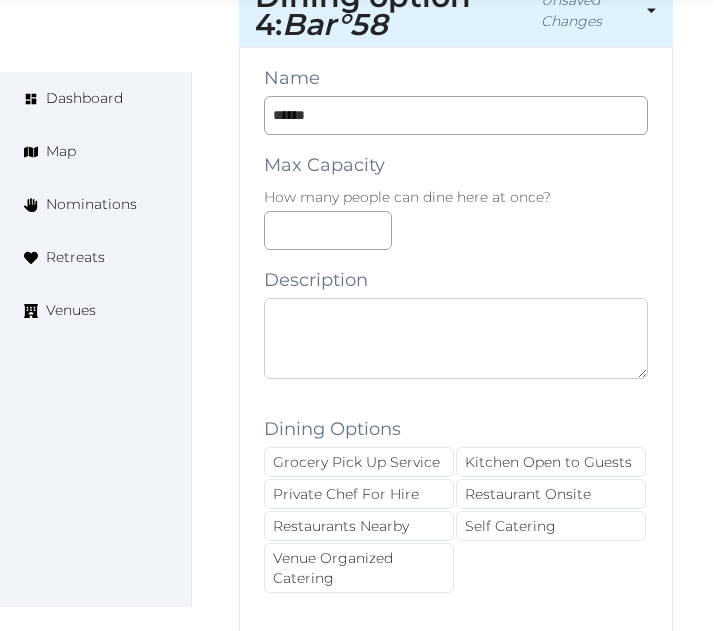 paste on "**********" 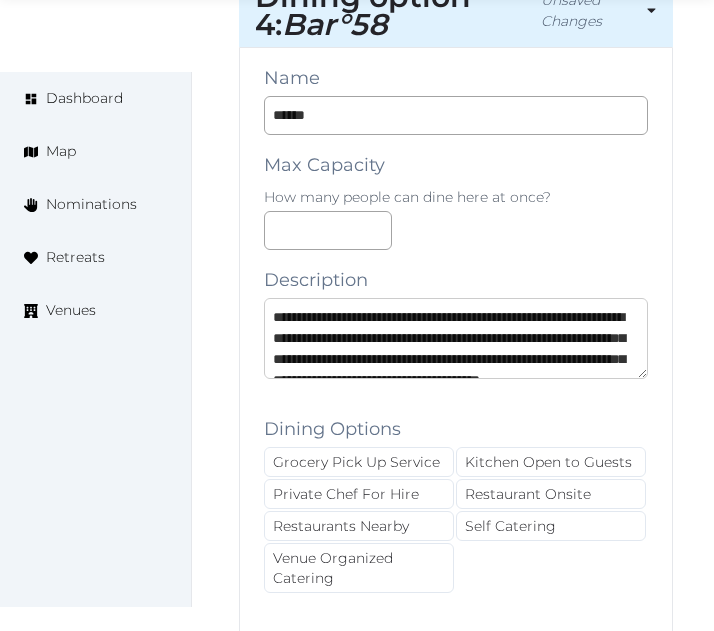 scroll, scrollTop: 53, scrollLeft: 0, axis: vertical 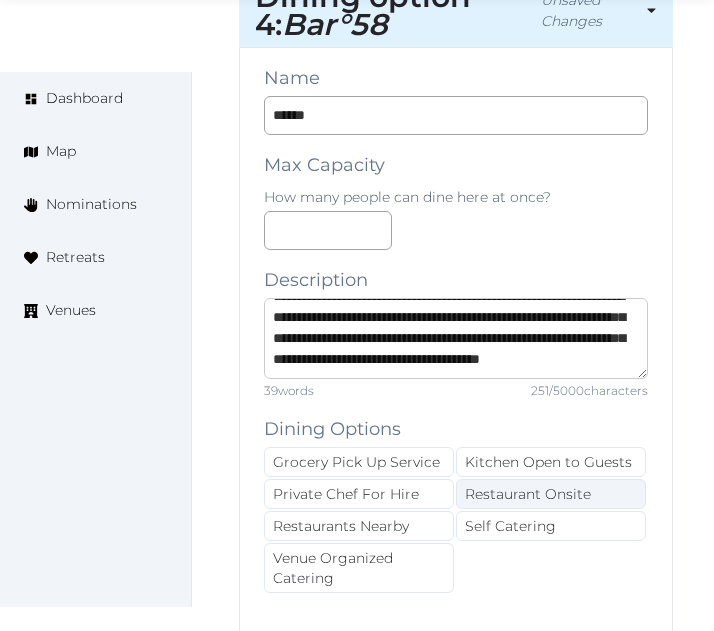 type on "**********" 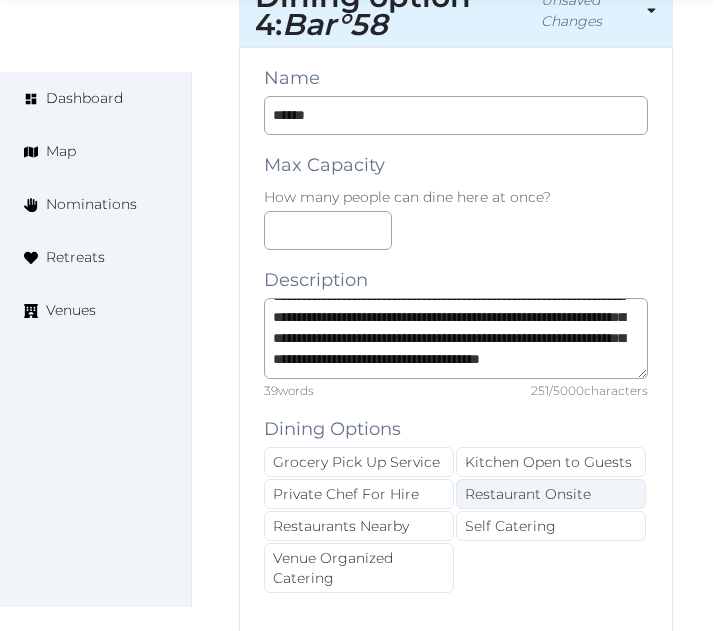 click on "Restaurant Onsite" at bounding box center [551, 494] 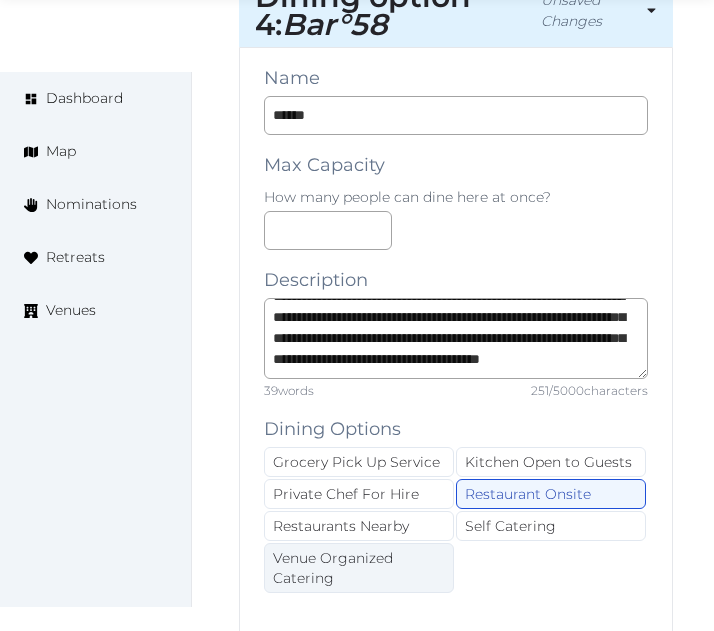 click on "Venue Organized Catering" at bounding box center [359, 568] 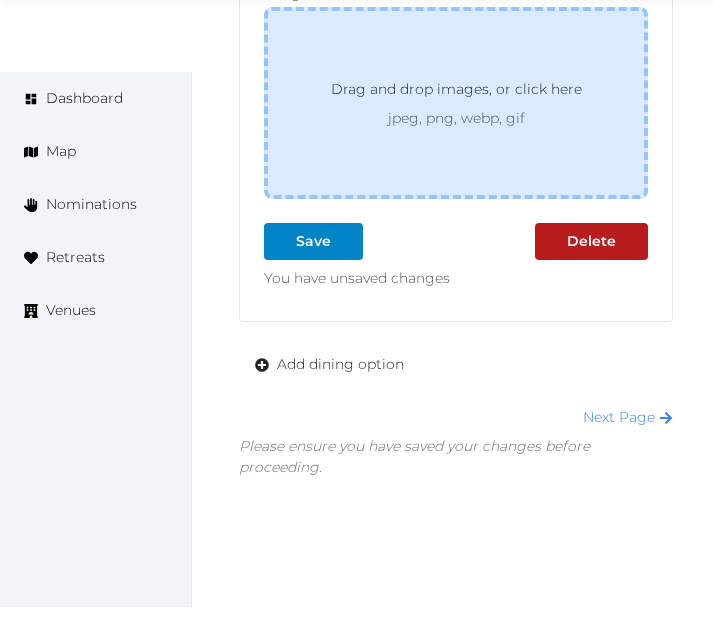 scroll, scrollTop: 7242, scrollLeft: 0, axis: vertical 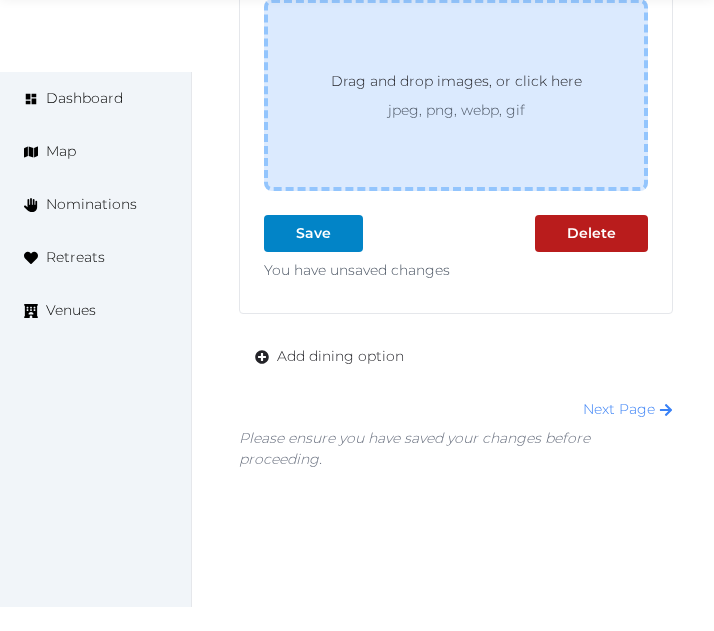 click on "Drag and drop images, or click here jpeg, png, webp, gif" at bounding box center [456, 95] 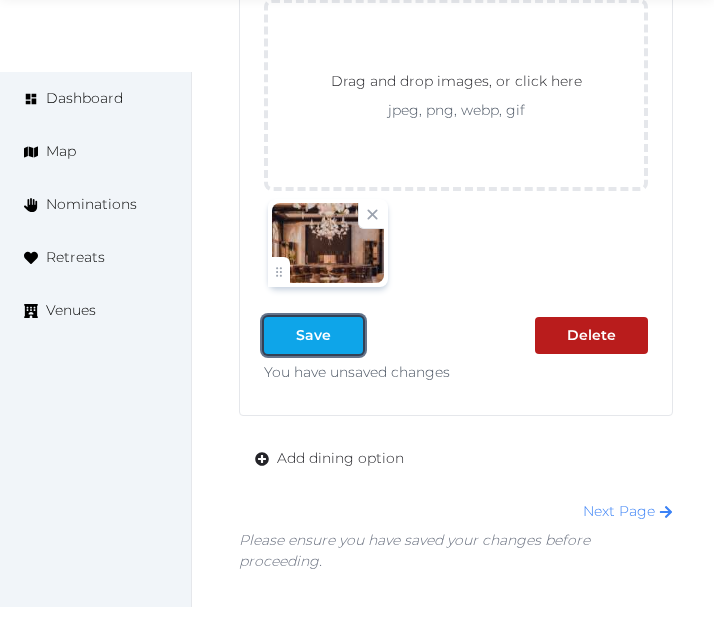 click on "Save" at bounding box center (313, 335) 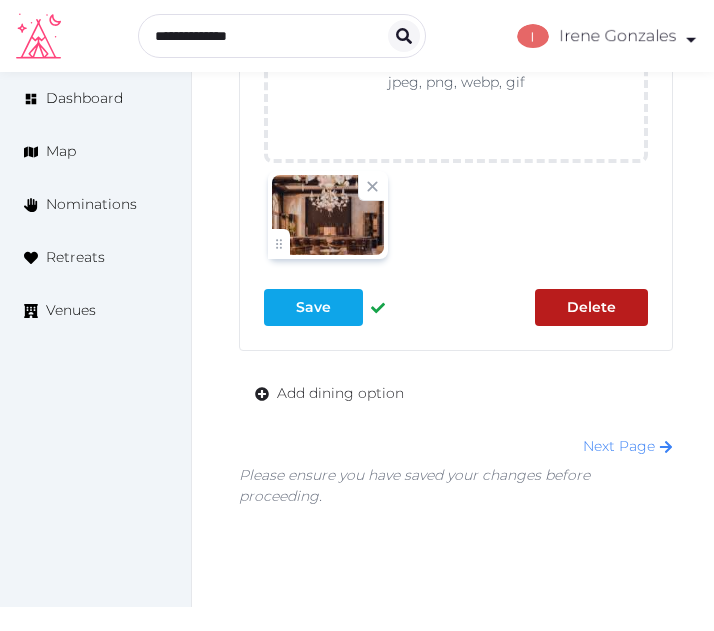 scroll, scrollTop: 7214, scrollLeft: 0, axis: vertical 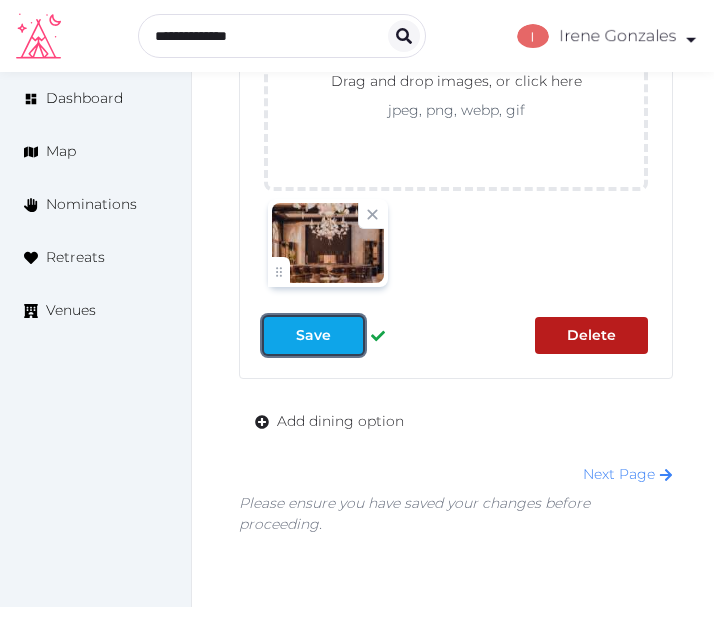 click on "Save" at bounding box center [313, 335] 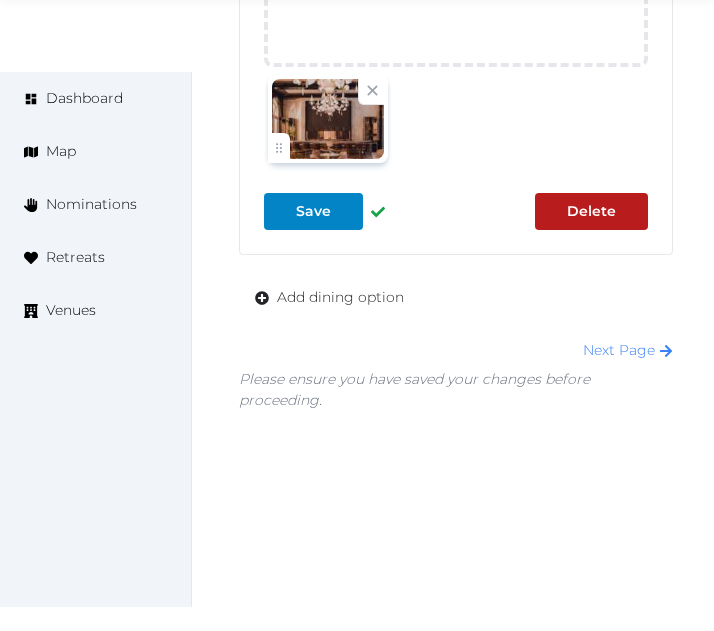scroll, scrollTop: 7342, scrollLeft: 0, axis: vertical 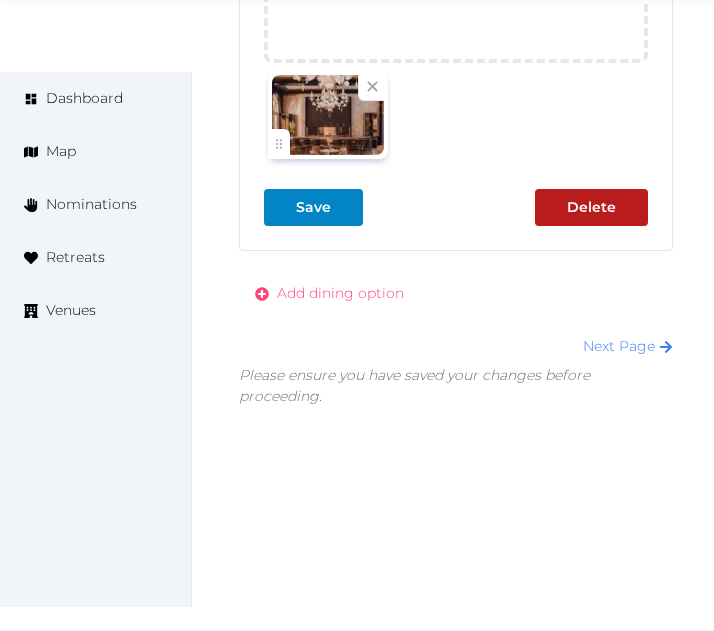 click on "Add dining option" at bounding box center [340, 293] 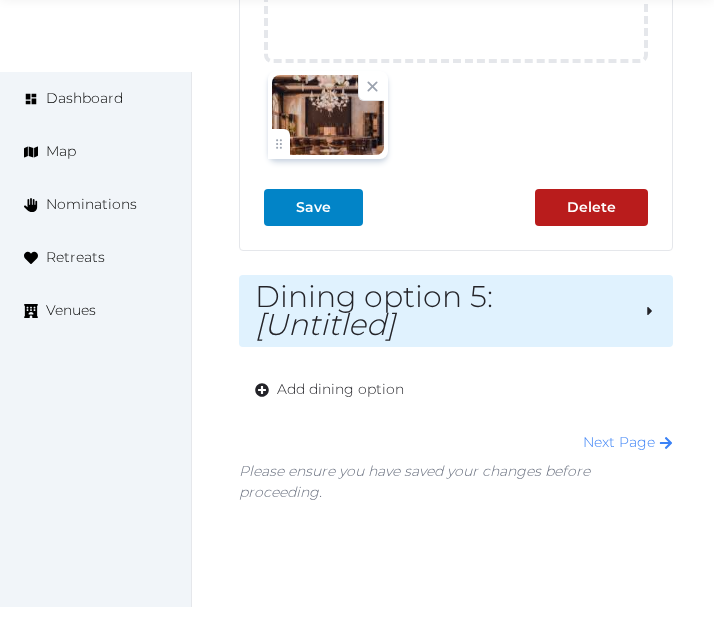 click on "Dining option 5 :  [Untitled]" at bounding box center [441, 311] 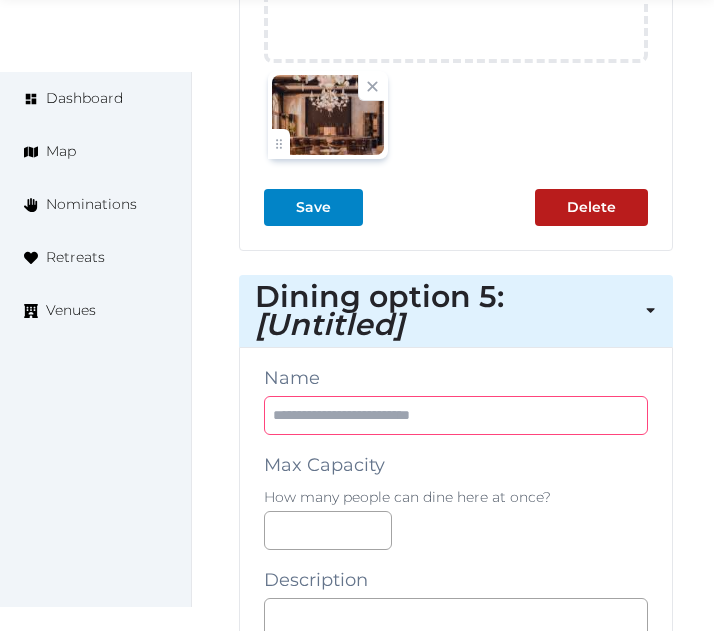 click at bounding box center [456, 415] 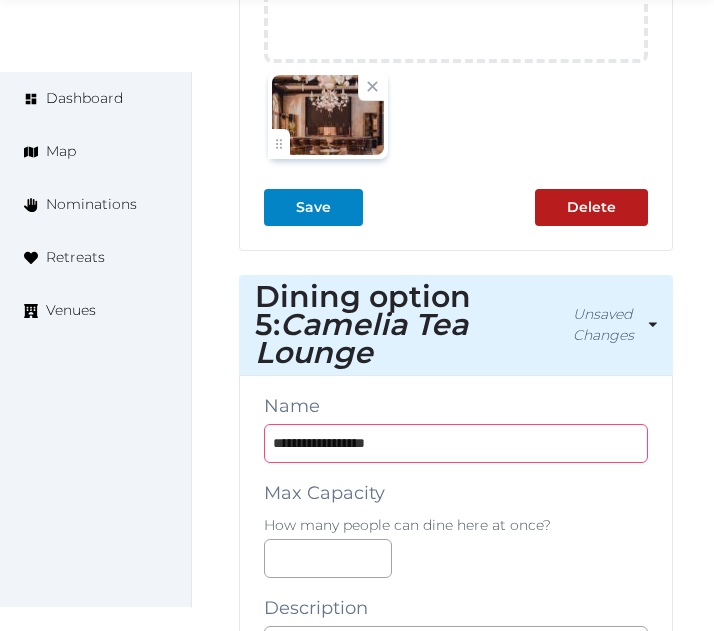 type on "**********" 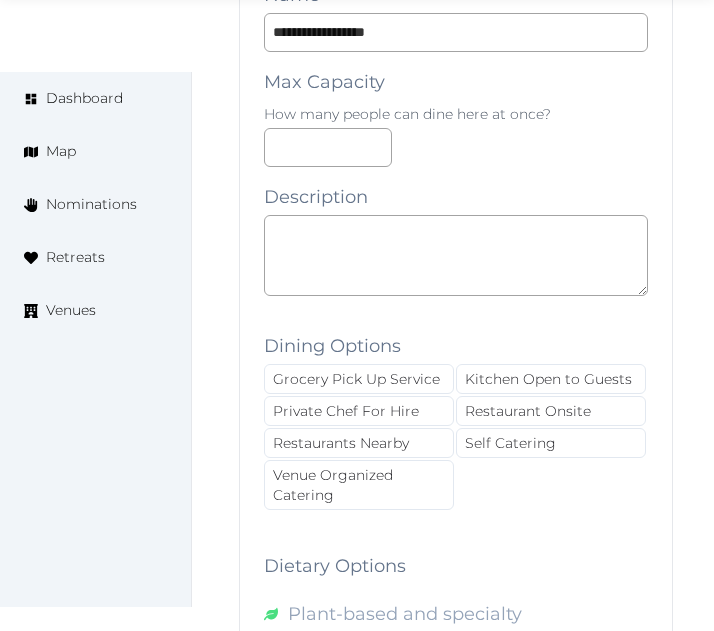scroll, scrollTop: 7742, scrollLeft: 0, axis: vertical 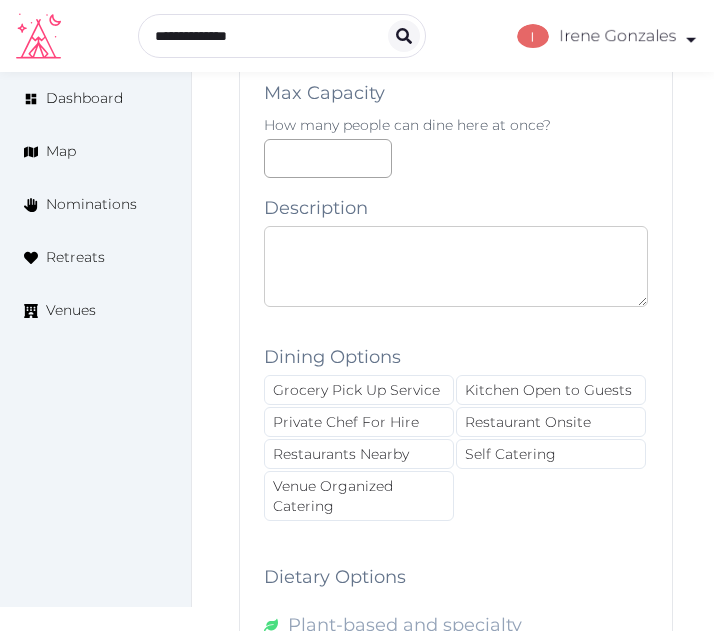 click at bounding box center [456, 266] 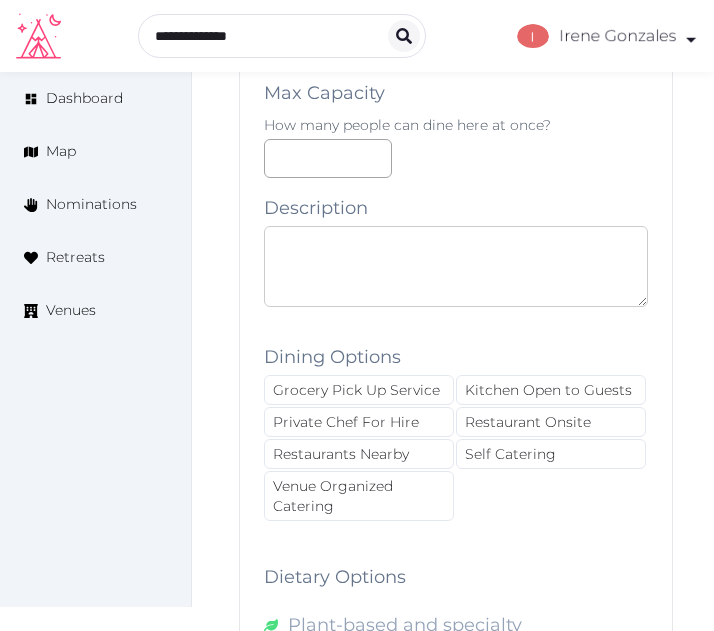 paste on "**********" 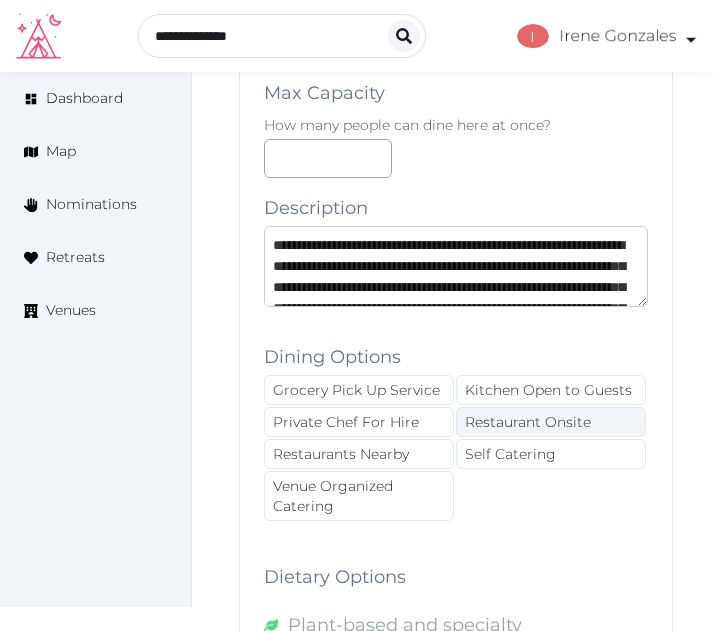 scroll, scrollTop: 116, scrollLeft: 0, axis: vertical 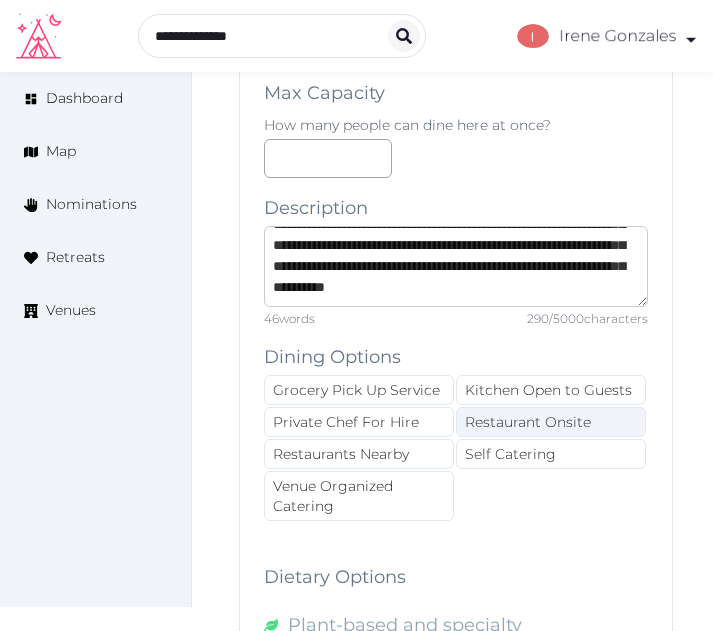 type on "**********" 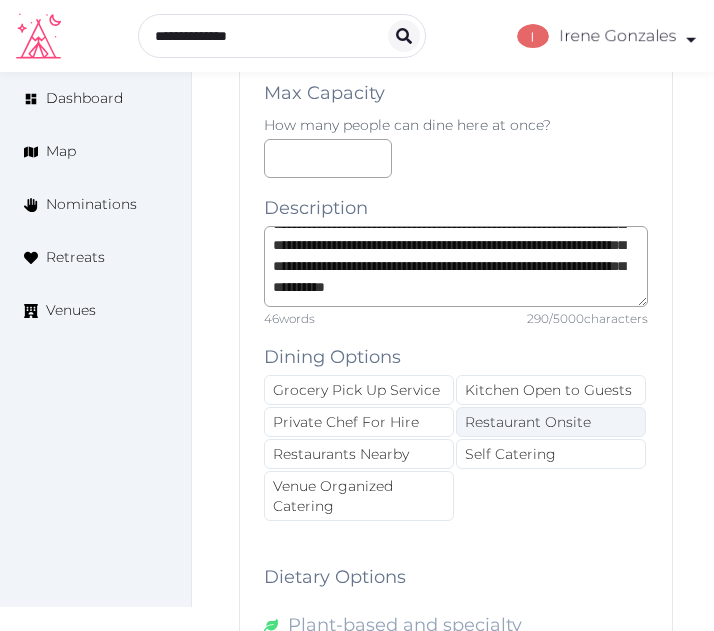 click on "Restaurant Onsite" at bounding box center (551, 422) 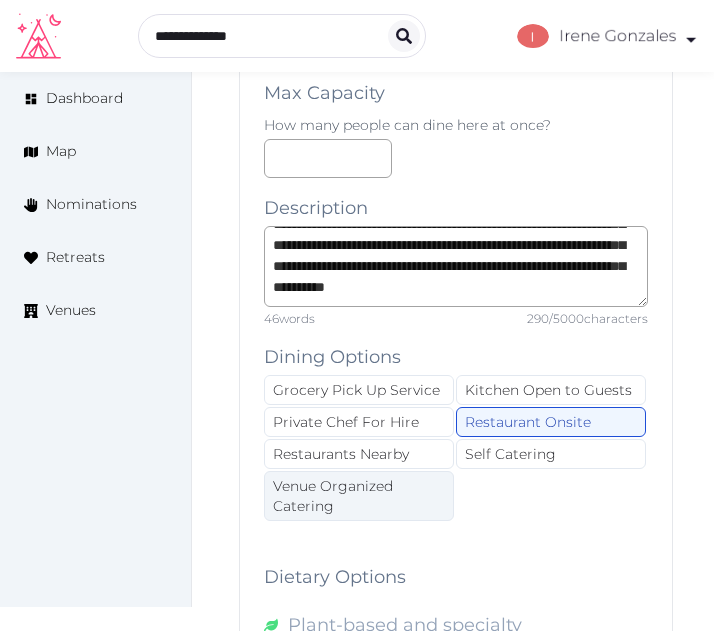 click on "Venue Organized Catering" at bounding box center (359, 496) 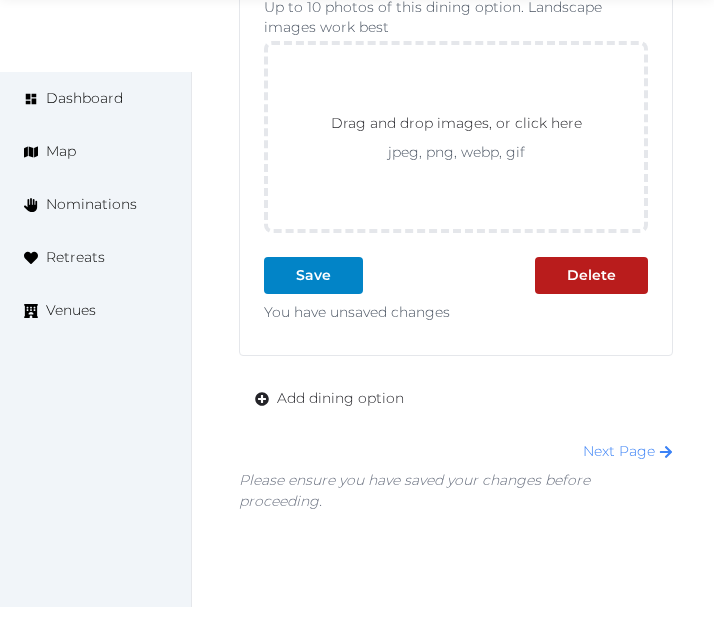 scroll, scrollTop: 8942, scrollLeft: 0, axis: vertical 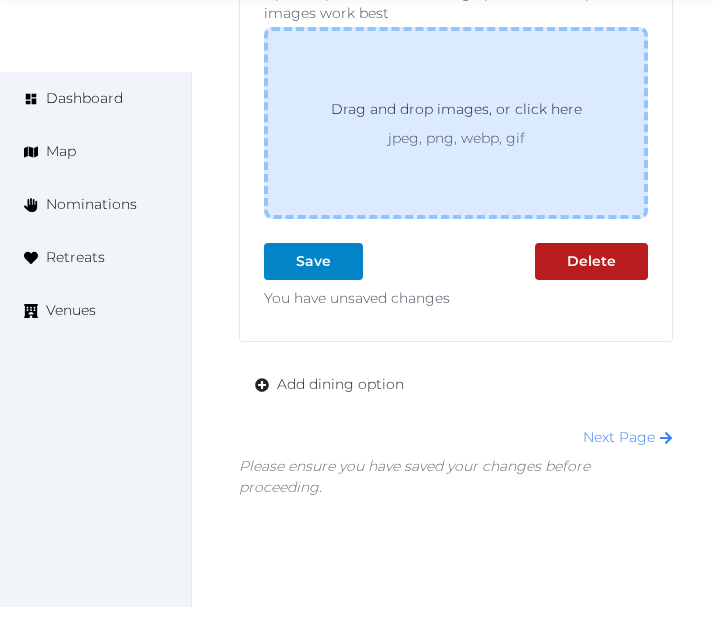 click on "jpeg, png, webp, gif" at bounding box center (456, 138) 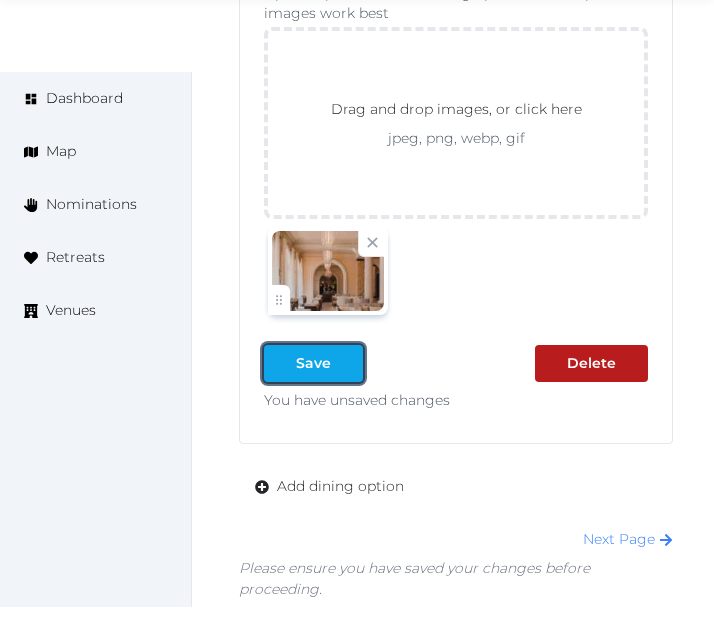 click on "Save" at bounding box center [313, 363] 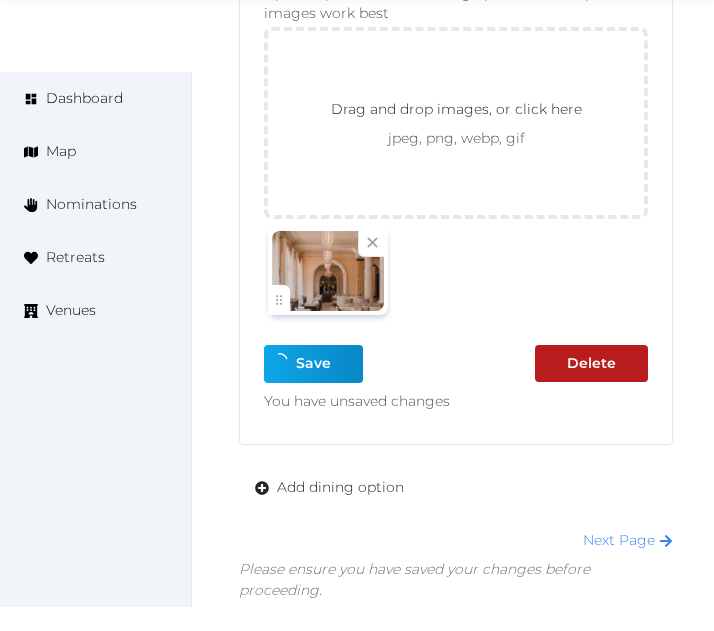 scroll, scrollTop: 8914, scrollLeft: 0, axis: vertical 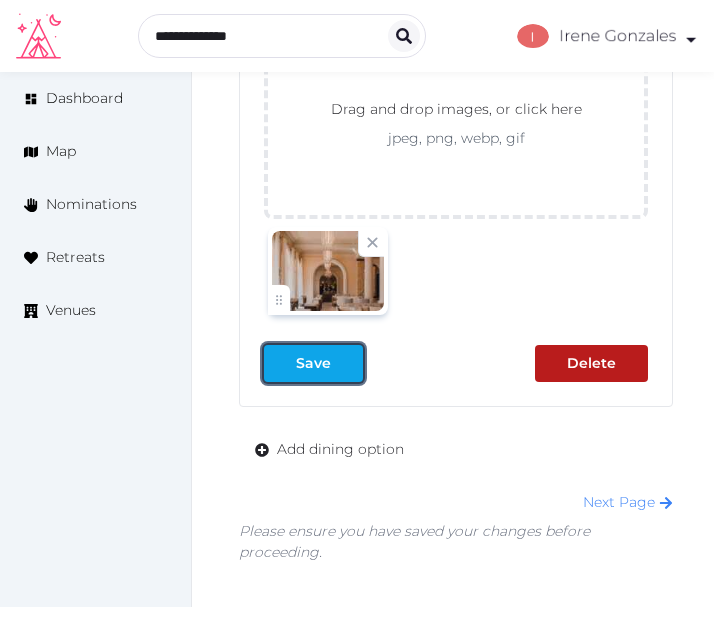 click on "Save" at bounding box center (313, 363) 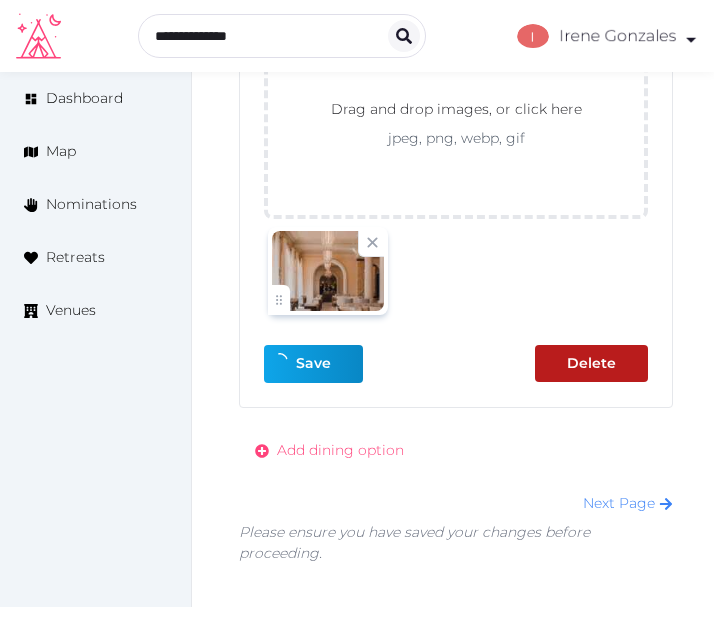 click on "Add dining option" at bounding box center [340, 450] 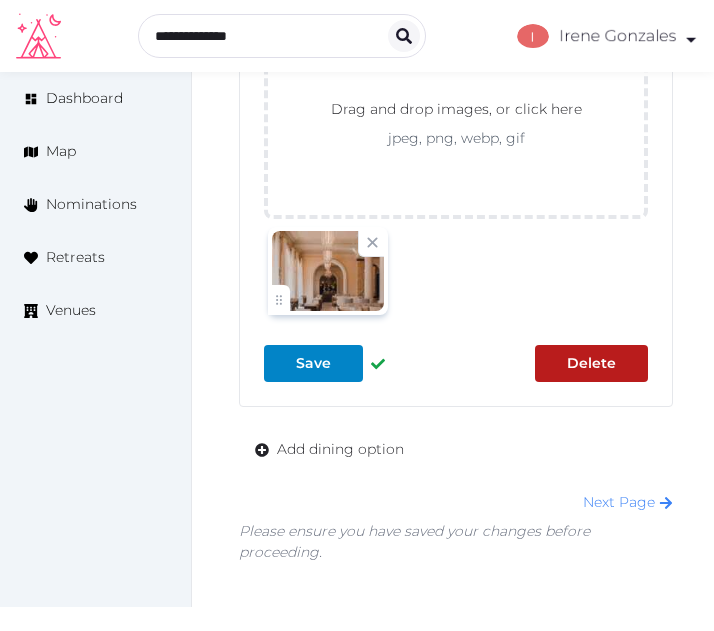click on "**********" at bounding box center (456, -3428) 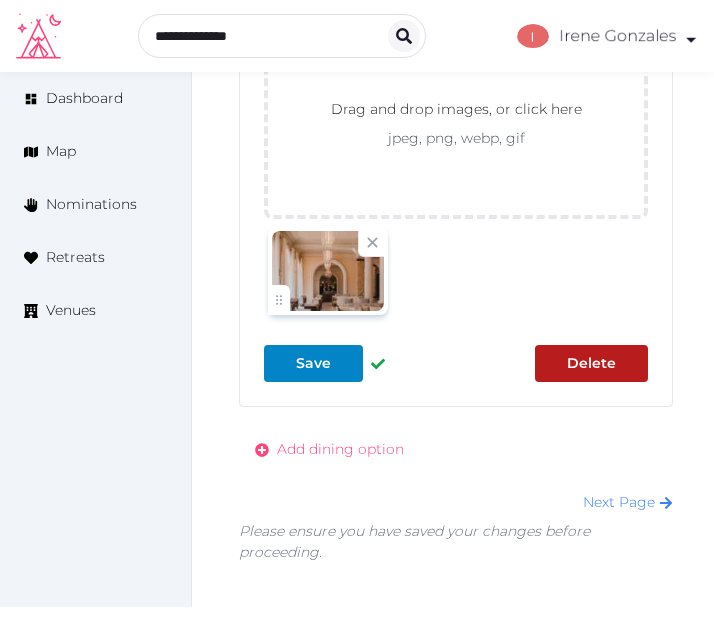 click on "Add dining option" at bounding box center (340, 449) 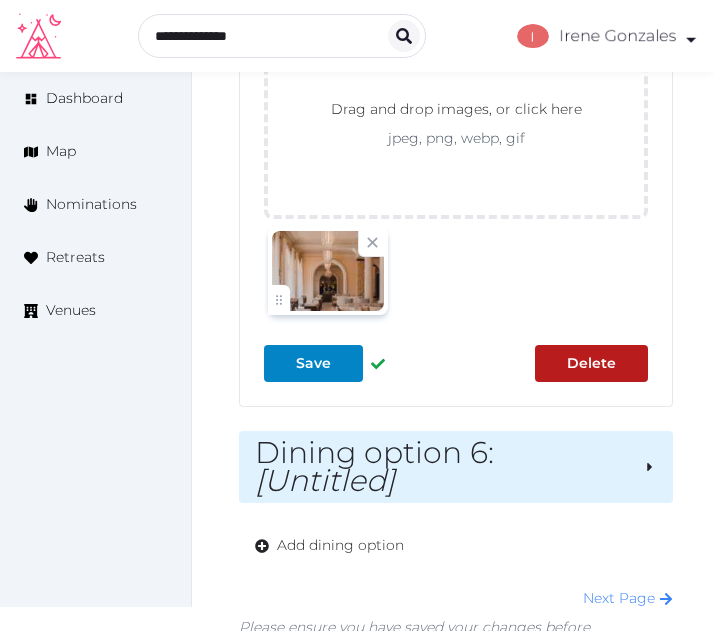 click on "[Untitled]" at bounding box center (325, 480) 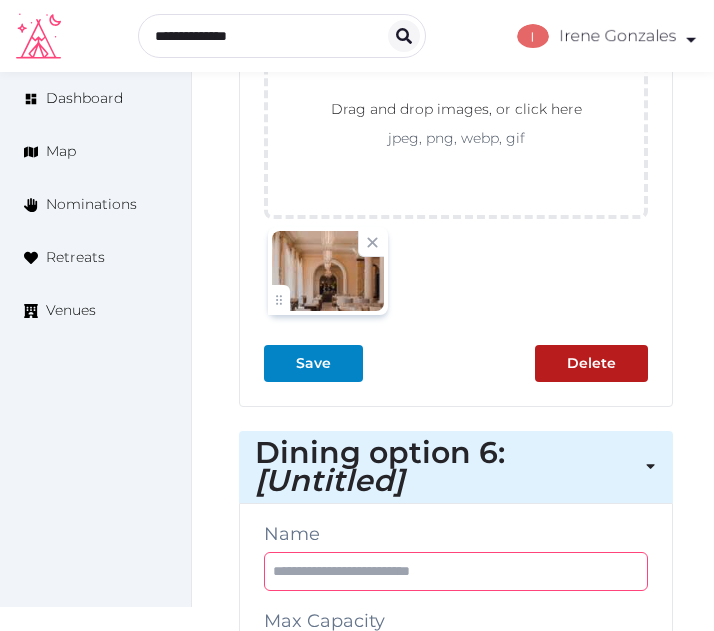 click at bounding box center [456, 571] 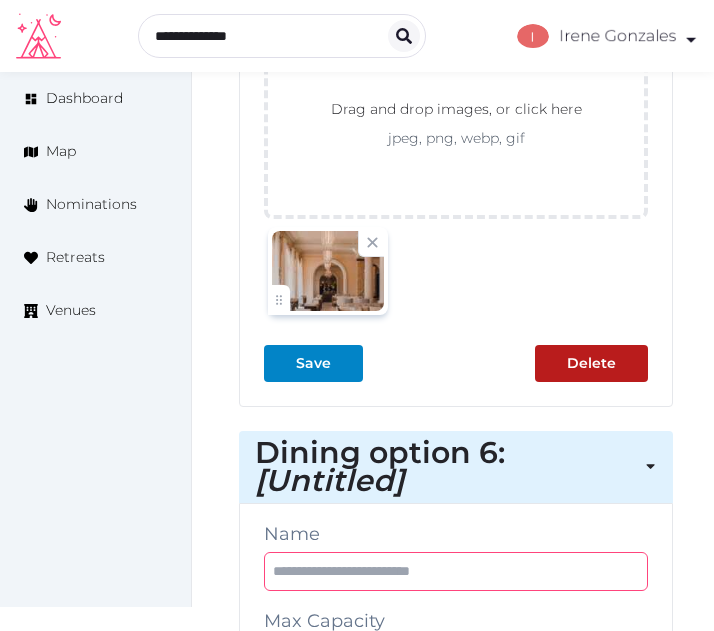 paste on "**********" 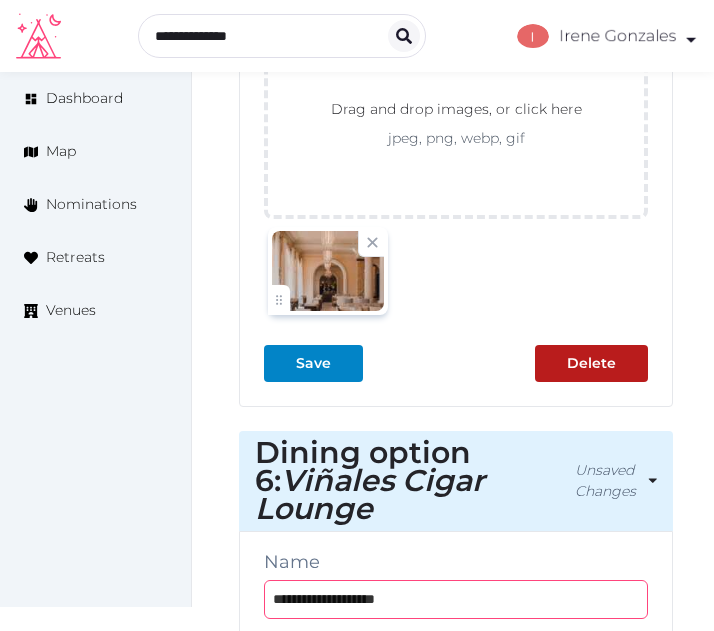 type on "**********" 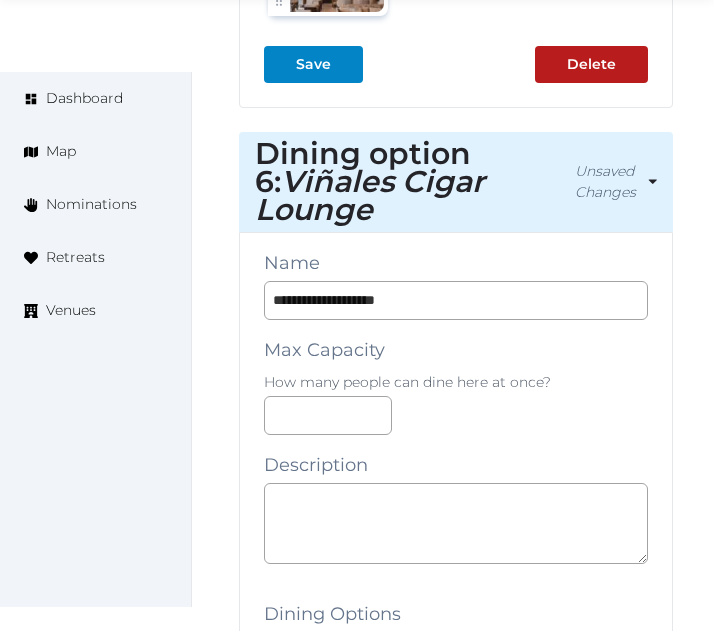 scroll, scrollTop: 9214, scrollLeft: 0, axis: vertical 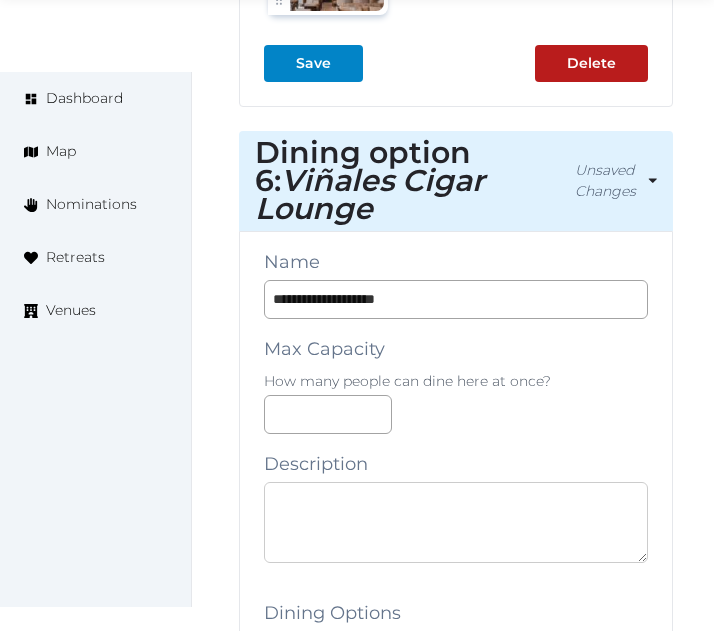 click at bounding box center [456, 522] 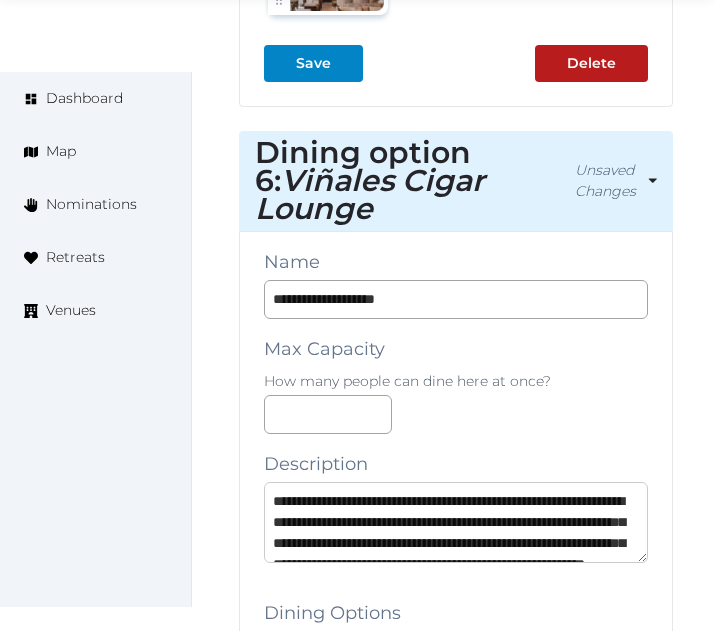 scroll, scrollTop: 95, scrollLeft: 0, axis: vertical 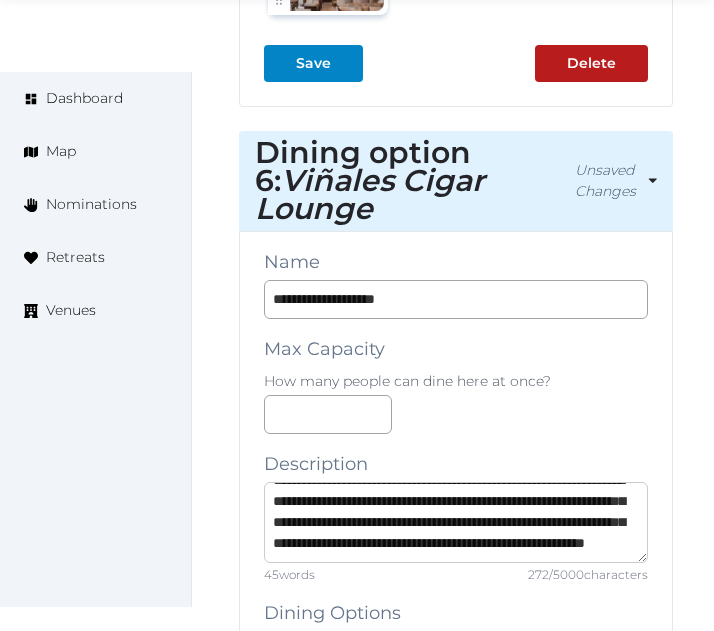 type on "**********" 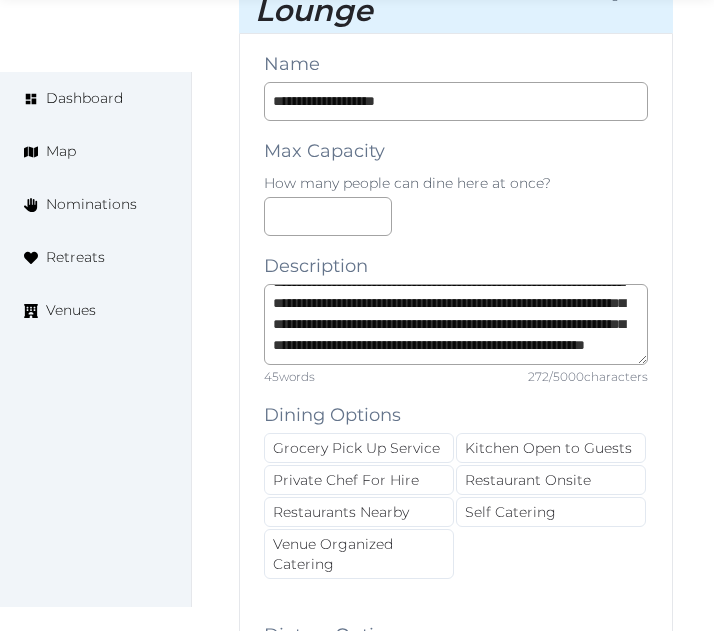 scroll, scrollTop: 9414, scrollLeft: 0, axis: vertical 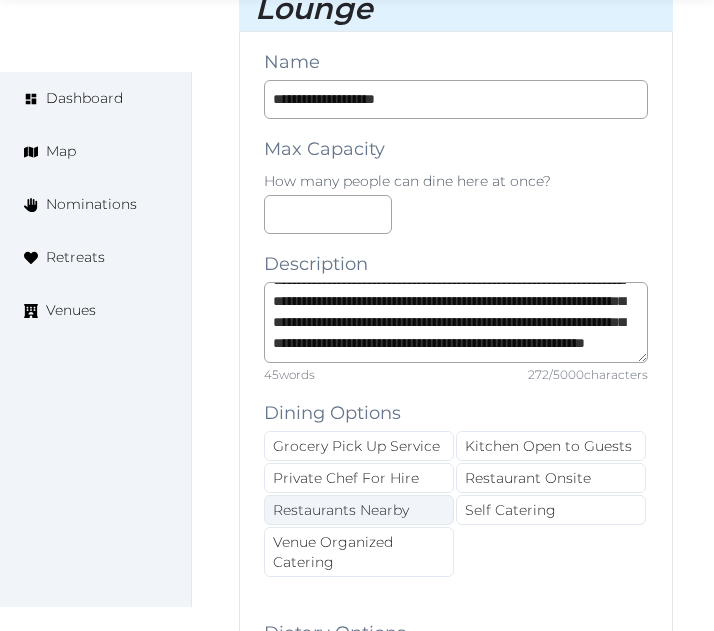 drag, startPoint x: 501, startPoint y: 479, endPoint x: 446, endPoint y: 507, distance: 61.7171 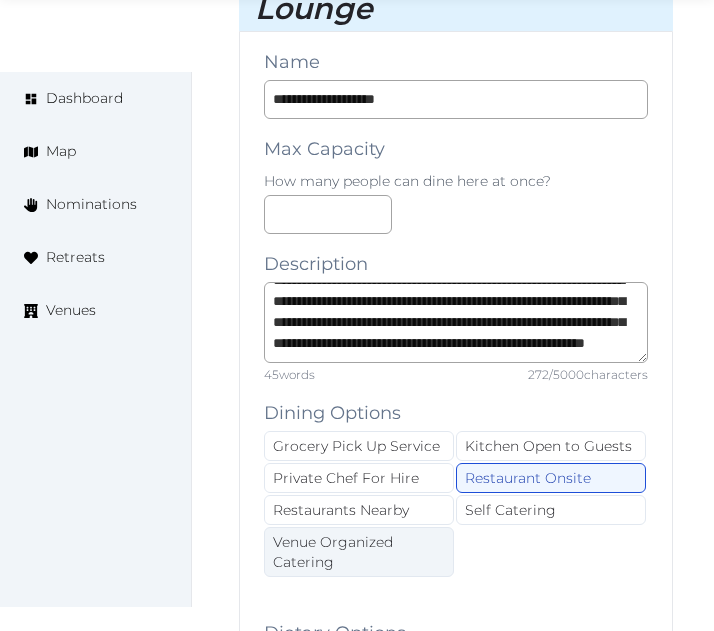 click on "Venue Organized Catering" at bounding box center [359, 552] 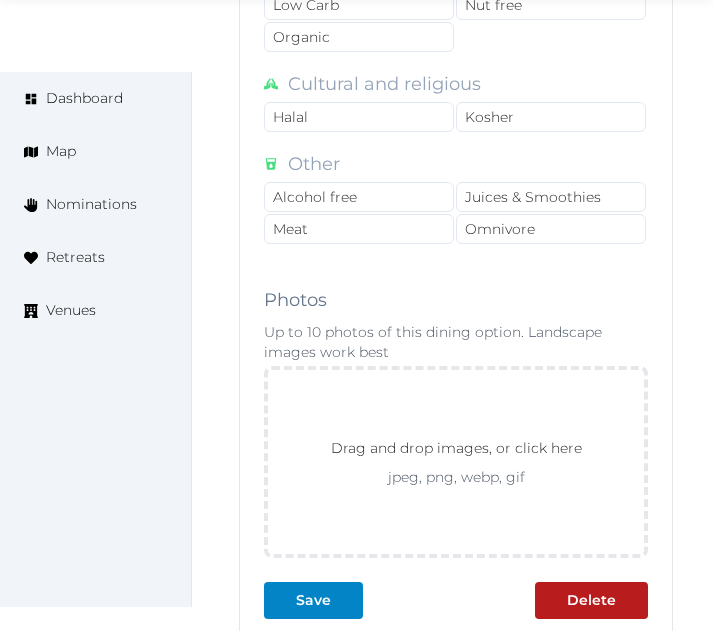 scroll, scrollTop: 10514, scrollLeft: 0, axis: vertical 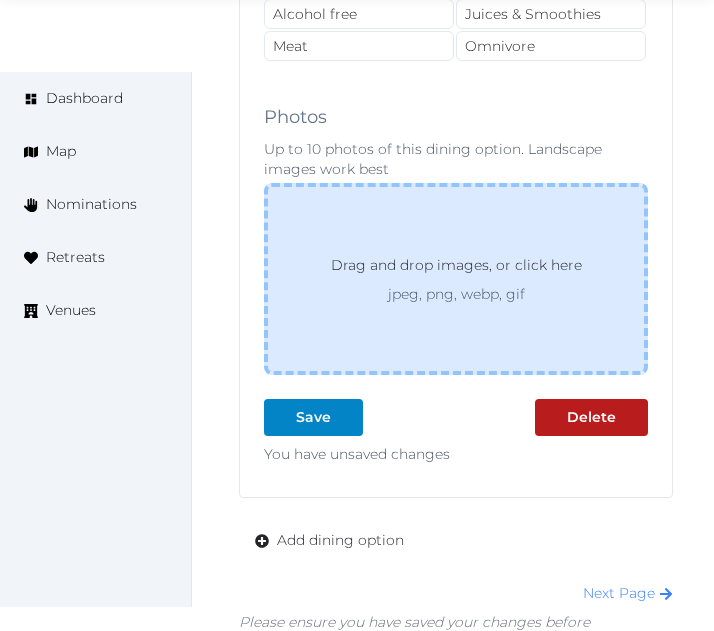 click on "Drag and drop images, or click here jpeg, png, webp, gif" at bounding box center (456, 279) 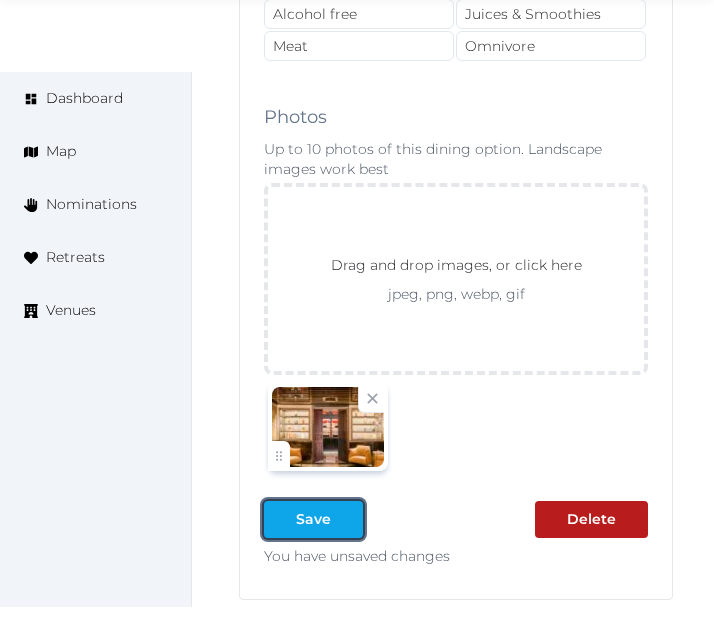 click at bounding box center (347, 519) 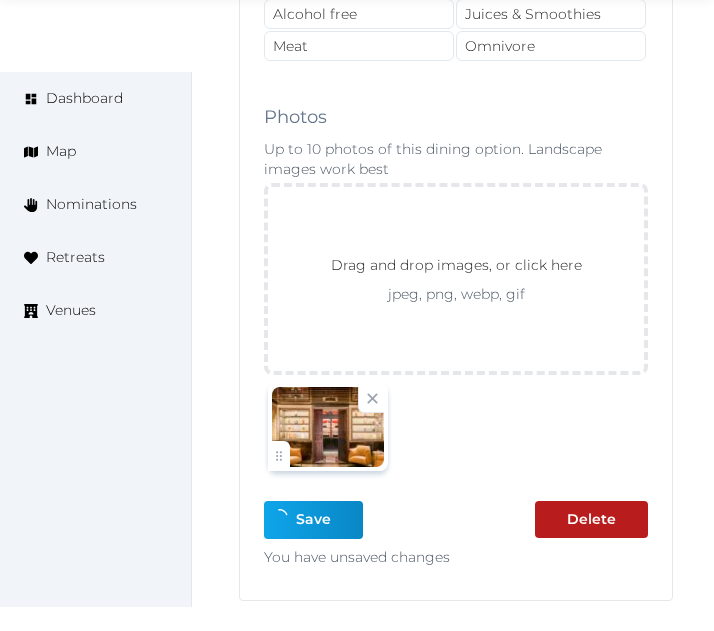 scroll, scrollTop: 10486, scrollLeft: 0, axis: vertical 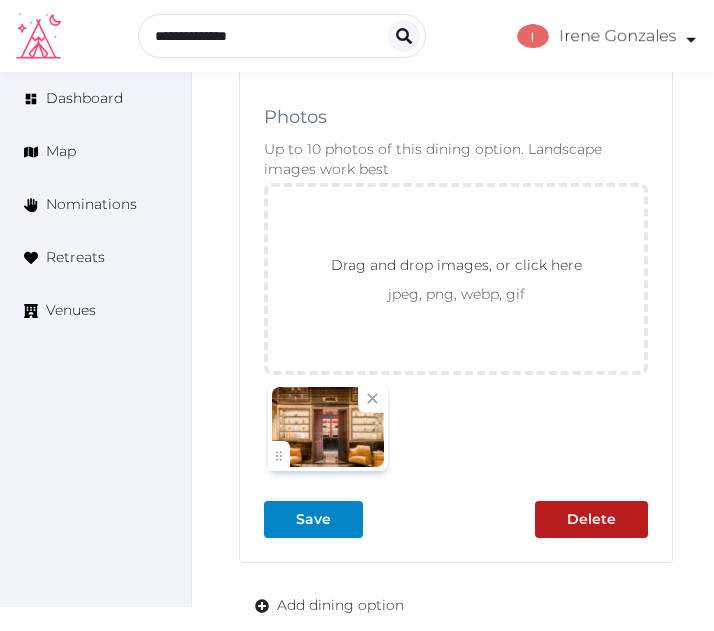 click on "**********" at bounding box center [456, -253] 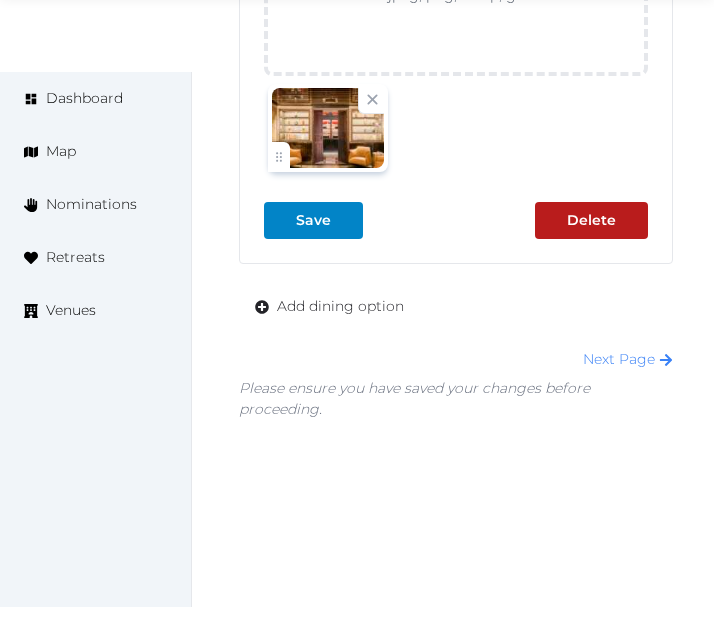 scroll, scrollTop: 10786, scrollLeft: 0, axis: vertical 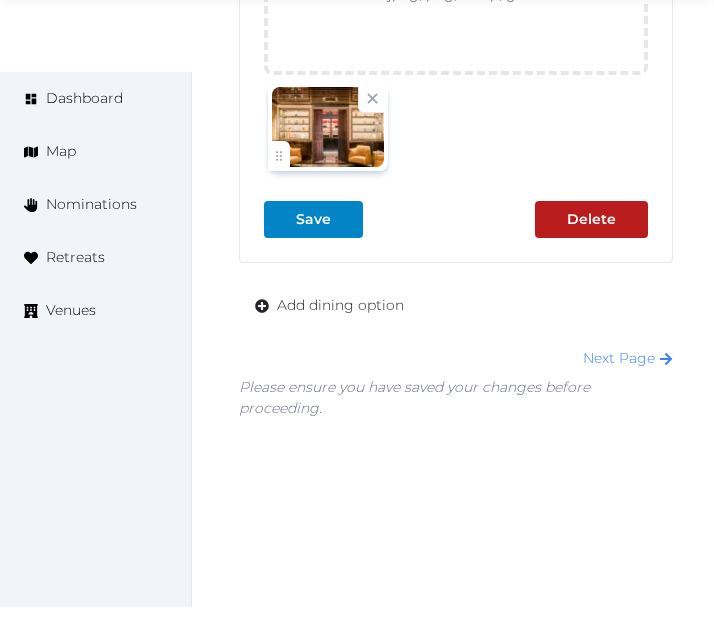 drag, startPoint x: 324, startPoint y: 197, endPoint x: 343, endPoint y: 228, distance: 36.359318 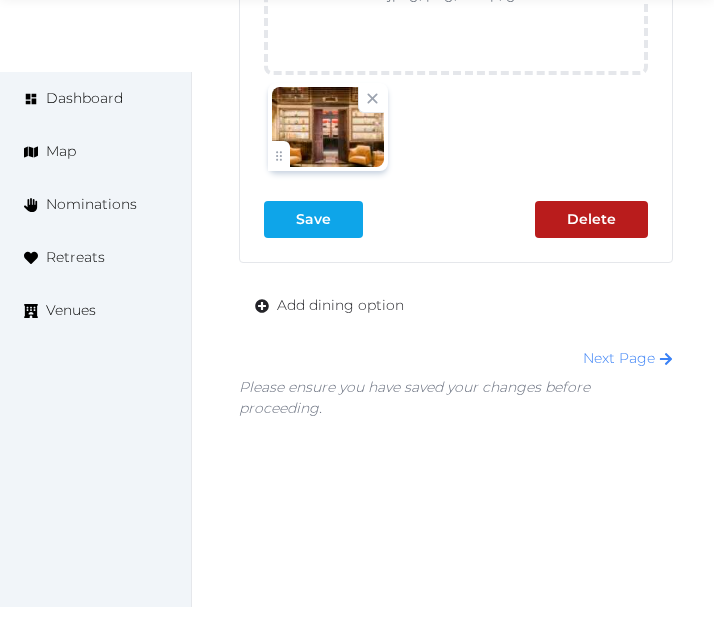 click on "**********" at bounding box center (456, -553) 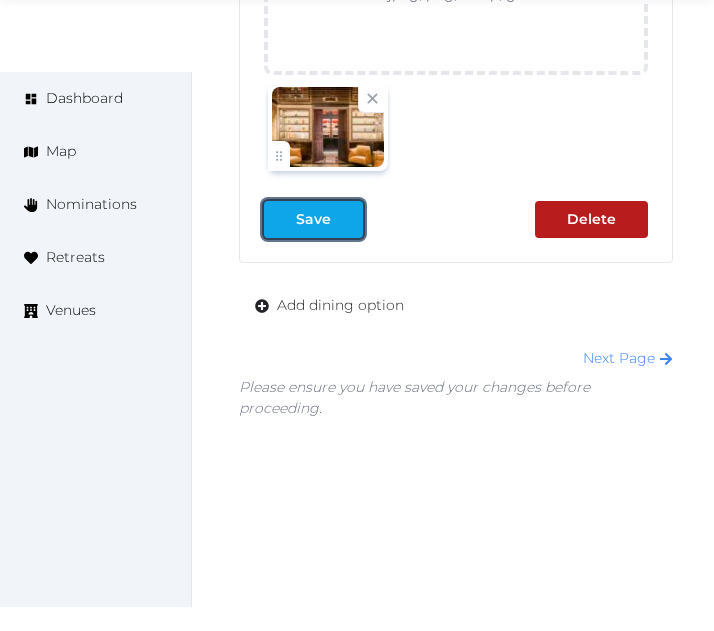 click at bounding box center (347, 219) 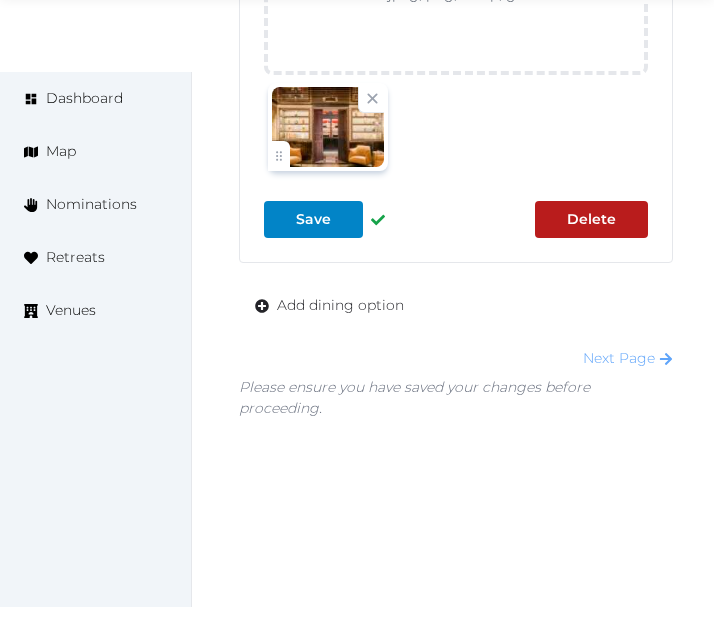 click on "Next Page" at bounding box center [628, 358] 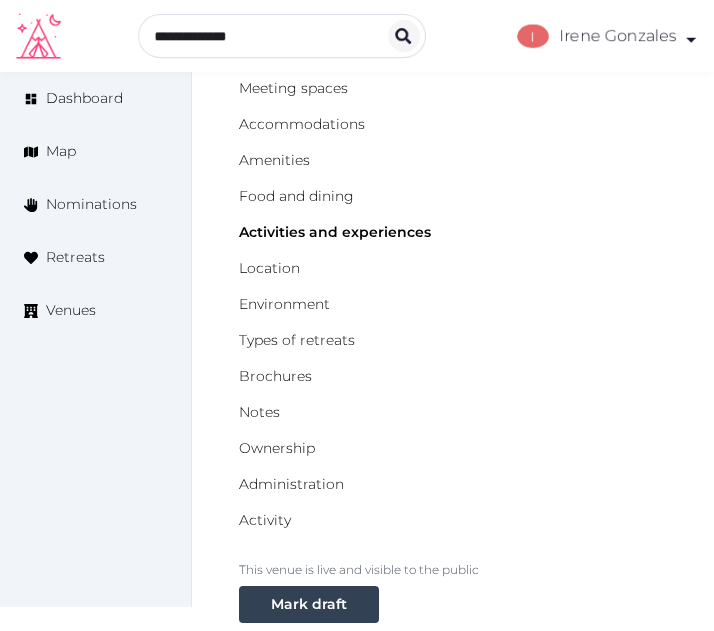 scroll, scrollTop: 100, scrollLeft: 0, axis: vertical 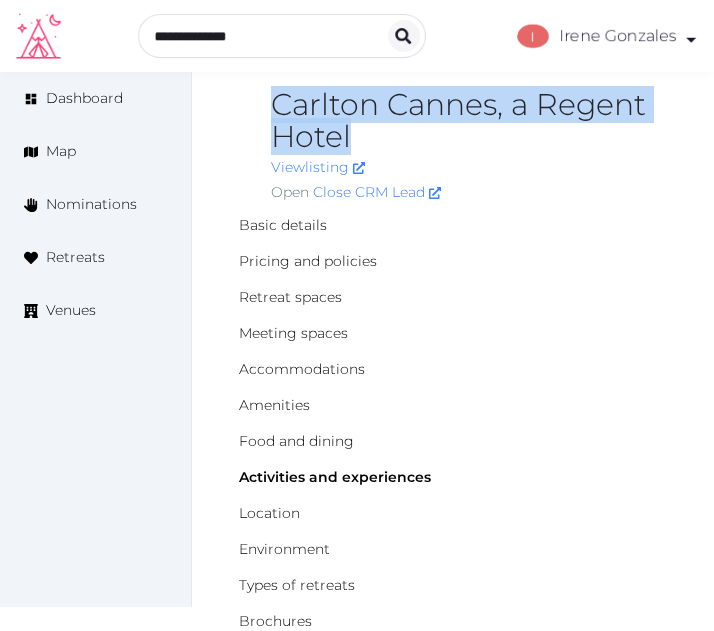 drag, startPoint x: 361, startPoint y: 136, endPoint x: 274, endPoint y: 118, distance: 88.84256 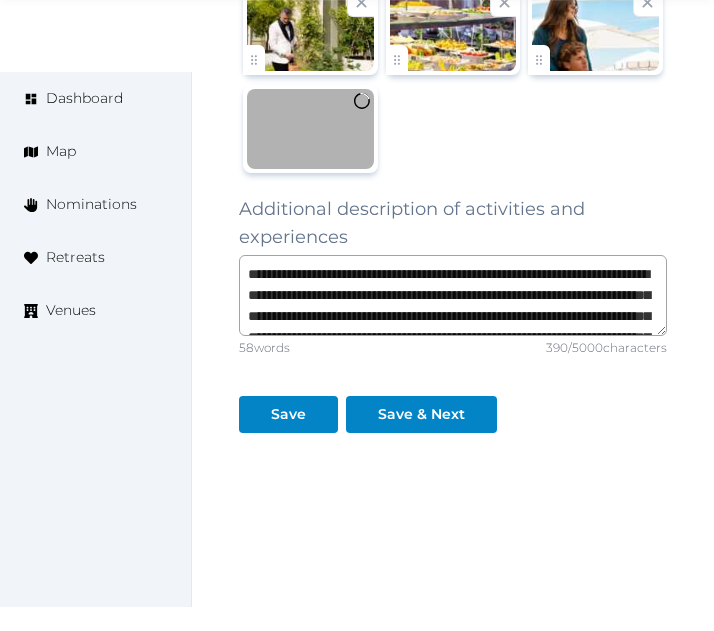 scroll, scrollTop: 3500, scrollLeft: 0, axis: vertical 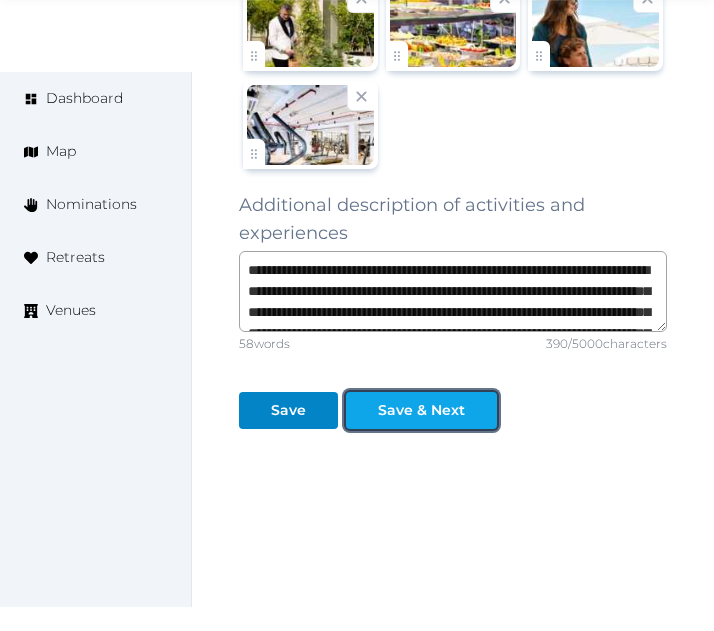 click at bounding box center (362, 410) 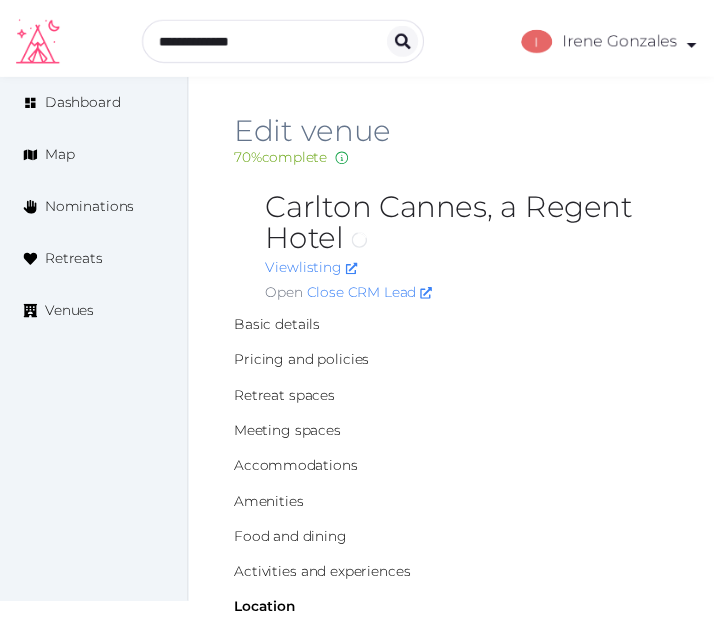 scroll, scrollTop: 0, scrollLeft: 0, axis: both 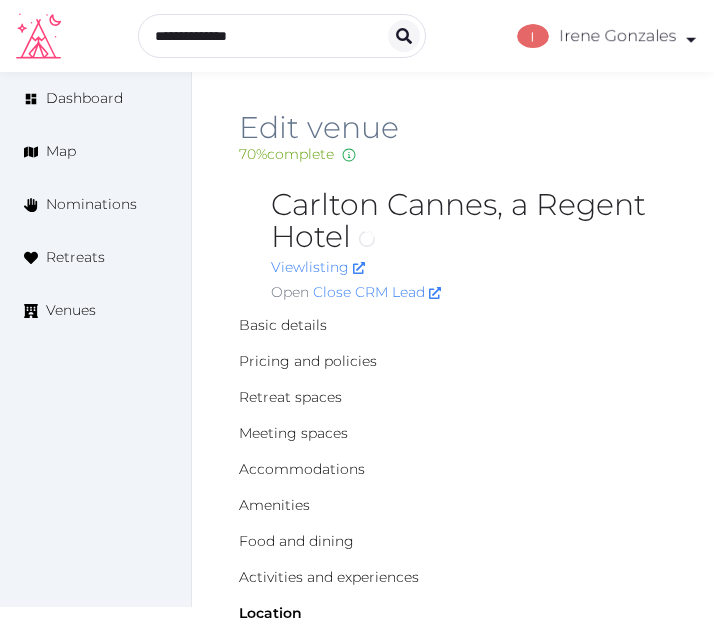 click on "70 %  complete Fill out all the fields in your listing to increase its completion percentage.   A higher completion percentage will make your listing more attractive and result in better matches." at bounding box center [453, 154] 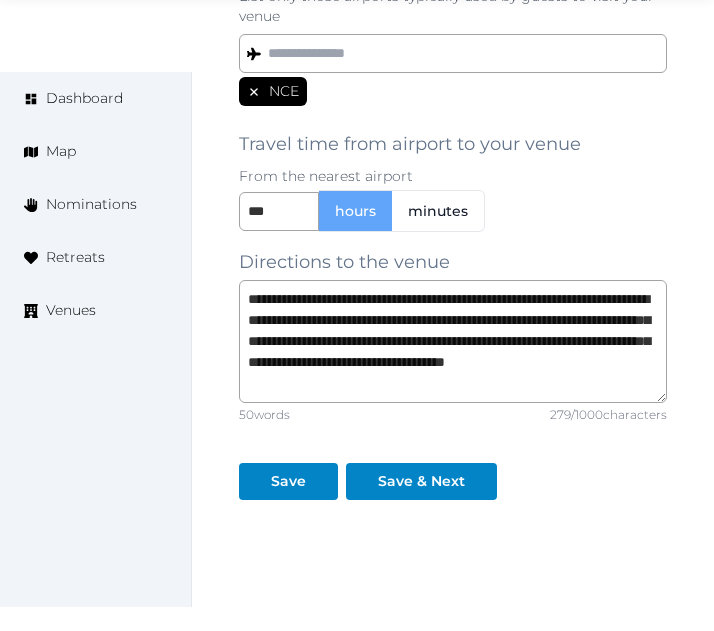 scroll, scrollTop: 1991, scrollLeft: 0, axis: vertical 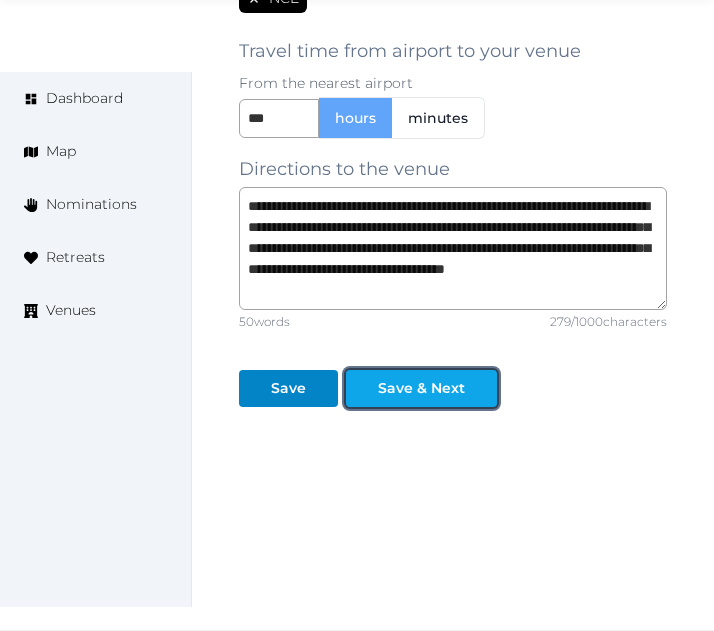 click on "Save & Next" at bounding box center [421, 388] 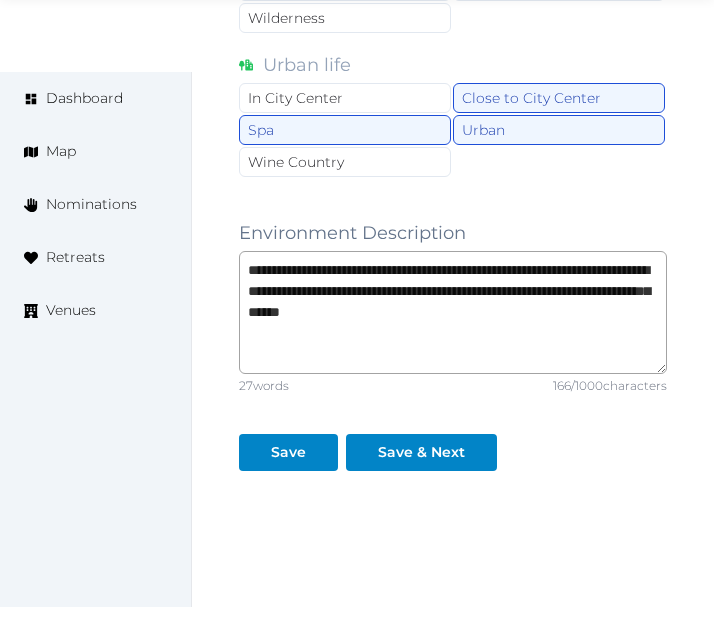 scroll, scrollTop: 2164, scrollLeft: 0, axis: vertical 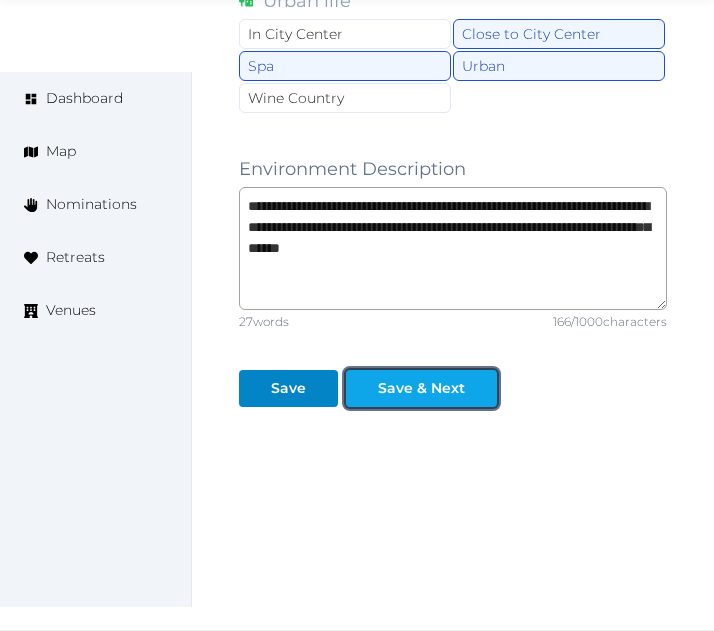 click at bounding box center [362, 388] 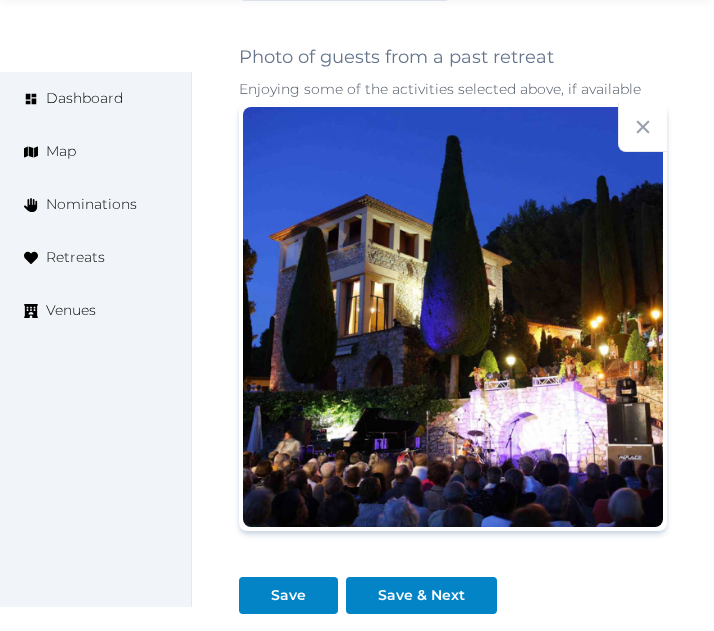 scroll, scrollTop: 2691, scrollLeft: 0, axis: vertical 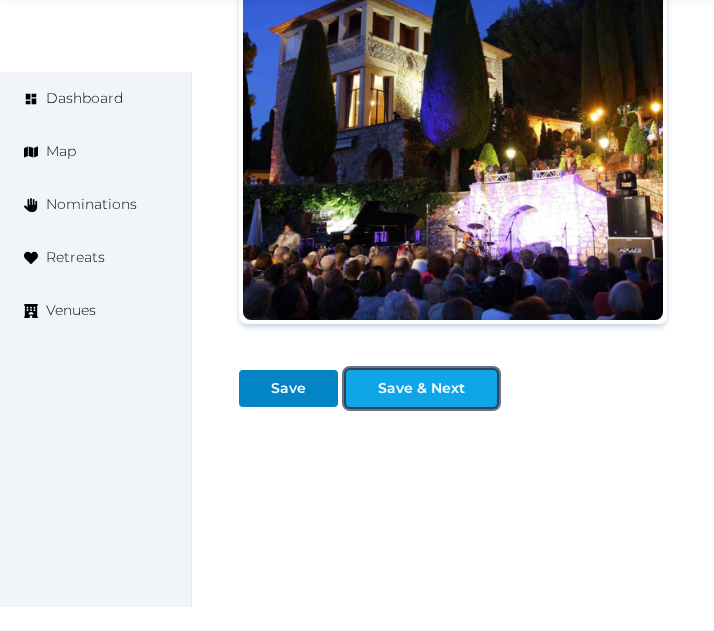 click on "Save & Next" at bounding box center (421, 388) 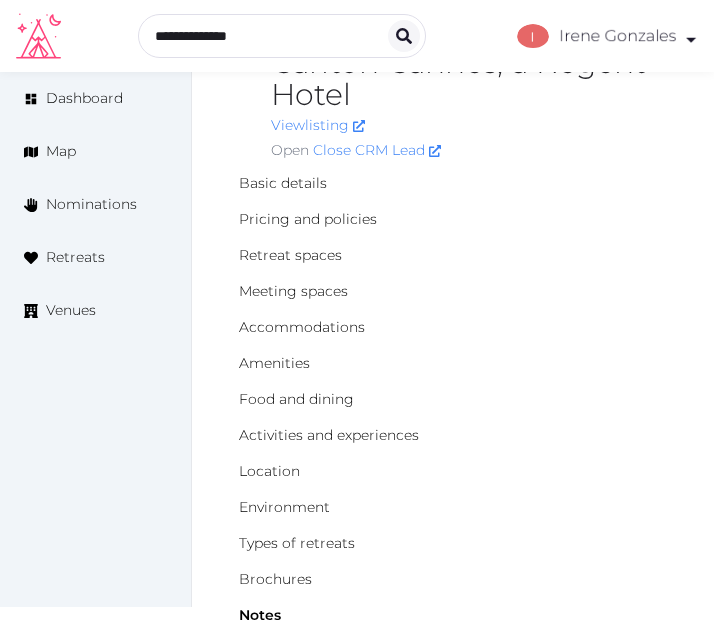 scroll, scrollTop: 0, scrollLeft: 0, axis: both 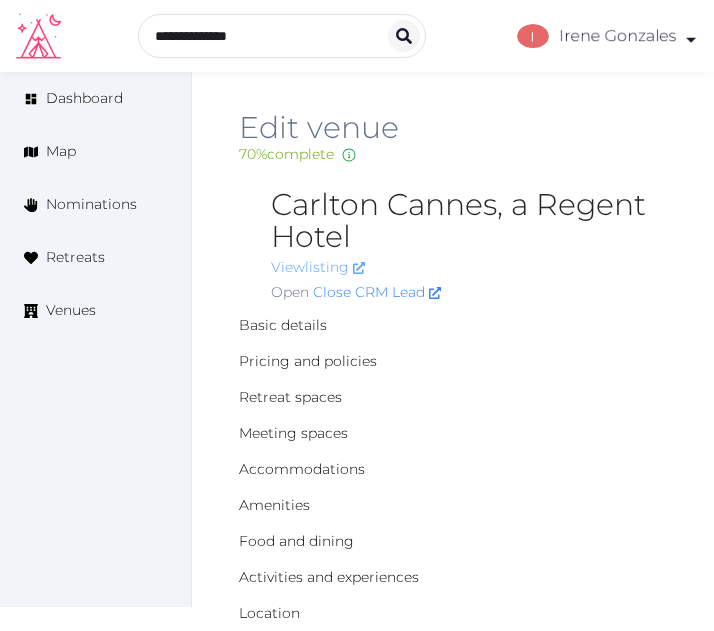 click on "View  listing" at bounding box center (318, 267) 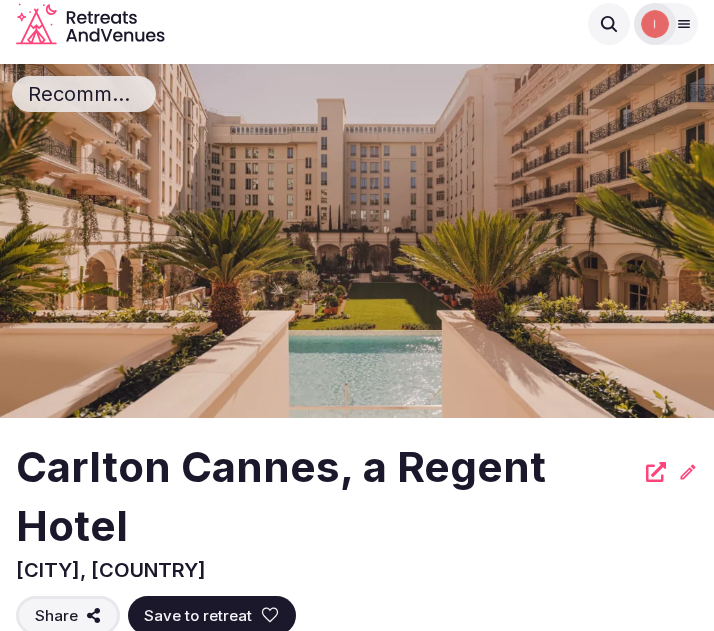 scroll, scrollTop: 0, scrollLeft: 0, axis: both 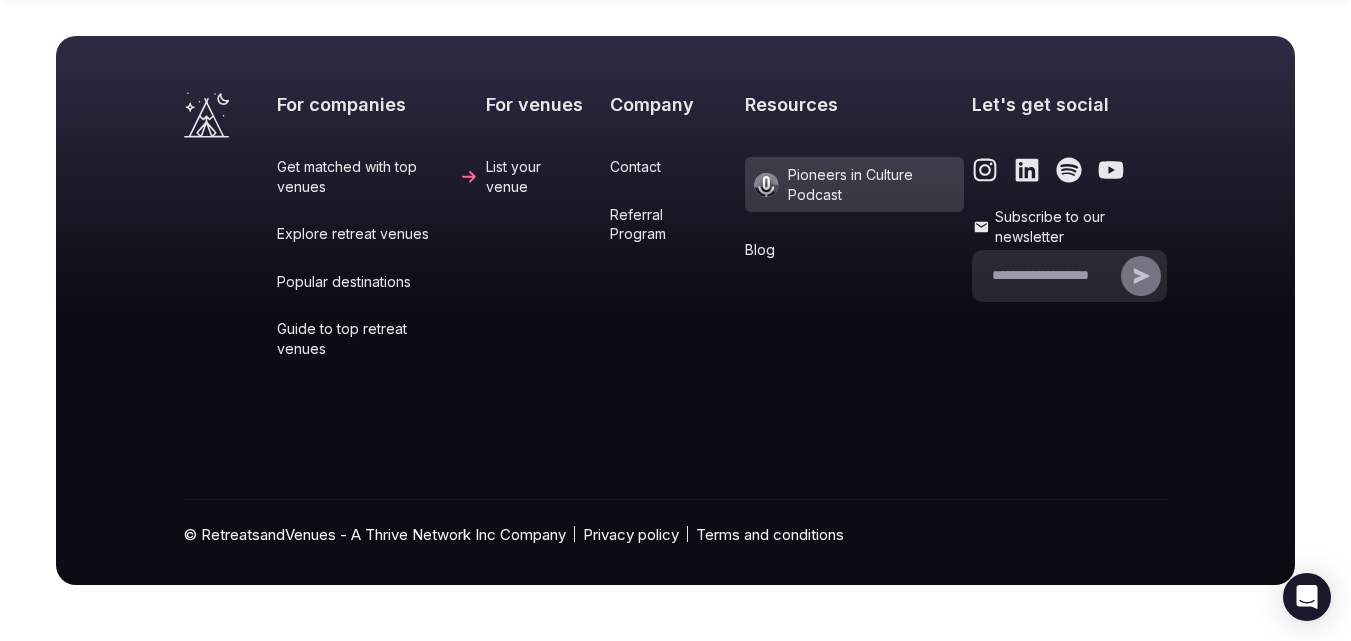 click on "Popular destinations" at bounding box center [377, 282] 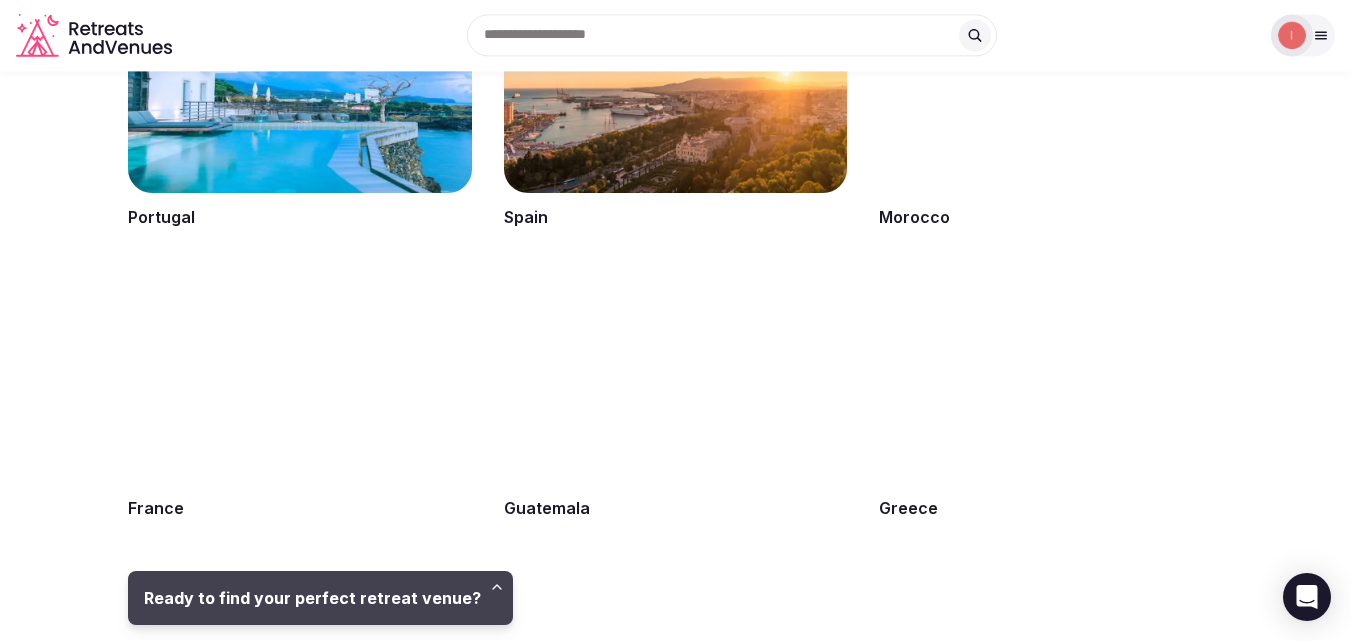 scroll, scrollTop: 1800, scrollLeft: 0, axis: vertical 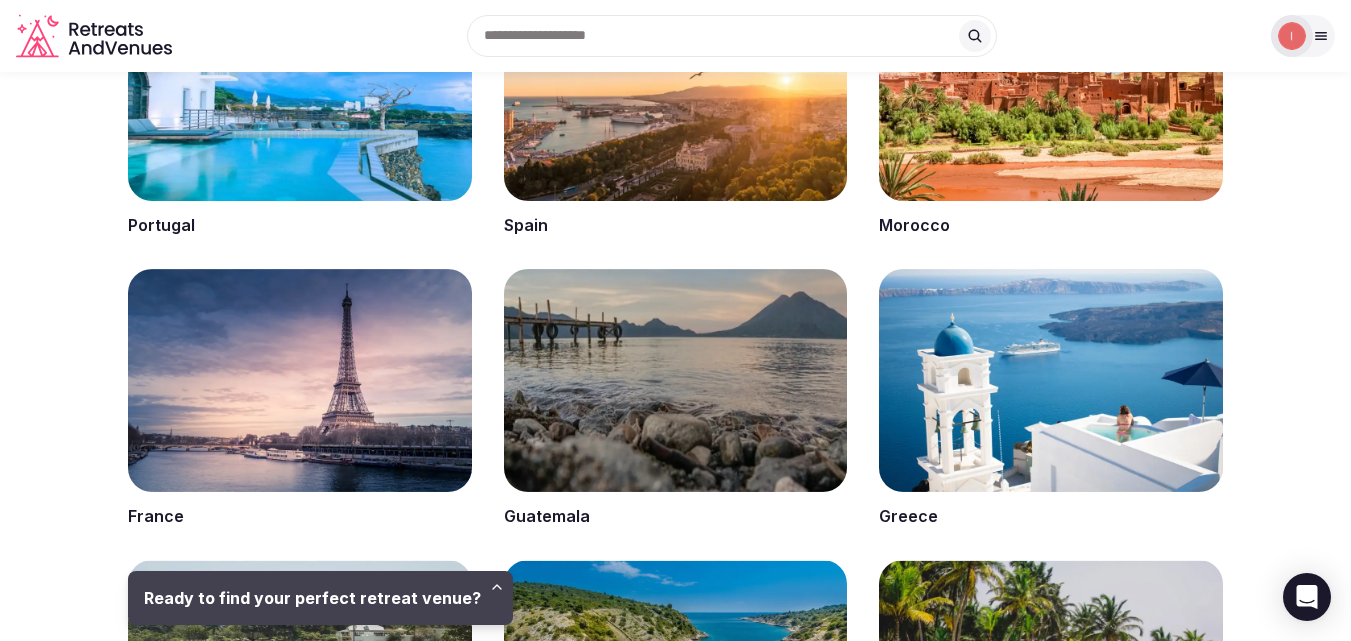 click at bounding box center [300, 398] 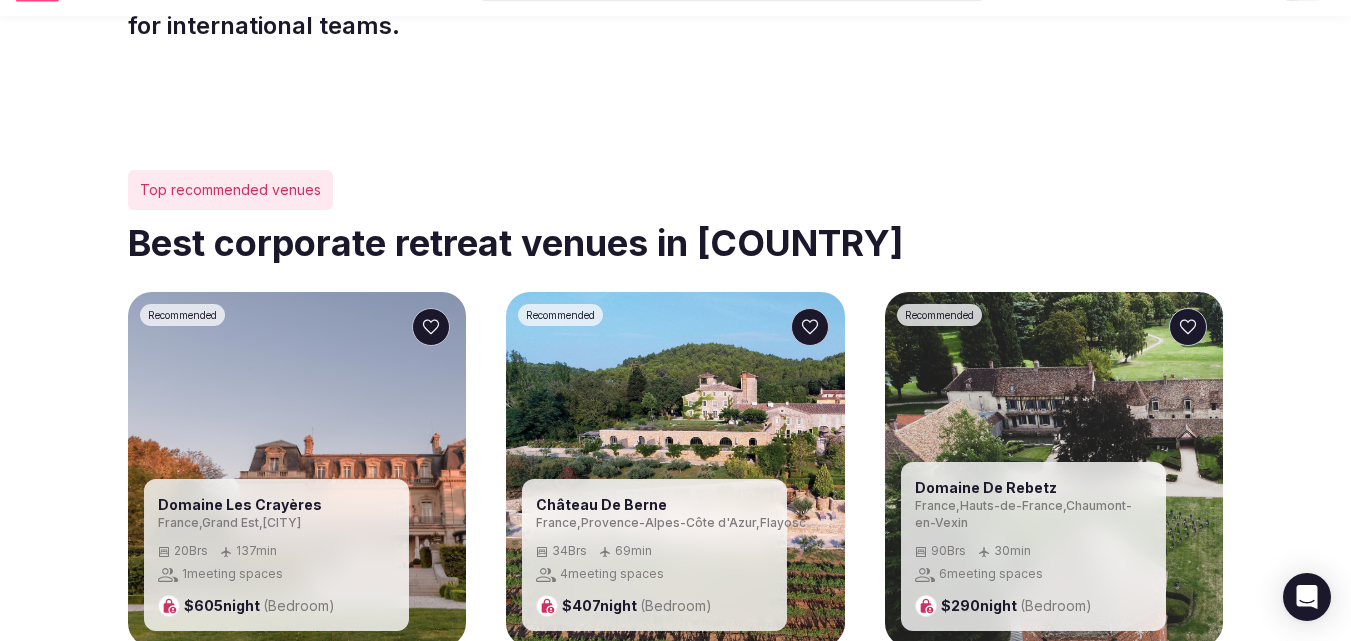 scroll, scrollTop: 1200, scrollLeft: 0, axis: vertical 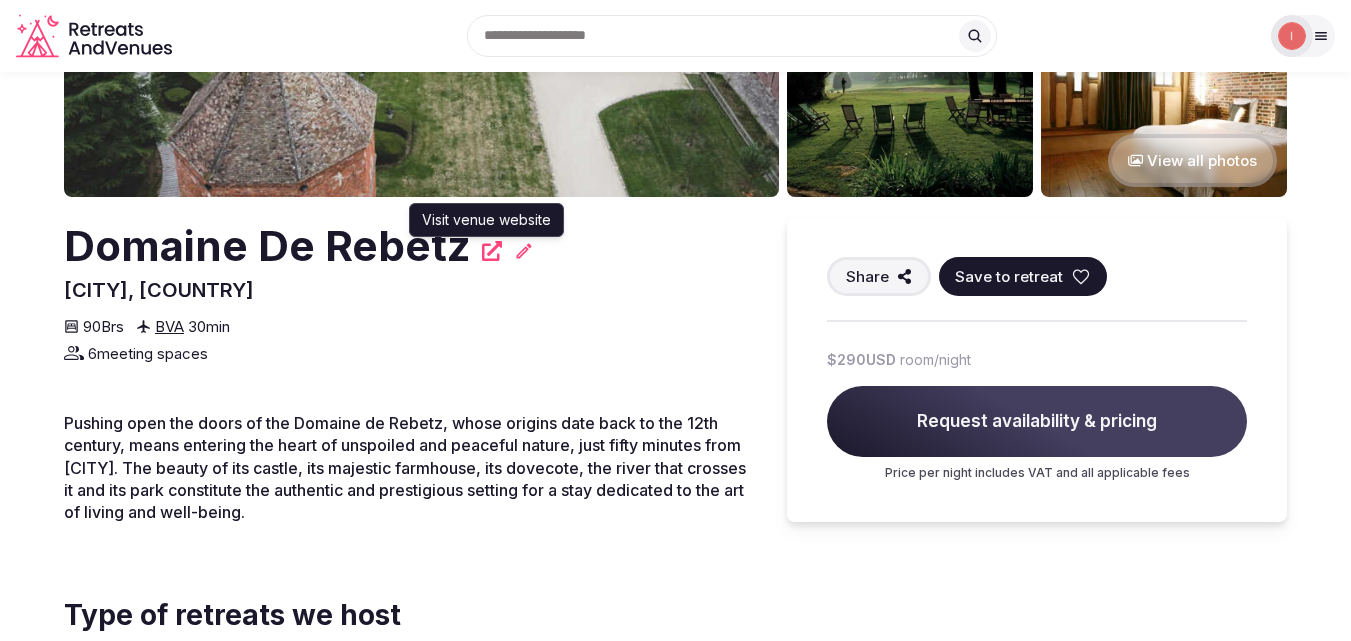 click 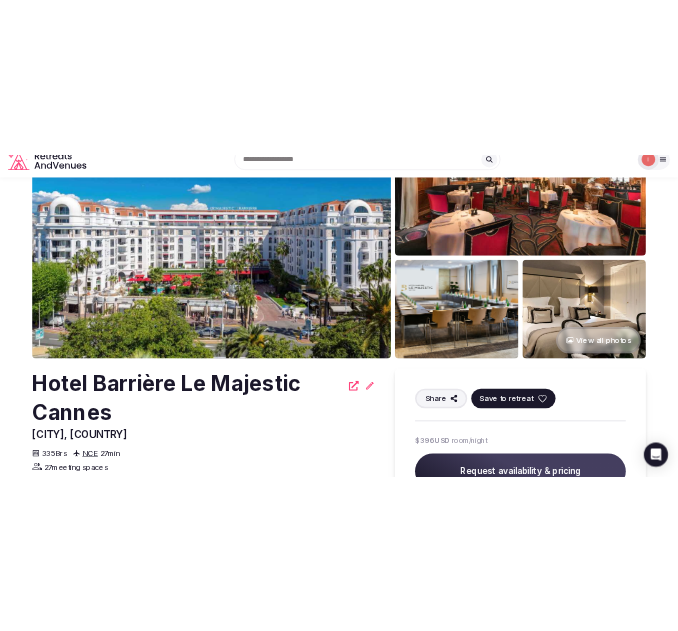 scroll, scrollTop: 300, scrollLeft: 0, axis: vertical 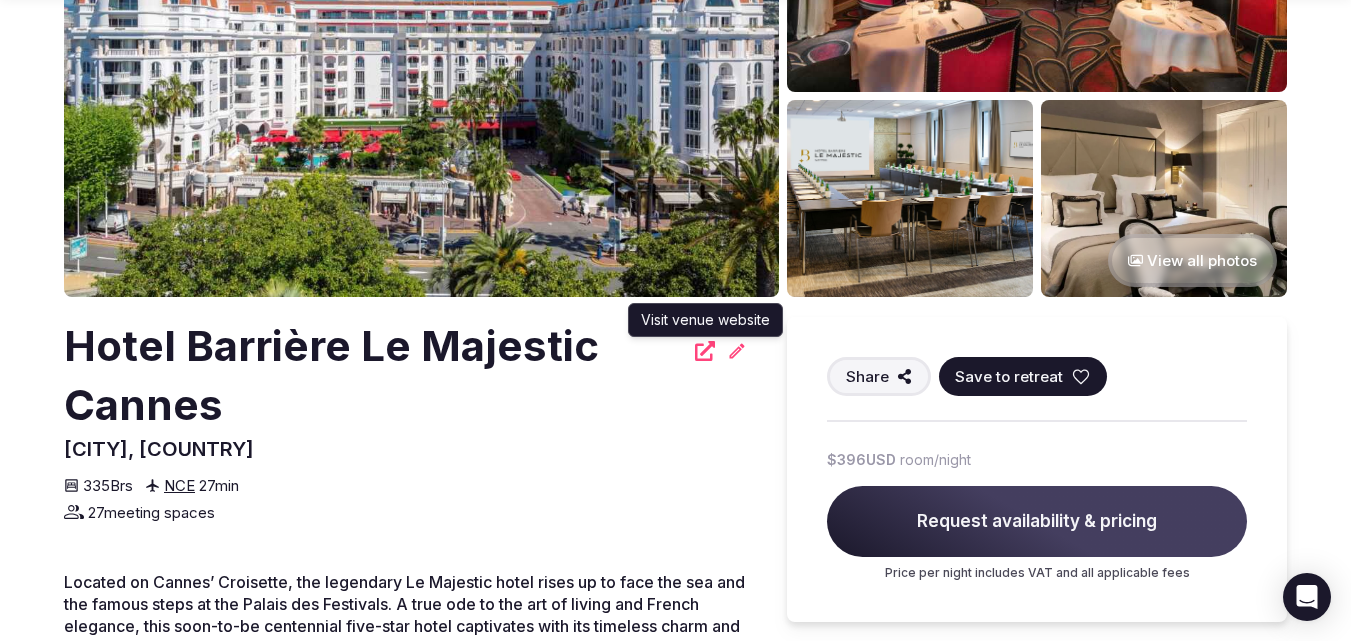 click 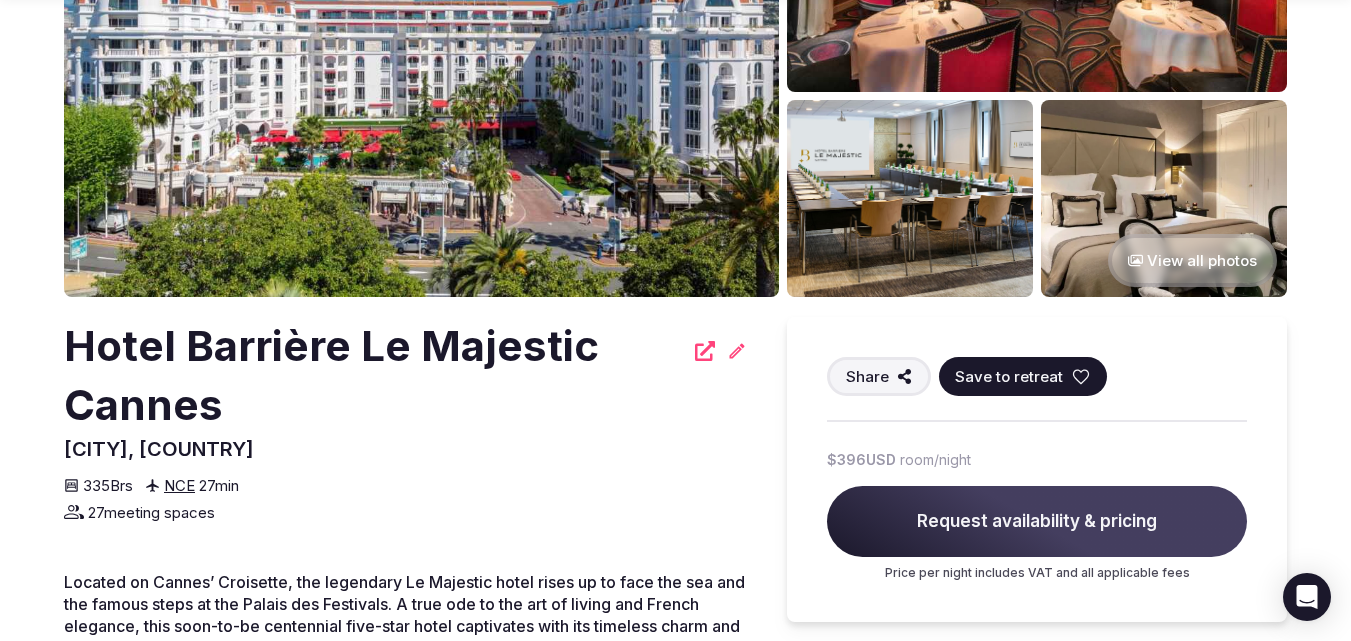 click on "Hotel Barrière Le Majestic Cannes" at bounding box center [373, 376] 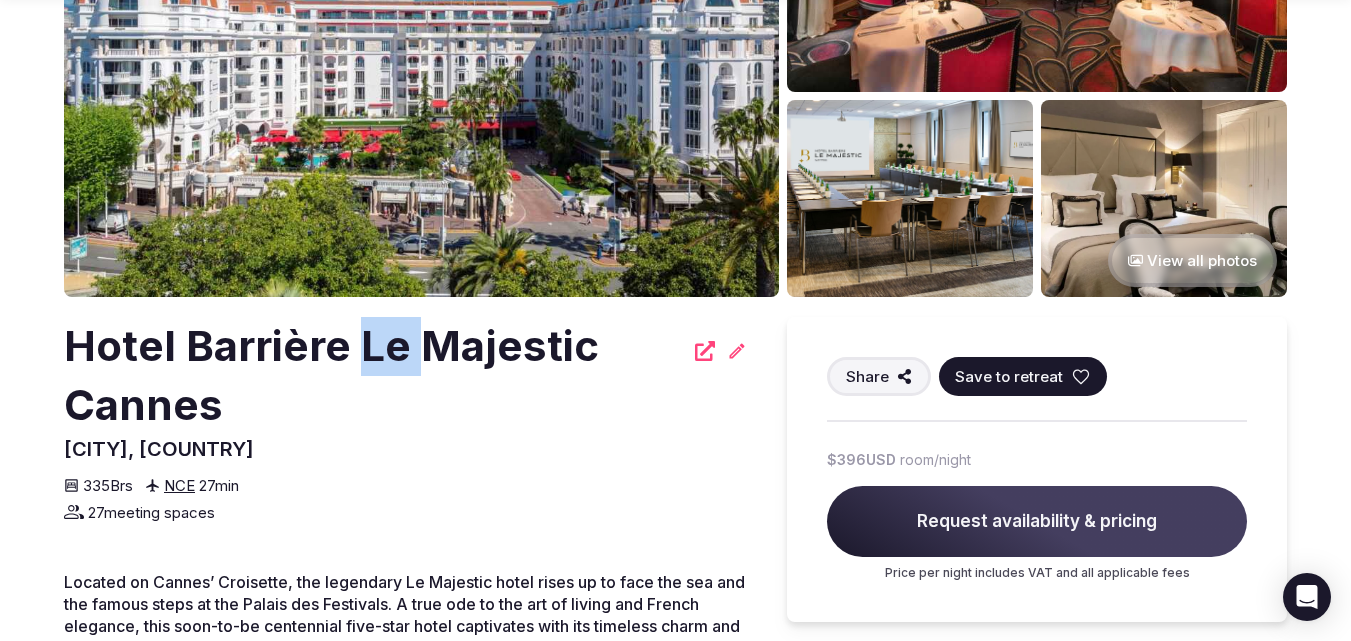 click on "Hotel Barrière Le Majestic Cannes" at bounding box center [373, 376] 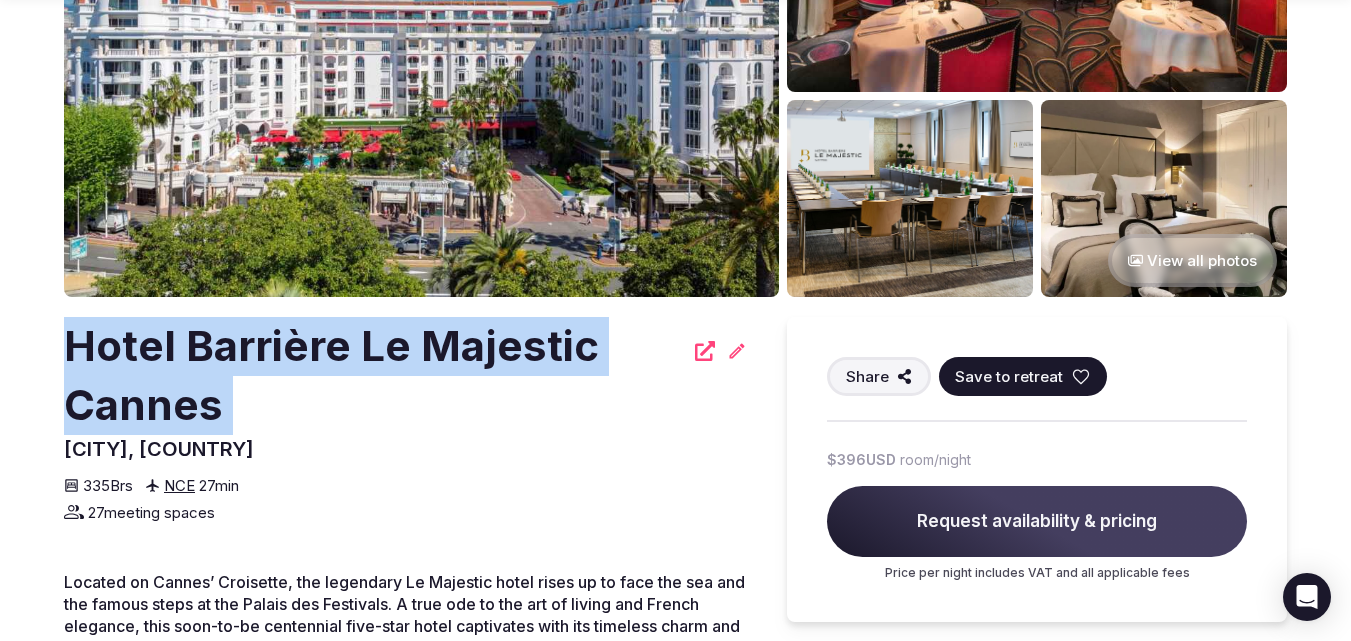 click on "Hotel Barrière Le Majestic Cannes" at bounding box center (373, 376) 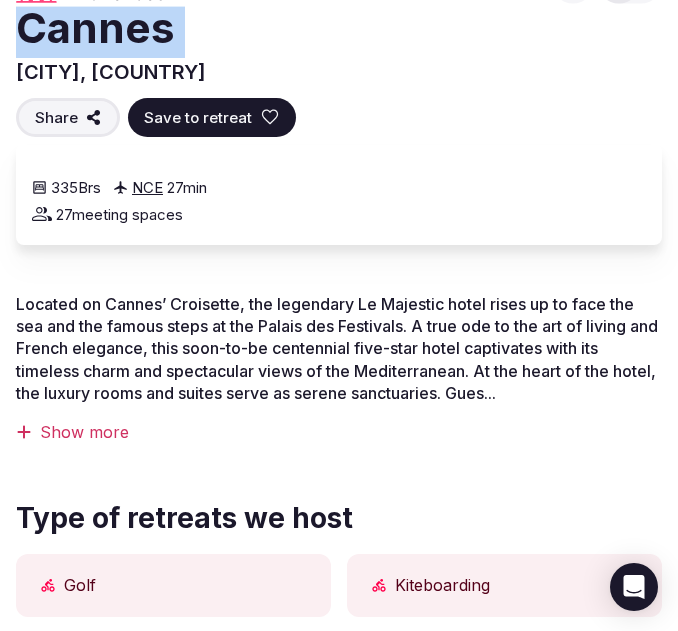 scroll, scrollTop: 0, scrollLeft: 0, axis: both 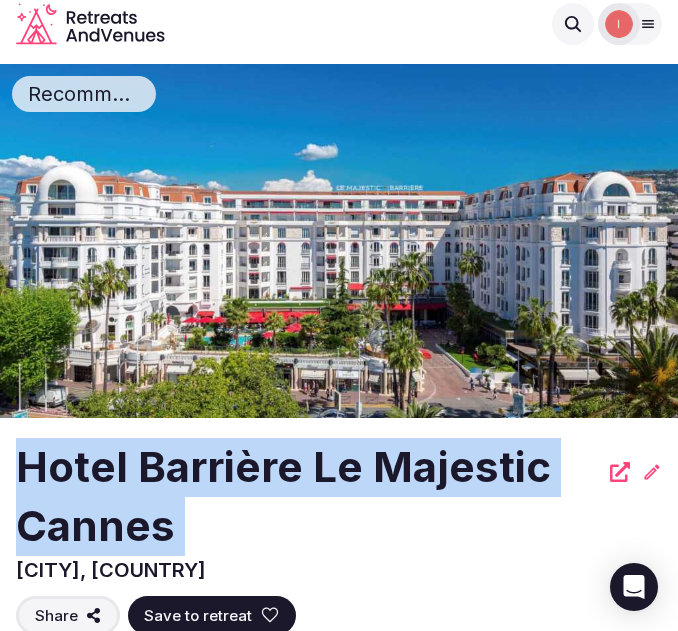 click 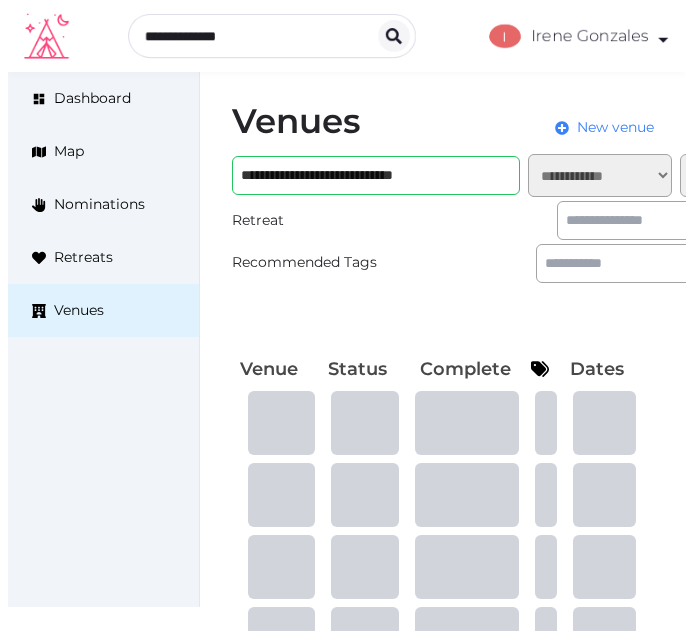 scroll, scrollTop: 0, scrollLeft: 0, axis: both 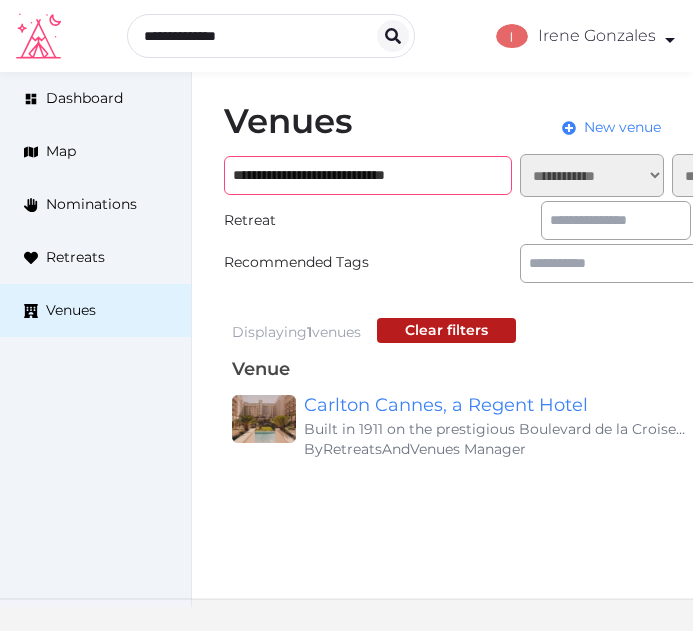 click on "**********" at bounding box center [368, 175] 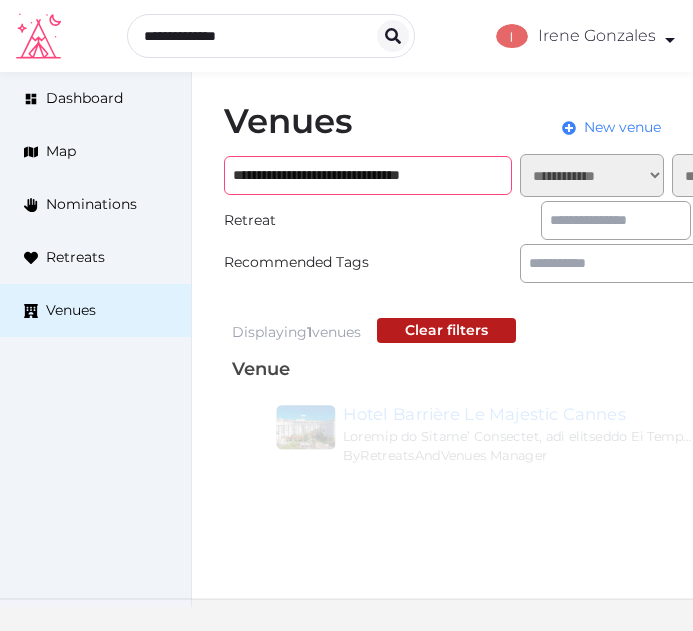 type on "**********" 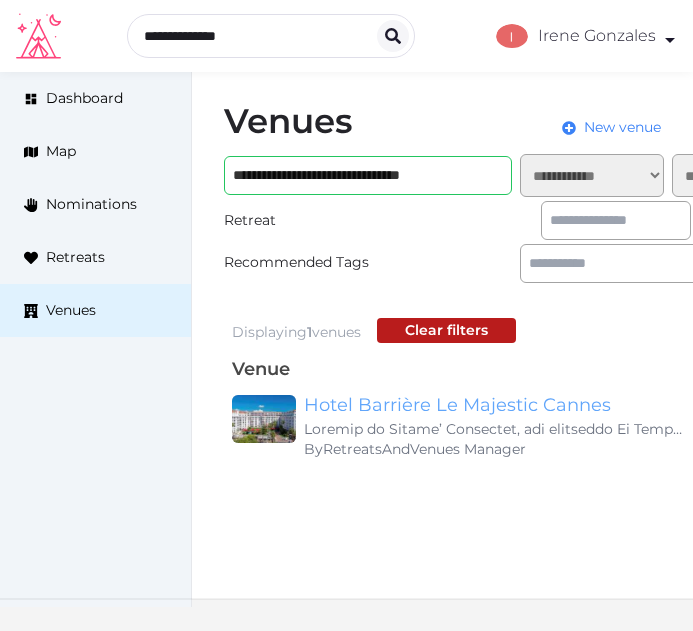 click on "Hotel Barrière Le Majestic Cannes" at bounding box center [496, 405] 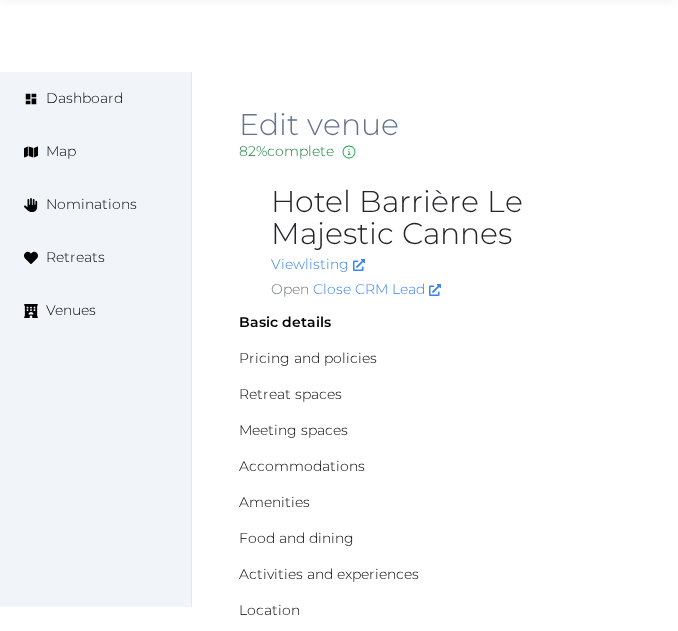 scroll, scrollTop: 0, scrollLeft: 0, axis: both 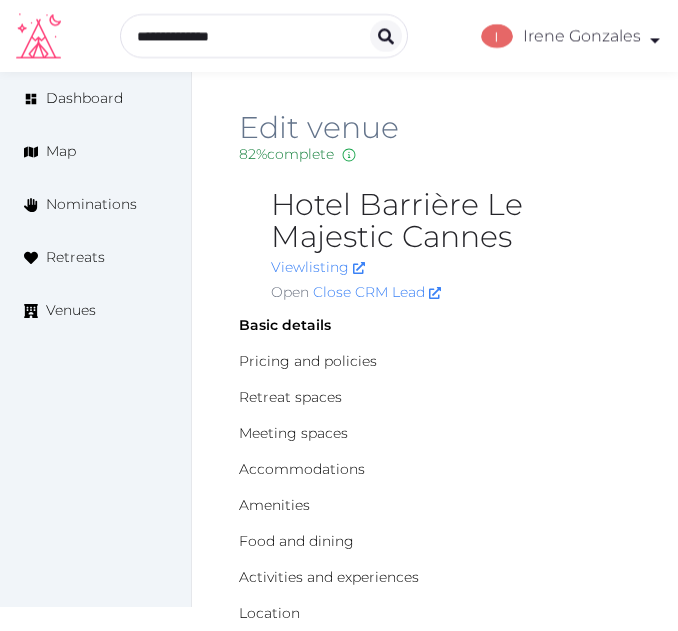 click on "Hotel Barrière Le Majestic Cannes" at bounding box center [451, 221] 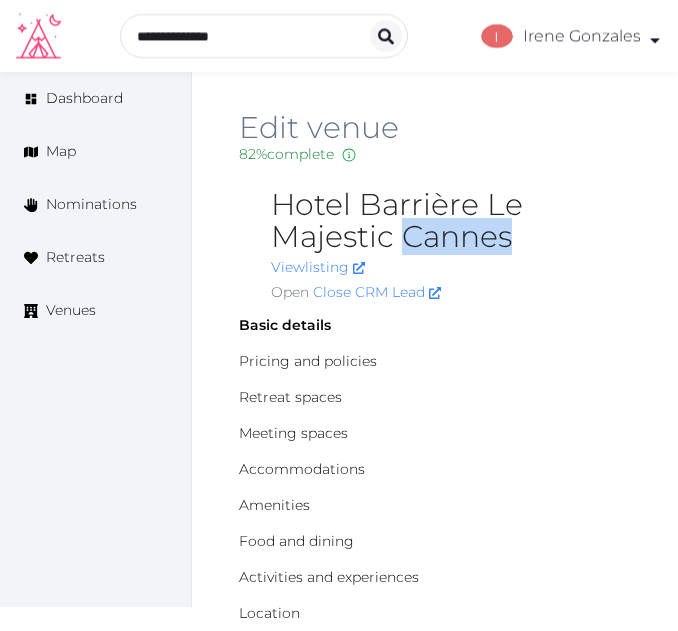 click on "Hotel Barrière Le Majestic Cannes" at bounding box center (451, 221) 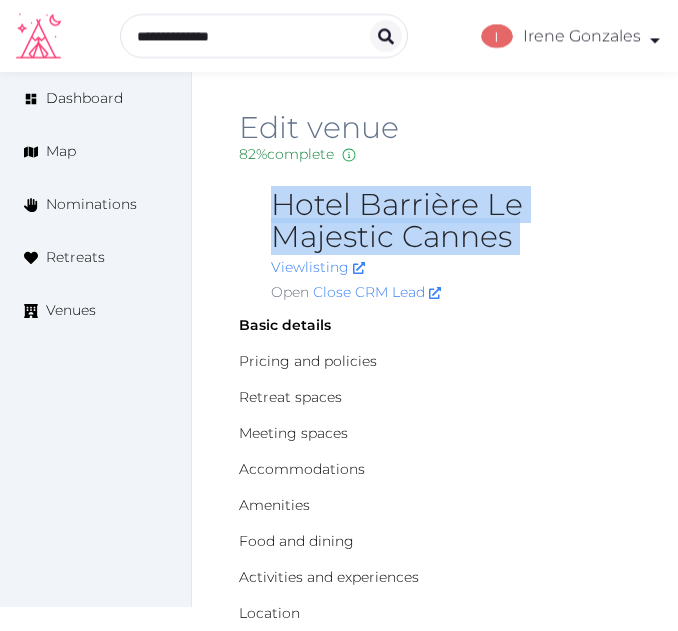 click on "Hotel Barrière Le Majestic Cannes" at bounding box center (451, 221) 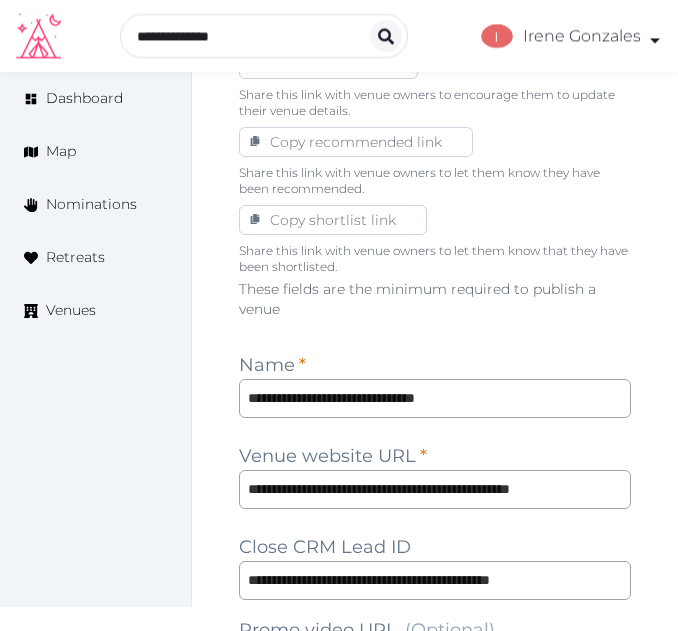 scroll, scrollTop: 1308, scrollLeft: 0, axis: vertical 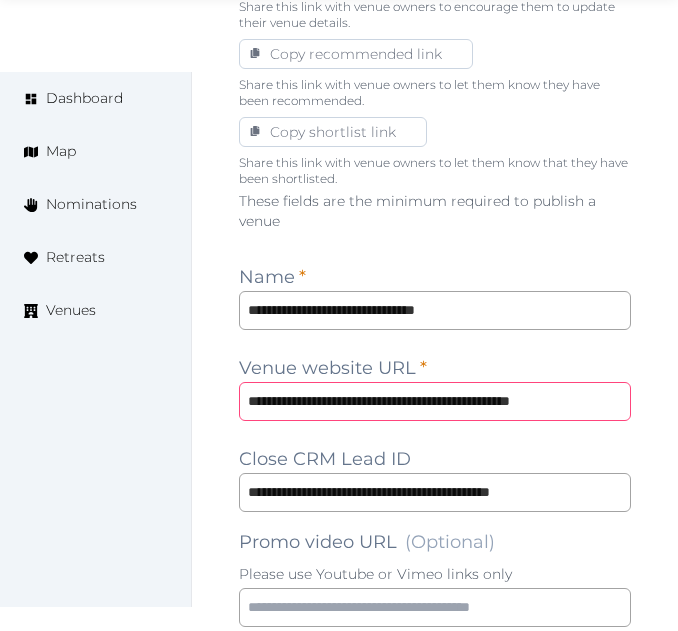 click on "**********" at bounding box center [435, 401] 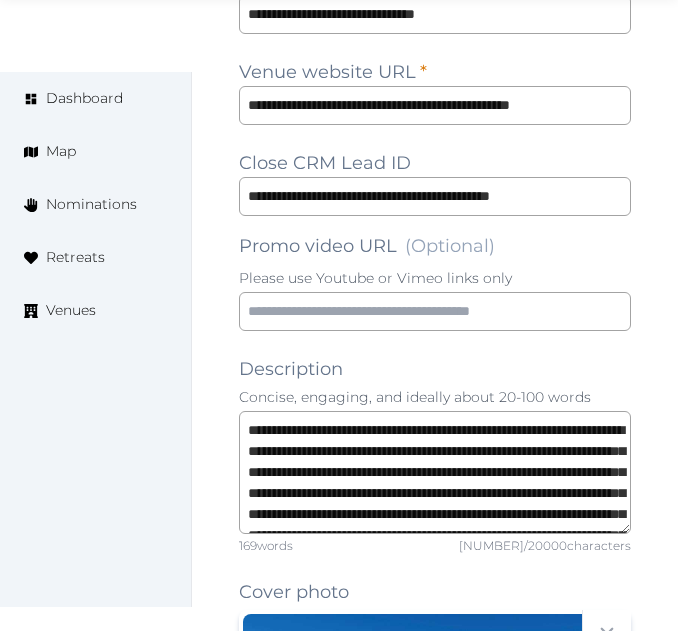 scroll, scrollTop: 1608, scrollLeft: 0, axis: vertical 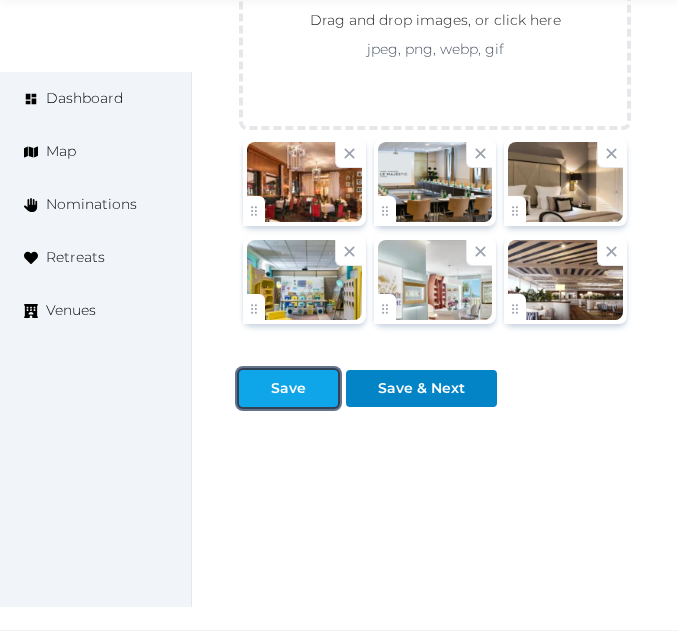 click on "Save" at bounding box center [288, 388] 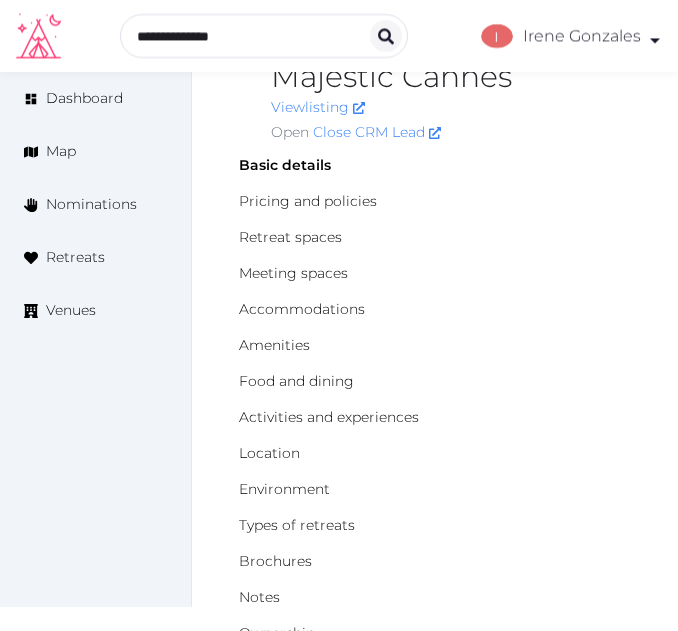 scroll, scrollTop: 0, scrollLeft: 0, axis: both 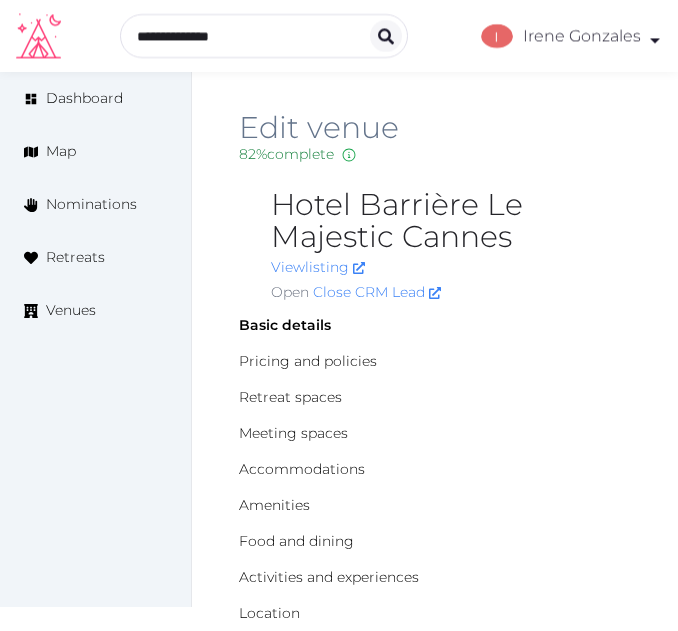 click on "Hotel Barrière Le Majestic Cannes" at bounding box center [451, 221] 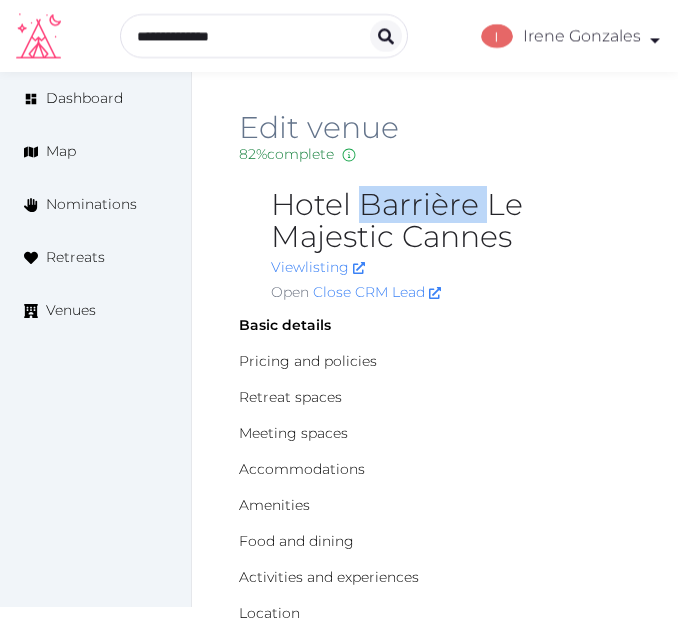click on "Hotel Barrière Le Majestic Cannes" at bounding box center [451, 221] 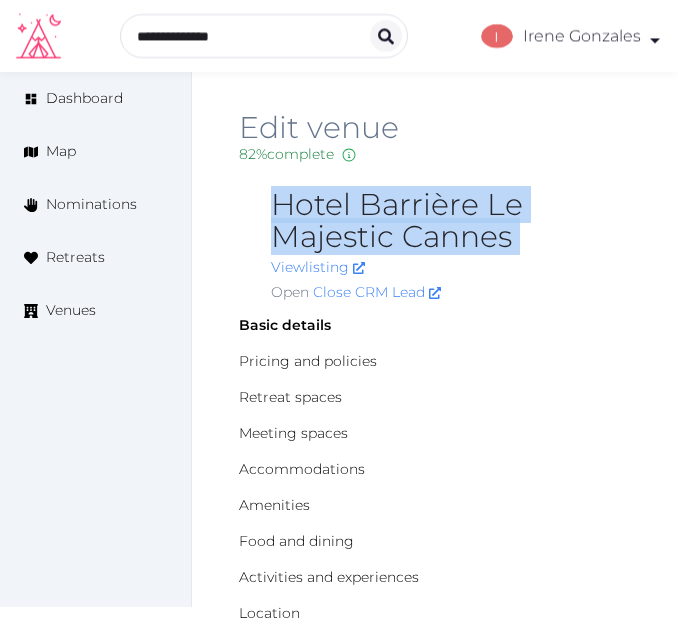 click on "Hotel Barrière Le Majestic Cannes" at bounding box center (451, 221) 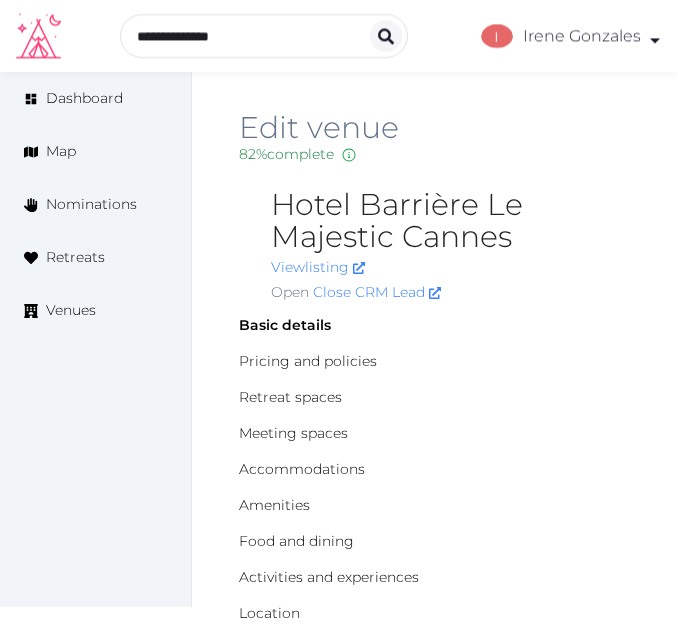 click on "Hotel Barrière Le Majestic Cannes   View  listing   Open    Close CRM Lead" at bounding box center (451, 250) 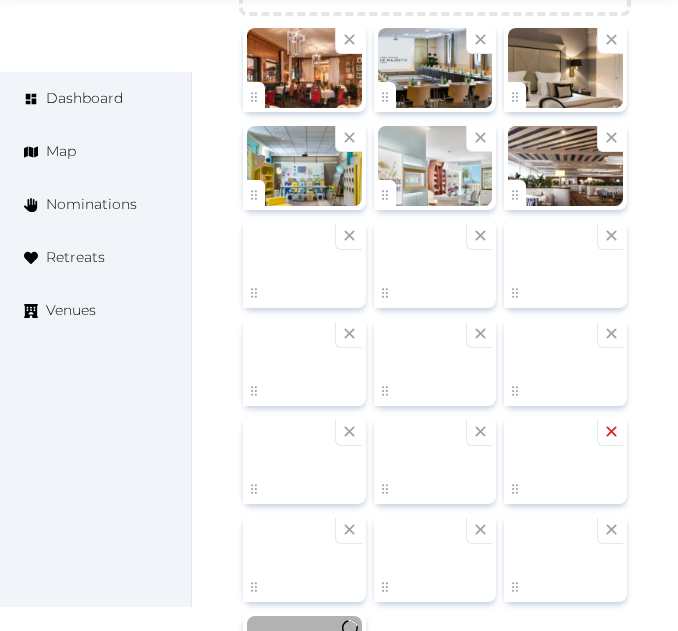 scroll, scrollTop: 4462, scrollLeft: 0, axis: vertical 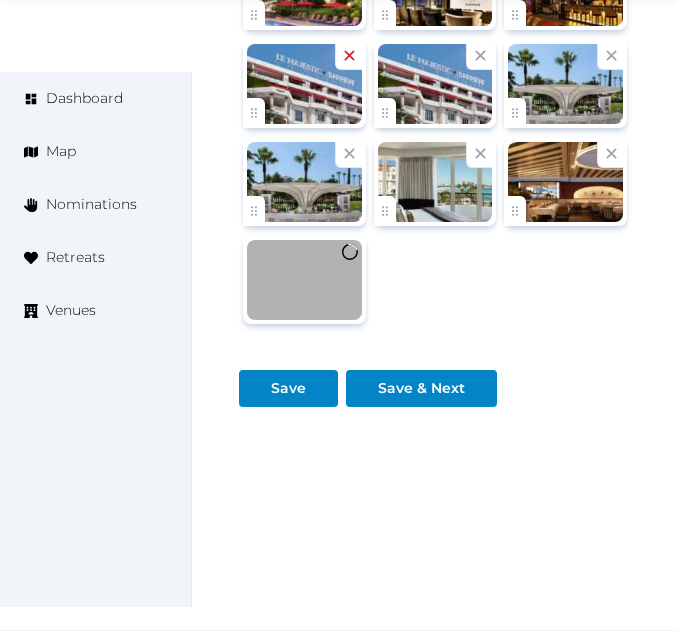 click 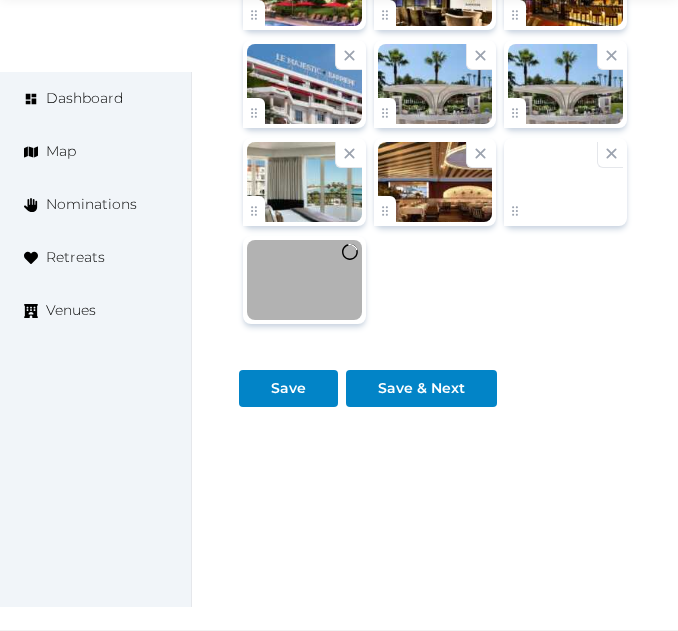 scroll, scrollTop: 4000, scrollLeft: 0, axis: vertical 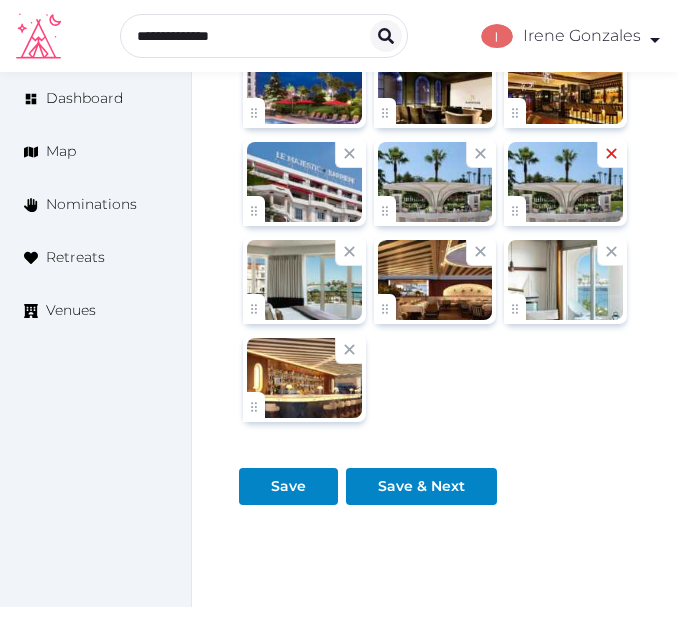 click 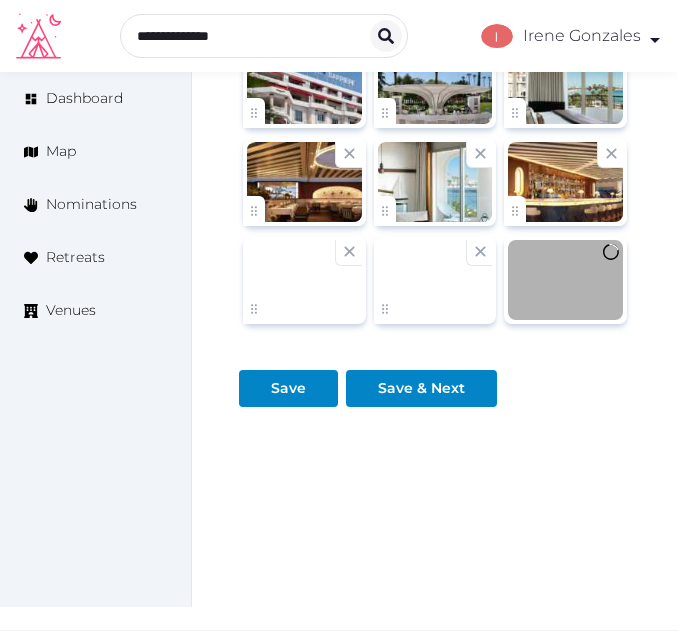 scroll, scrollTop: 4000, scrollLeft: 0, axis: vertical 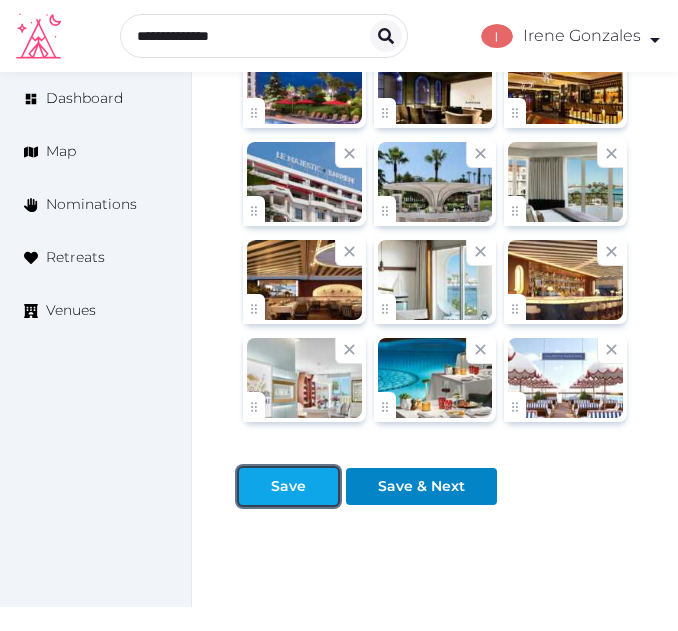 click at bounding box center (322, 486) 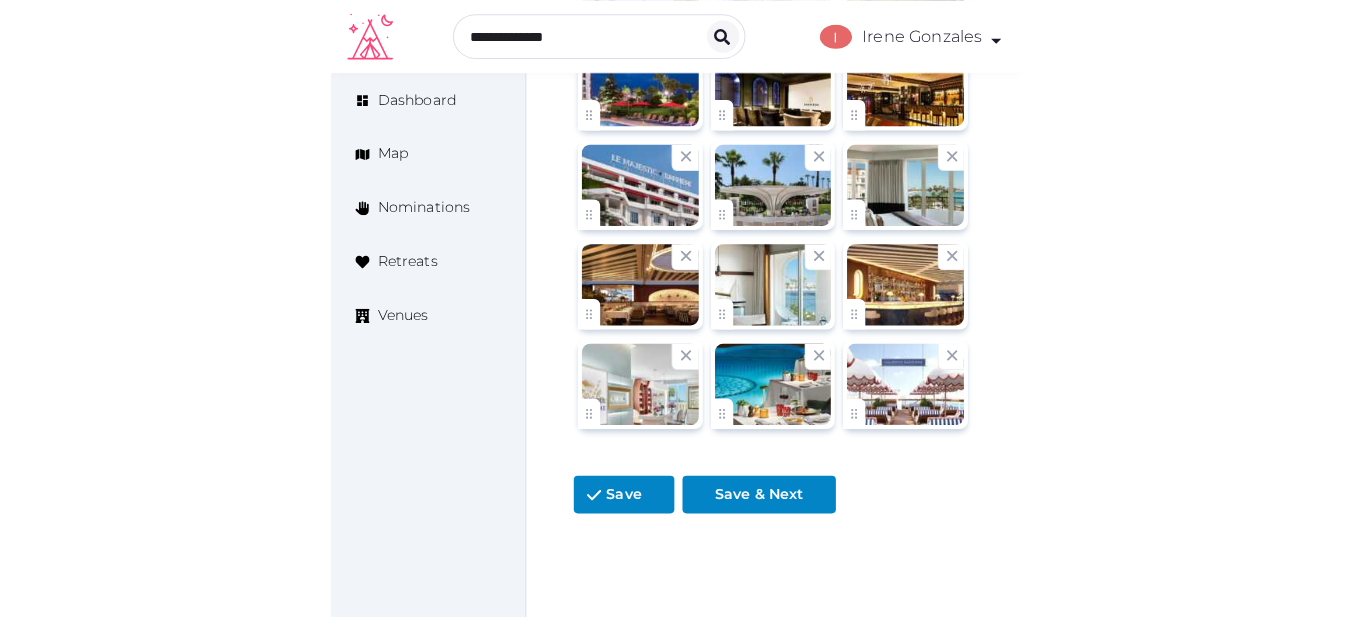 scroll, scrollTop: 2714, scrollLeft: 0, axis: vertical 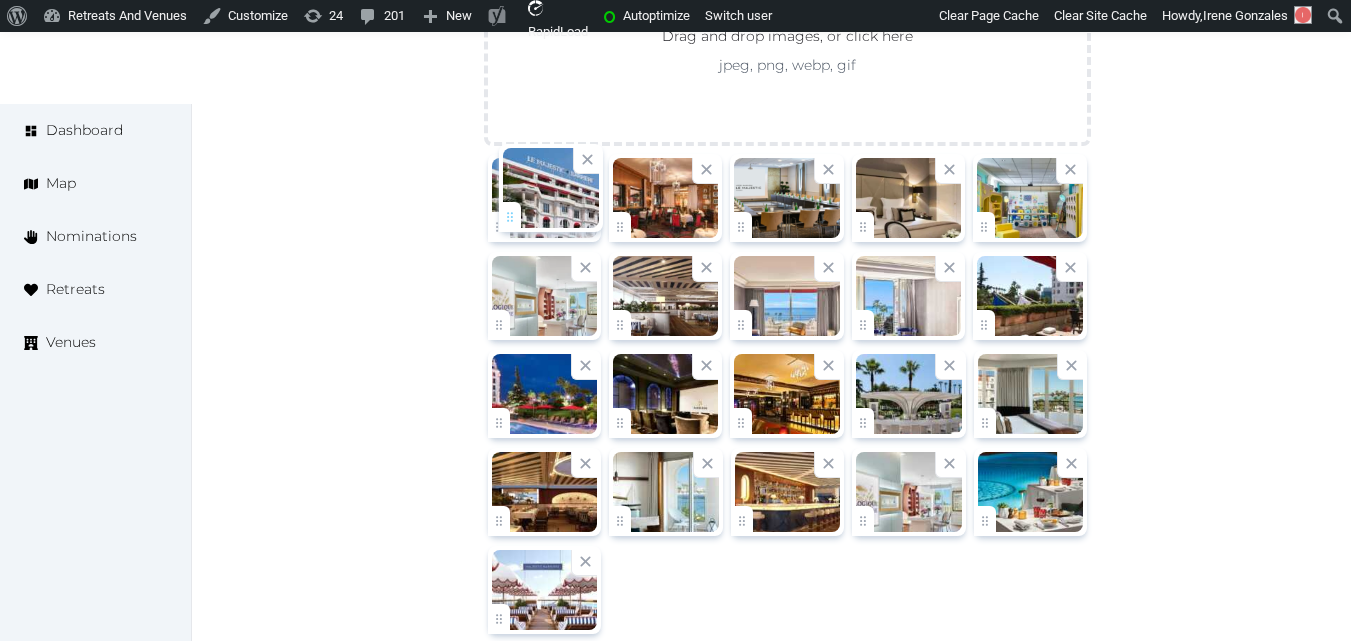 drag, startPoint x: 743, startPoint y: 409, endPoint x: 511, endPoint y: 203, distance: 310.25797 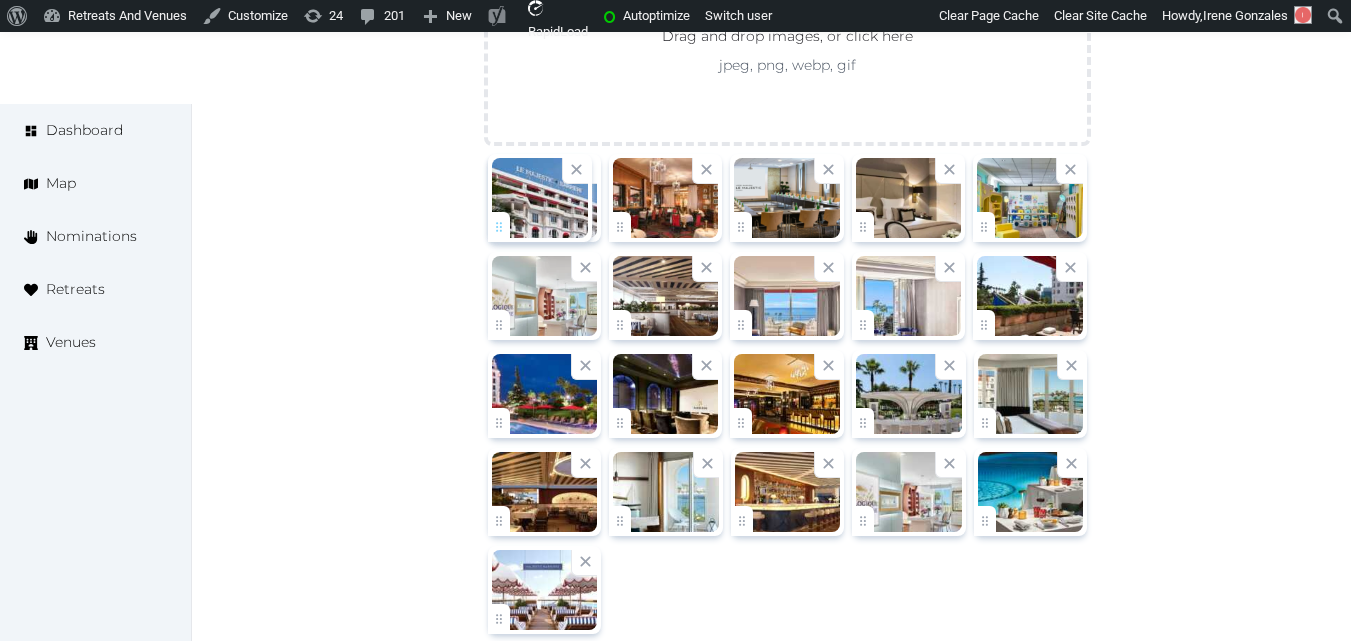 click on "Irene Gonzales   Account My Venue Listings My Retreats Logout      Dashboard Map Nominations Retreats Venues Edit venue 82 %  complete Fill out all the fields in your listing to increase its completion percentage.   A higher completion percentage will make your listing more attractive and result in better matches. Hotel Barrière Le Majestic Cannes   View  listing   Open    Close CRM Lead Basic details Pricing and policies Retreat spaces Meeting spaces Accommodations Amenities Food and dining Activities and experiences Location Environment Types of retreats Brochures Notes Ownership Administration Activity This venue is live and visible to the public Mark draft Archive Venue owned by RetreatsAndVenues Manager c.o.r.e.y.sanford@retreatsandvenues.com Copy ownership transfer link Share this link with any user to transfer ownership of this venue. Users without accounts will be directed to register. Copy update link Copy recommended link Name *" at bounding box center (675, -721) 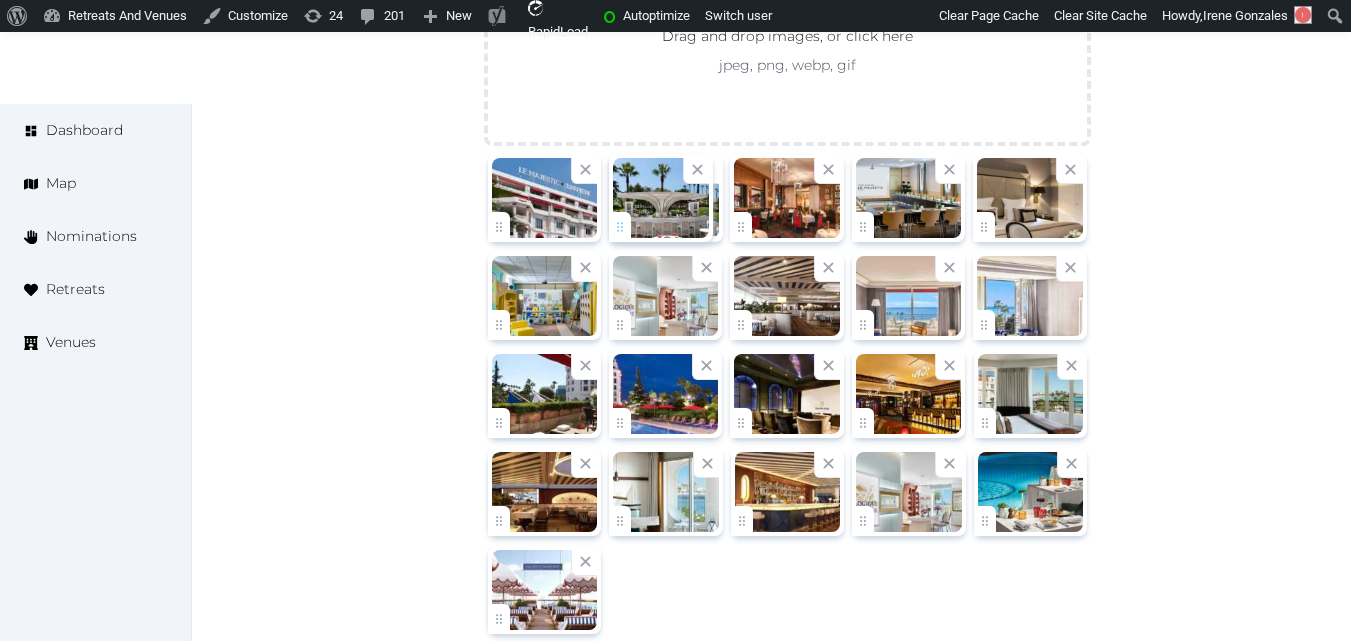drag, startPoint x: 867, startPoint y: 412, endPoint x: 632, endPoint y: 235, distance: 294.20062 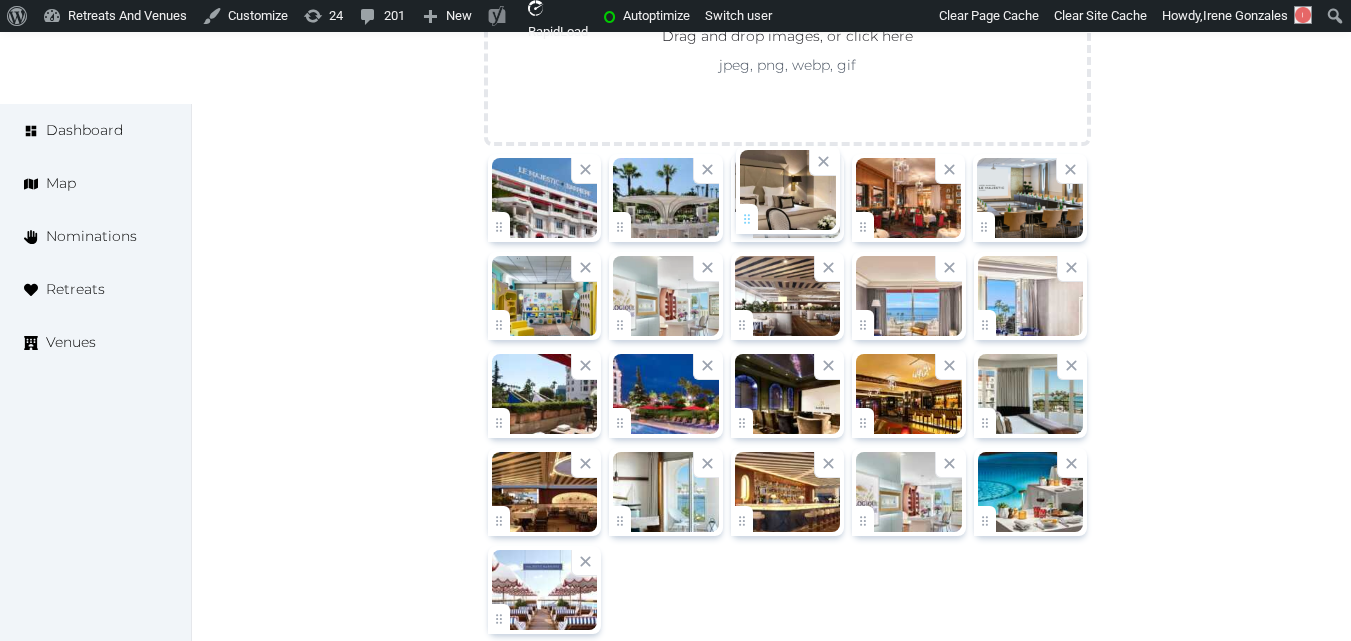 drag, startPoint x: 982, startPoint y: 227, endPoint x: 744, endPoint y: 219, distance: 238.13441 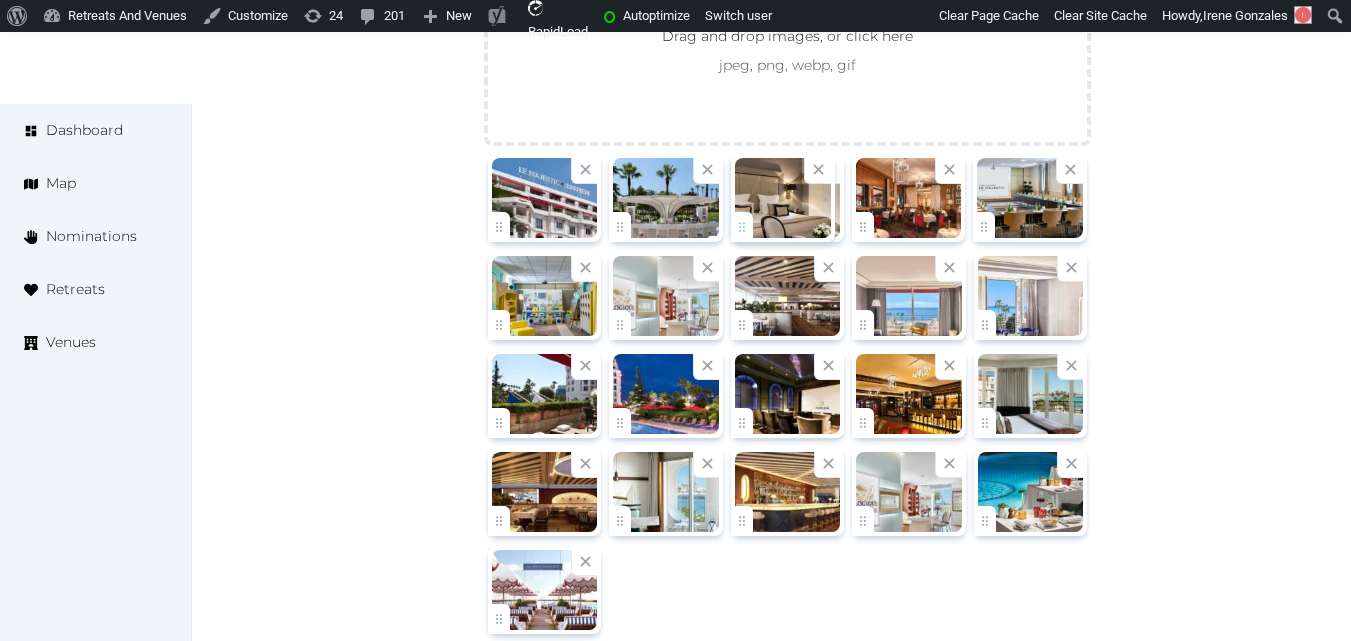 click on "Irene Gonzales   Account My Venue Listings My Retreats Logout      Dashboard Map Nominations Retreats Venues Edit venue 82 %  complete Fill out all the fields in your listing to increase its completion percentage.   A higher completion percentage will make your listing more attractive and result in better matches. Hotel Barrière Le Majestic Cannes   View  listing   Open    Close CRM Lead Basic details Pricing and policies Retreat spaces Meeting spaces Accommodations Amenities Food and dining Activities and experiences Location Environment Types of retreats Brochures Notes Ownership Administration Activity This venue is live and visible to the public Mark draft Archive Venue owned by RetreatsAndVenues Manager c.o.r.e.y.sanford@retreatsandvenues.com Copy ownership transfer link Share this link with any user to transfer ownership of this venue. Users without accounts will be directed to register. Copy update link Copy recommended link Name *" at bounding box center [675, -721] 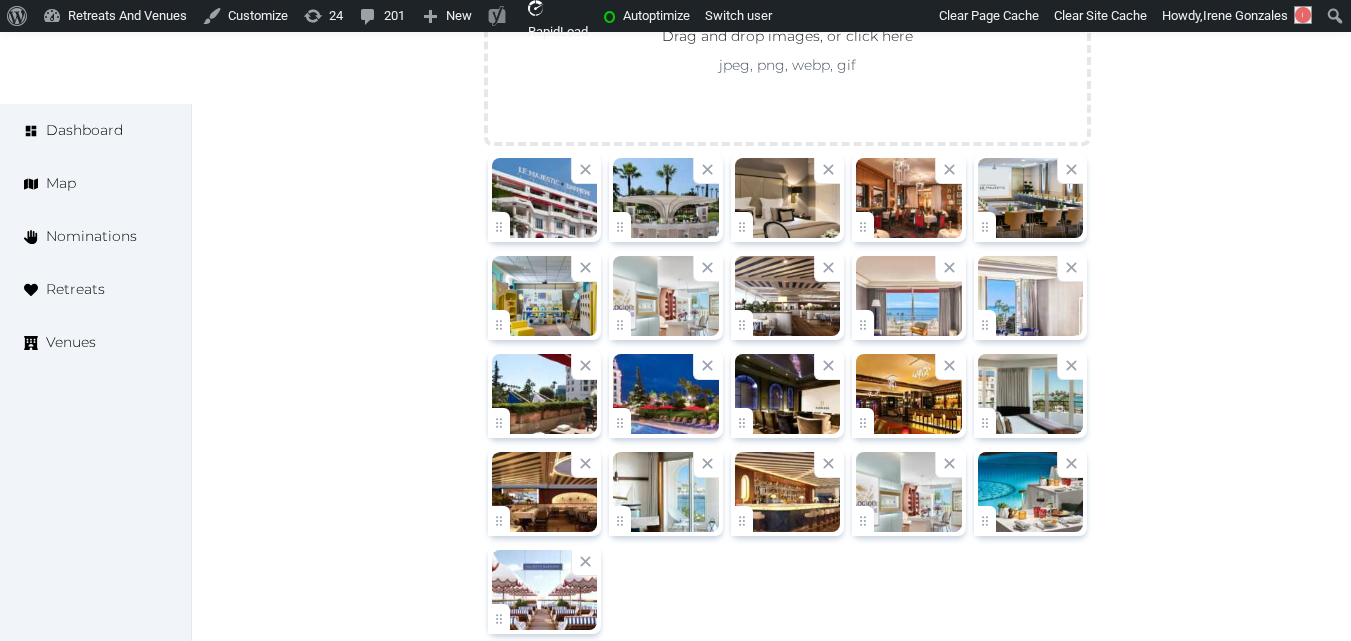 scroll, scrollTop: 2514, scrollLeft: 0, axis: vertical 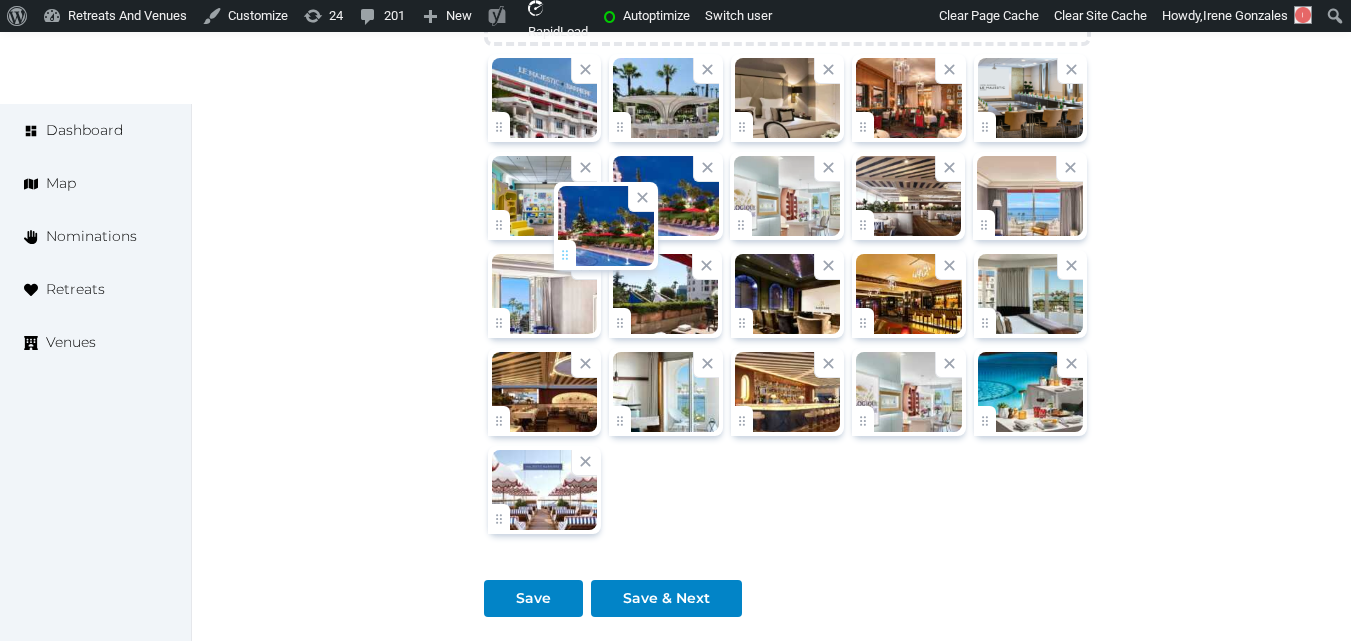 drag, startPoint x: 622, startPoint y: 319, endPoint x: 567, endPoint y: 251, distance: 87.458565 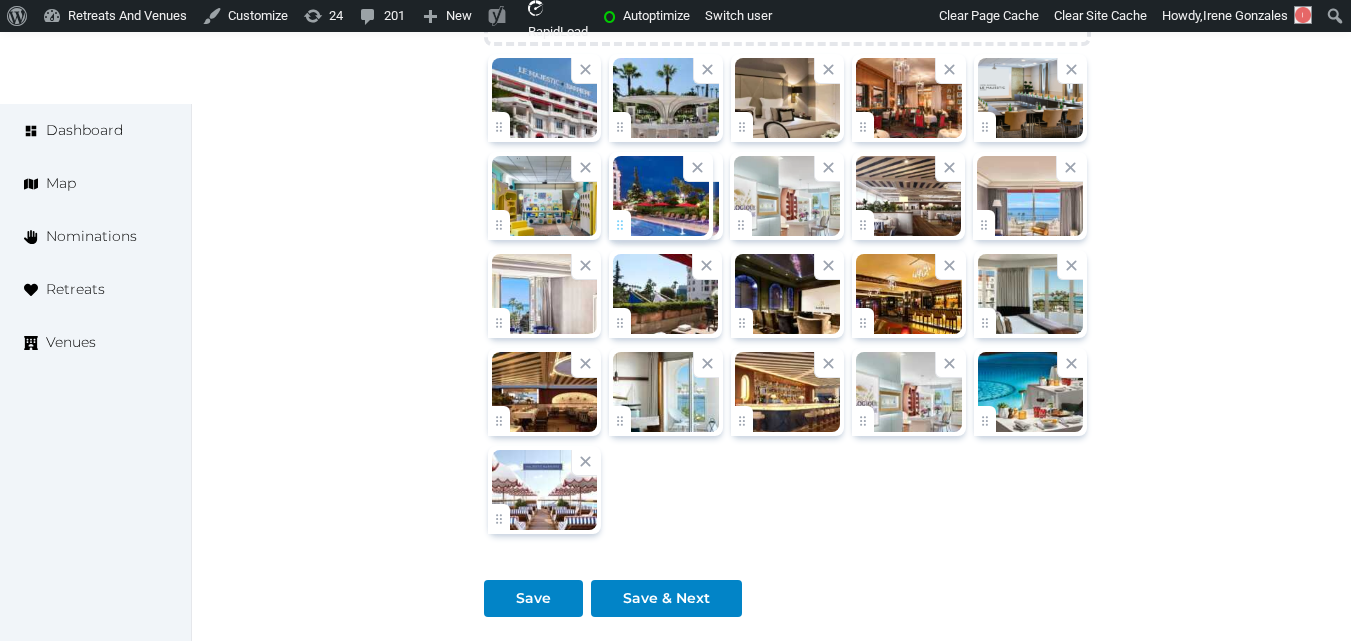 click on "Irene Gonzales   Account My Venue Listings My Retreats Logout      Dashboard Map Nominations Retreats Venues Edit venue 82 %  complete Fill out all the fields in your listing to increase its completion percentage.   A higher completion percentage will make your listing more attractive and result in better matches. Hotel Barrière Le Majestic Cannes   View  listing   Open    Close CRM Lead Basic details Pricing and policies Retreat spaces Meeting spaces Accommodations Amenities Food and dining Activities and experiences Location Environment Types of retreats Brochures Notes Ownership Administration Activity This venue is live and visible to the public Mark draft Archive Venue owned by RetreatsAndVenues Manager c.o.r.e.y.sanford@retreatsandvenues.com Copy ownership transfer link Share this link with any user to transfer ownership of this venue. Users without accounts will be directed to register. Copy update link Copy recommended link Name *" at bounding box center (675, -821) 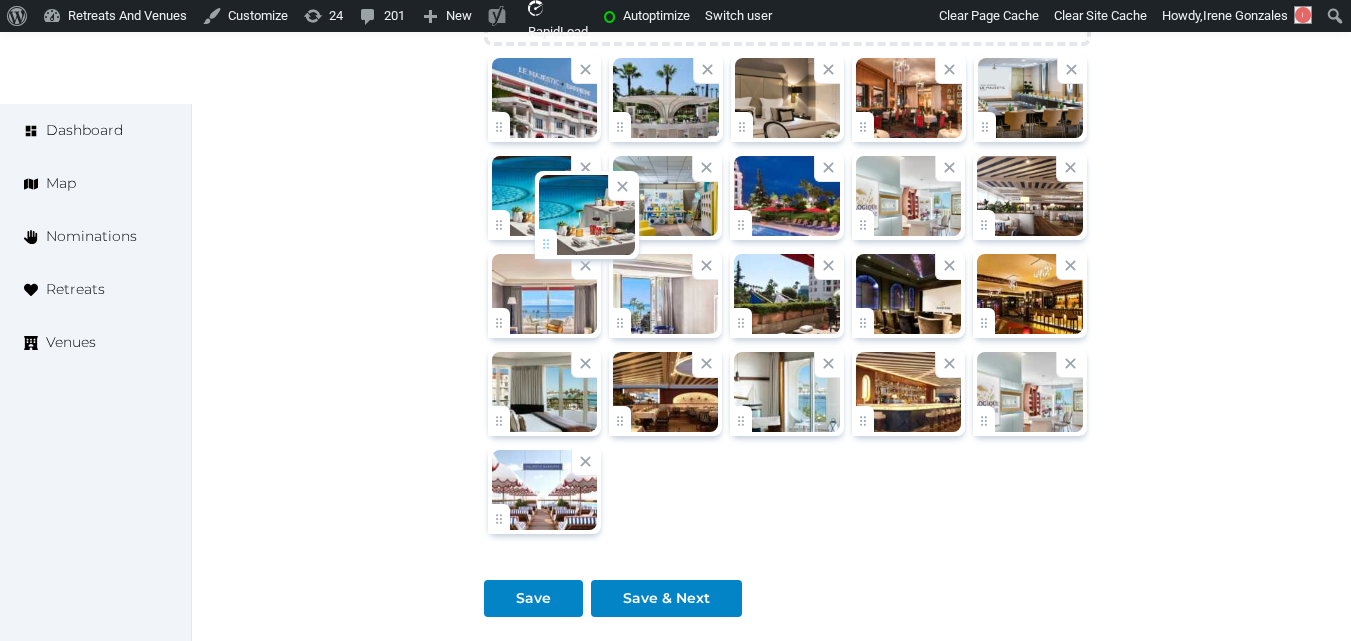 drag, startPoint x: 988, startPoint y: 426, endPoint x: 548, endPoint y: 249, distance: 474.2668 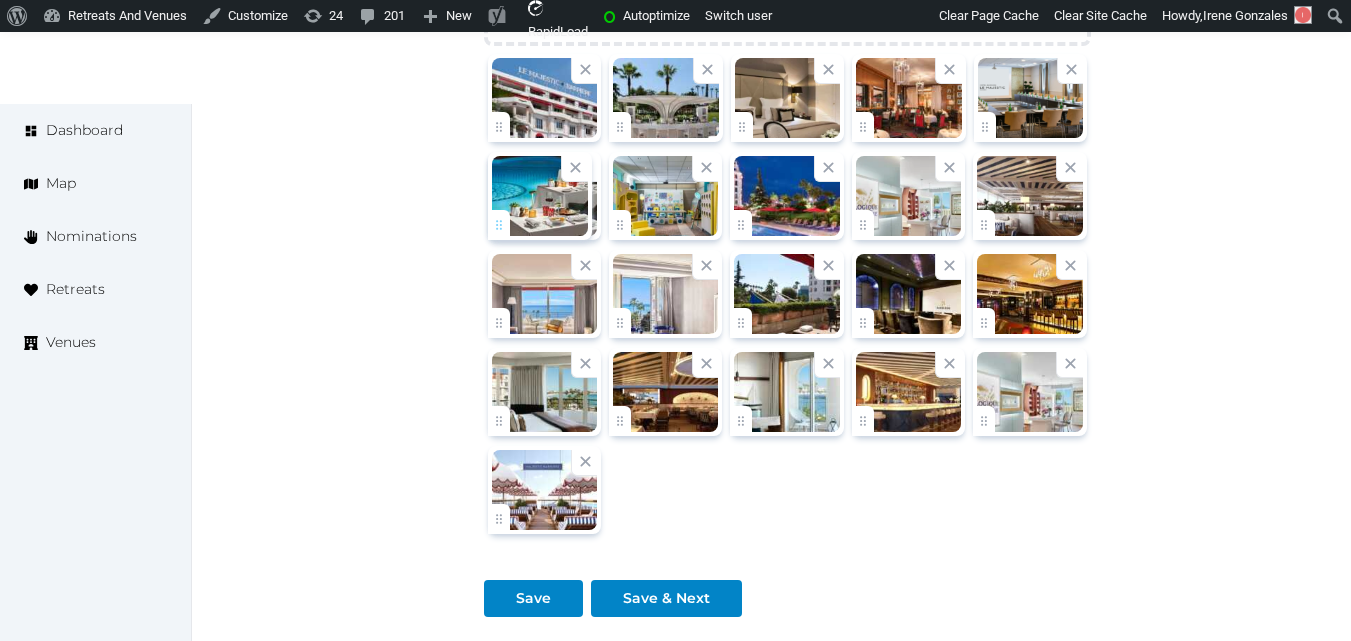 click on "Irene Gonzales   Account My Venue Listings My Retreats Logout      Dashboard Map Nominations Retreats Venues Edit venue 82 %  complete Fill out all the fields in your listing to increase its completion percentage.   A higher completion percentage will make your listing more attractive and result in better matches. Hotel Barrière Le Majestic Cannes   View  listing   Open    Close CRM Lead Basic details Pricing and policies Retreat spaces Meeting spaces Accommodations Amenities Food and dining Activities and experiences Location Environment Types of retreats Brochures Notes Ownership Administration Activity This venue is live and visible to the public Mark draft Archive Venue owned by RetreatsAndVenues Manager c.o.r.e.y.sanford@retreatsandvenues.com Copy ownership transfer link Share this link with any user to transfer ownership of this venue. Users without accounts will be directed to register. Copy update link Copy recommended link Name *" at bounding box center (675, -821) 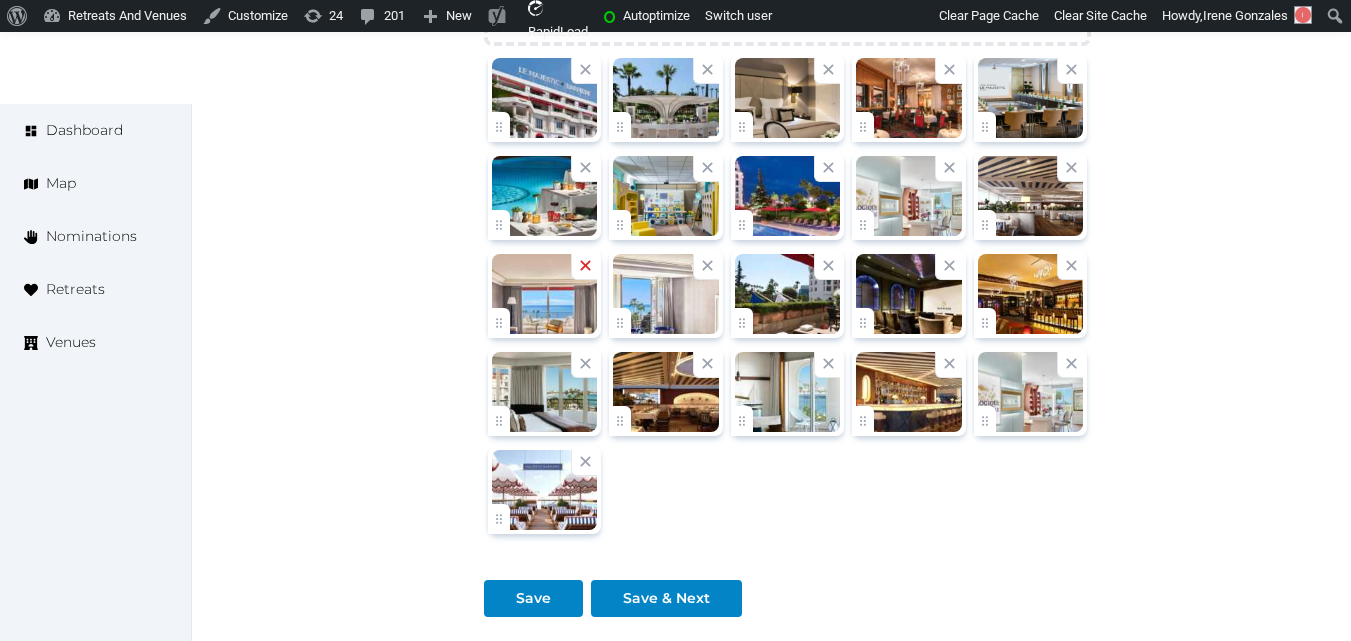 click 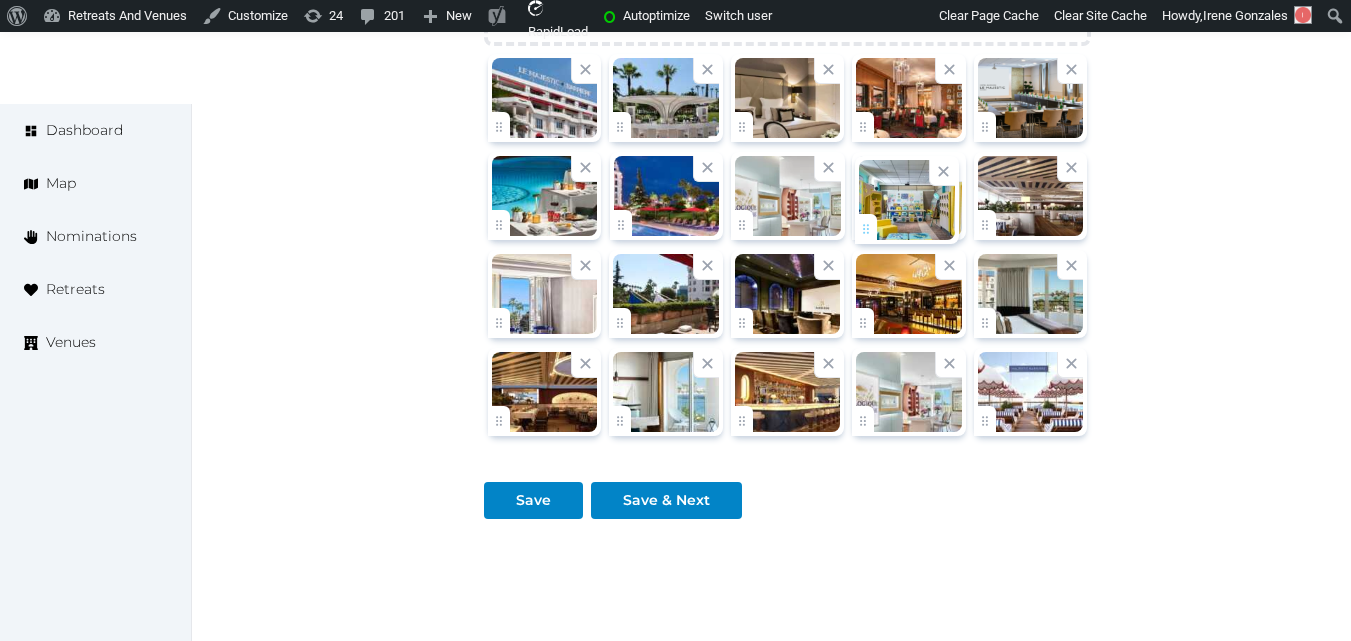 drag, startPoint x: 626, startPoint y: 230, endPoint x: 872, endPoint y: 234, distance: 246.03252 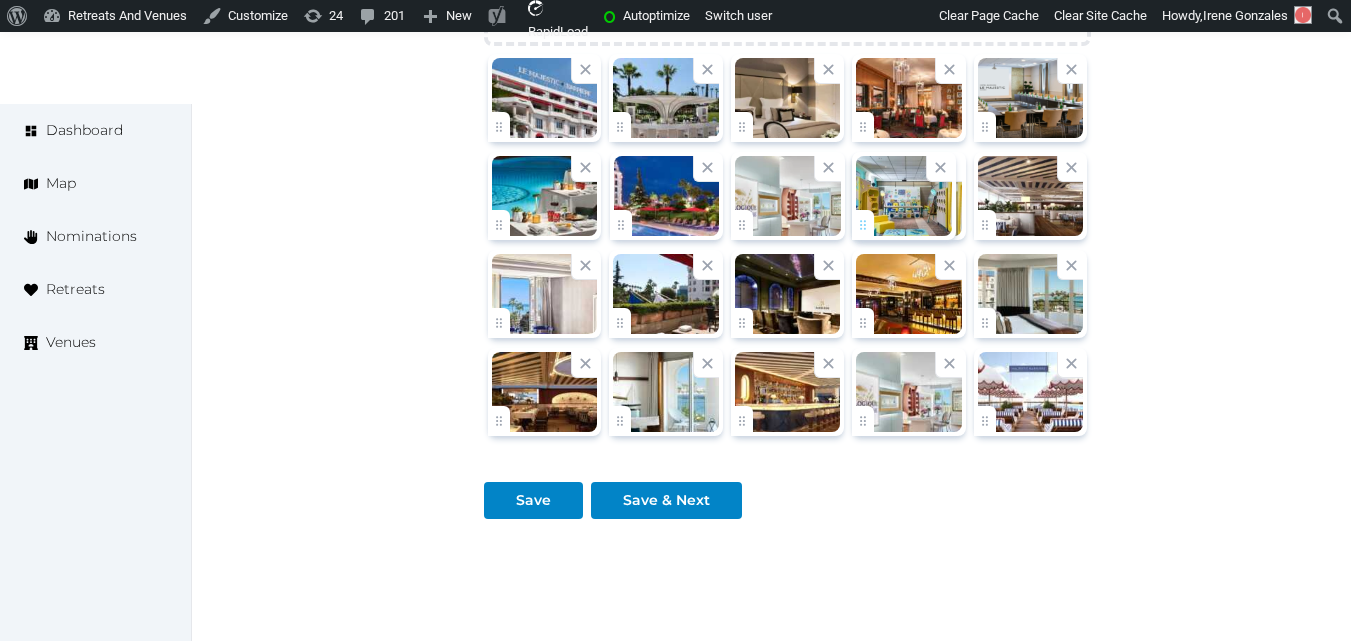 click on "Irene Gonzales   Account My Venue Listings My Retreats Logout      Dashboard Map Nominations Retreats Venues Edit venue 82 %  complete Fill out all the fields in your listing to increase its completion percentage.   A higher completion percentage will make your listing more attractive and result in better matches. Hotel Barrière Le Majestic Cannes   View  listing   Open    Close CRM Lead Basic details Pricing and policies Retreat spaces Meeting spaces Accommodations Amenities Food and dining Activities and experiences Location Environment Types of retreats Brochures Notes Ownership Administration Activity This venue is live and visible to the public Mark draft Archive Venue owned by RetreatsAndVenues Manager c.o.r.e.y.sanford@retreatsandvenues.com Copy ownership transfer link Share this link with any user to transfer ownership of this venue. Users without accounts will be directed to register. Copy update link Copy recommended link Name *" at bounding box center (675, -870) 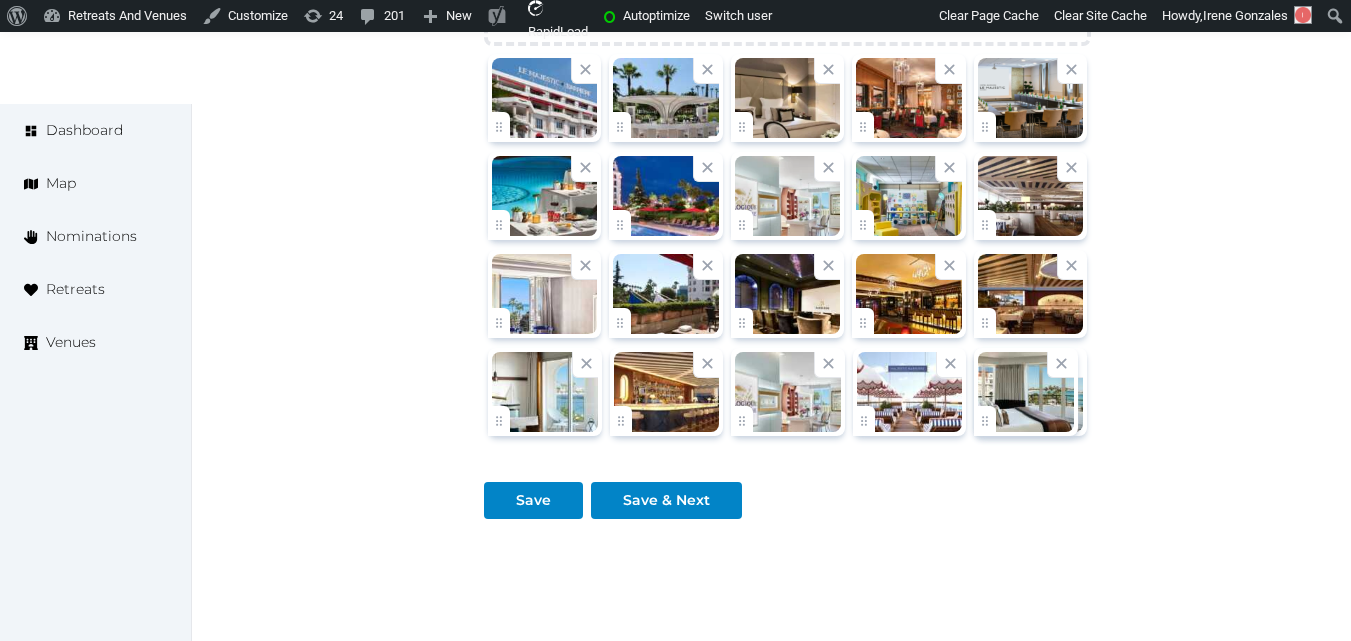 click on "Irene Gonzales   Account My Venue Listings My Retreats Logout      Dashboard Map Nominations Retreats Venues Edit venue 82 %  complete Fill out all the fields in your listing to increase its completion percentage.   A higher completion percentage will make your listing more attractive and result in better matches. Hotel Barrière Le Majestic Cannes   View  listing   Open    Close CRM Lead Basic details Pricing and policies Retreat spaces Meeting spaces Accommodations Amenities Food and dining Activities and experiences Location Environment Types of retreats Brochures Notes Ownership Administration Activity This venue is live and visible to the public Mark draft Archive Venue owned by RetreatsAndVenues Manager c.o.r.e.y.sanford@retreatsandvenues.com Copy ownership transfer link Share this link with any user to transfer ownership of this venue. Users without accounts will be directed to register. Copy update link Copy recommended link Name *" at bounding box center (675, -870) 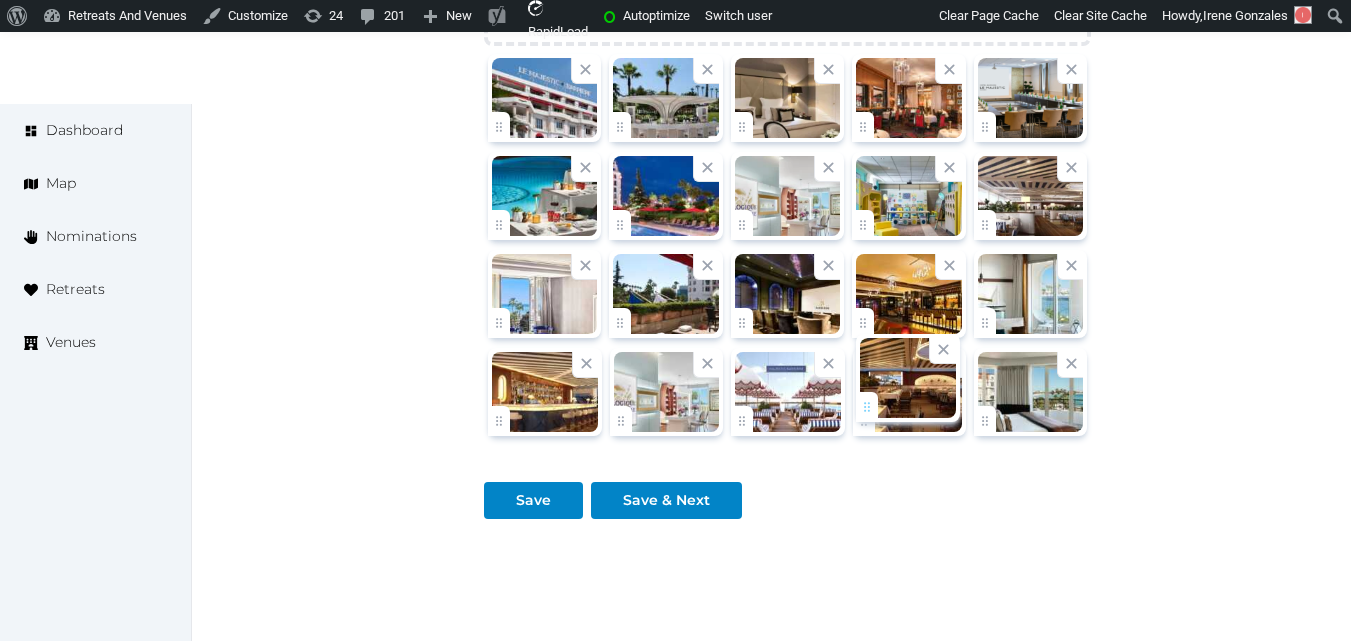 drag, startPoint x: 979, startPoint y: 319, endPoint x: 854, endPoint y: 403, distance: 150.60213 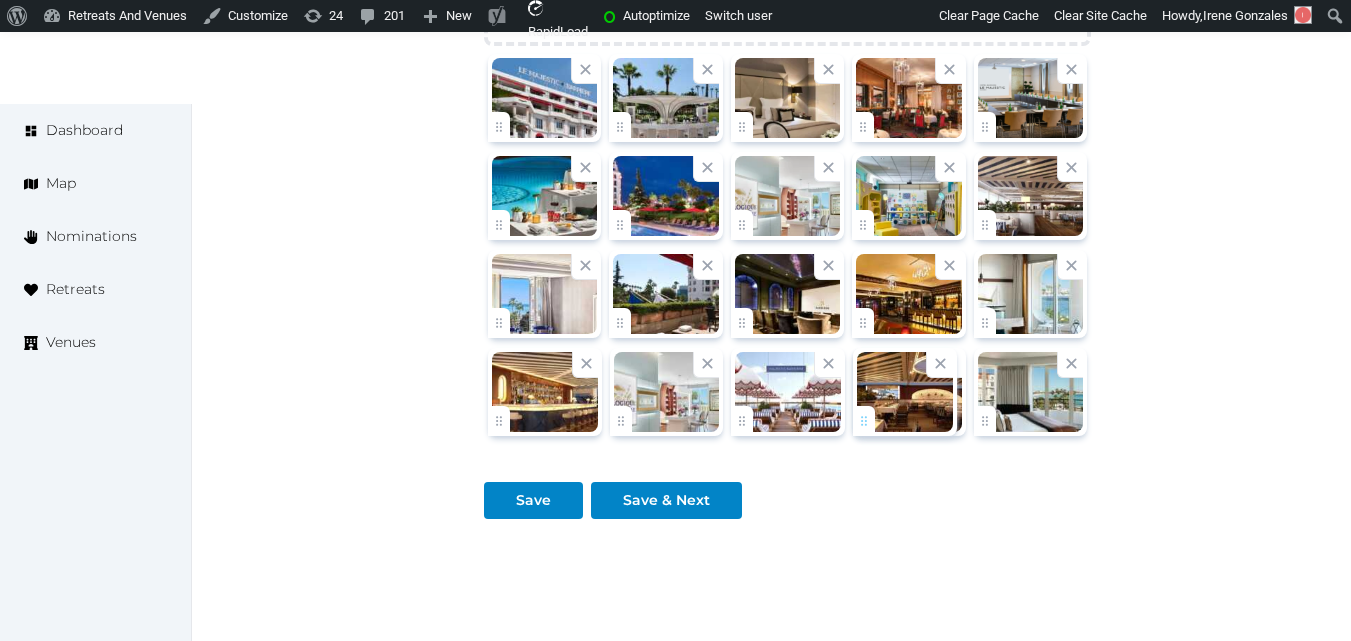 click on "Irene Gonzales   Account My Venue Listings My Retreats Logout      Dashboard Map Nominations Retreats Venues Edit venue 82 %  complete Fill out all the fields in your listing to increase its completion percentage.   A higher completion percentage will make your listing more attractive and result in better matches. Hotel Barrière Le Majestic Cannes   View  listing   Open    Close CRM Lead Basic details Pricing and policies Retreat spaces Meeting spaces Accommodations Amenities Food and dining Activities and experiences Location Environment Types of retreats Brochures Notes Ownership Administration Activity This venue is live and visible to the public Mark draft Archive Venue owned by RetreatsAndVenues Manager c.o.r.e.y.sanford@retreatsandvenues.com Copy ownership transfer link Share this link with any user to transfer ownership of this venue. Users without accounts will be directed to register. Copy update link Copy recommended link Name *" at bounding box center (675, -870) 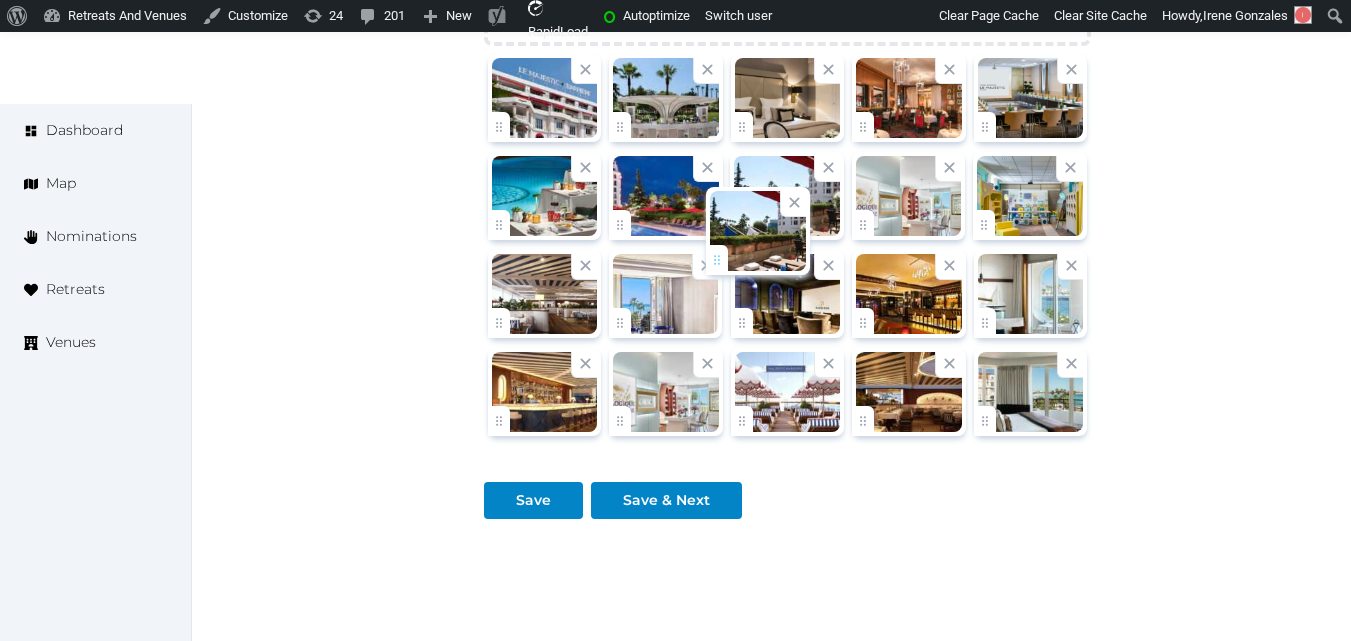 drag, startPoint x: 612, startPoint y: 322, endPoint x: 720, endPoint y: 258, distance: 125.53884 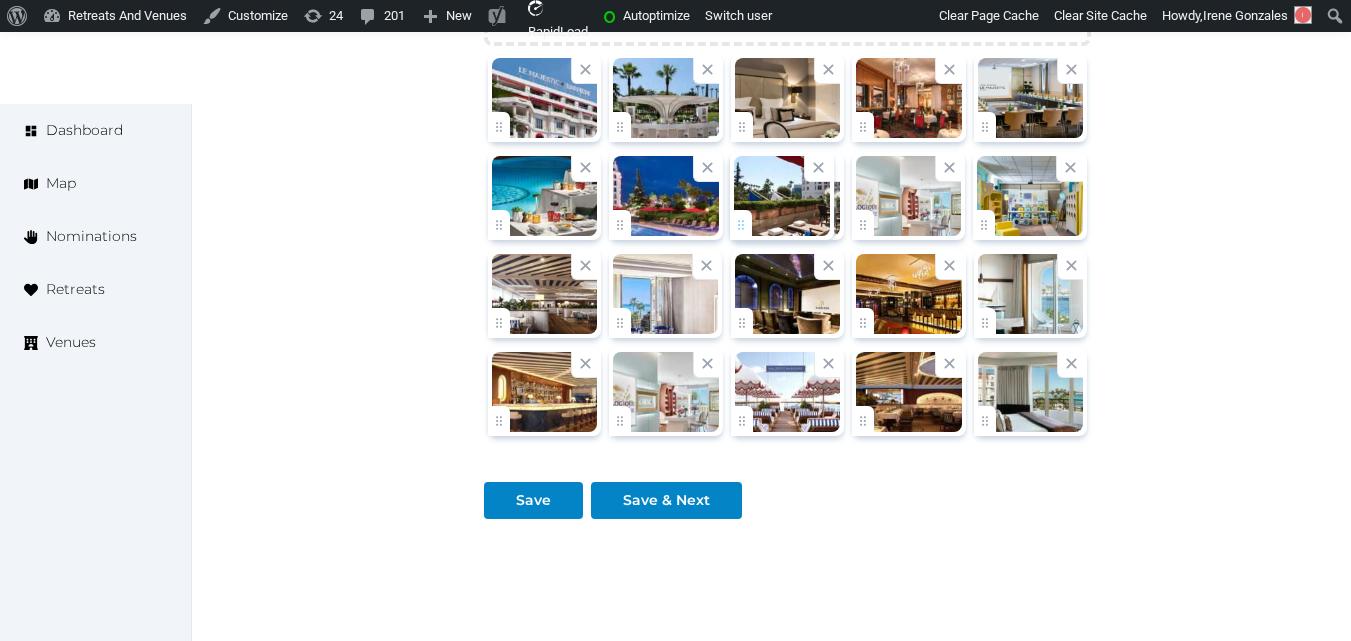 click on "Irene Gonzales   Account My Venue Listings My Retreats Logout      Dashboard Map Nominations Retreats Venues Edit venue 82 %  complete Fill out all the fields in your listing to increase its completion percentage.   A higher completion percentage will make your listing more attractive and result in better matches. Hotel Barrière Le Majestic Cannes   View  listing   Open    Close CRM Lead Basic details Pricing and policies Retreat spaces Meeting spaces Accommodations Amenities Food and dining Activities and experiences Location Environment Types of retreats Brochures Notes Ownership Administration Activity This venue is live and visible to the public Mark draft Archive Venue owned by RetreatsAndVenues Manager c.o.r.e.y.sanford@retreatsandvenues.com Copy ownership transfer link Share this link with any user to transfer ownership of this venue. Users without accounts will be directed to register. Copy update link Copy recommended link Name *" at bounding box center (675, -870) 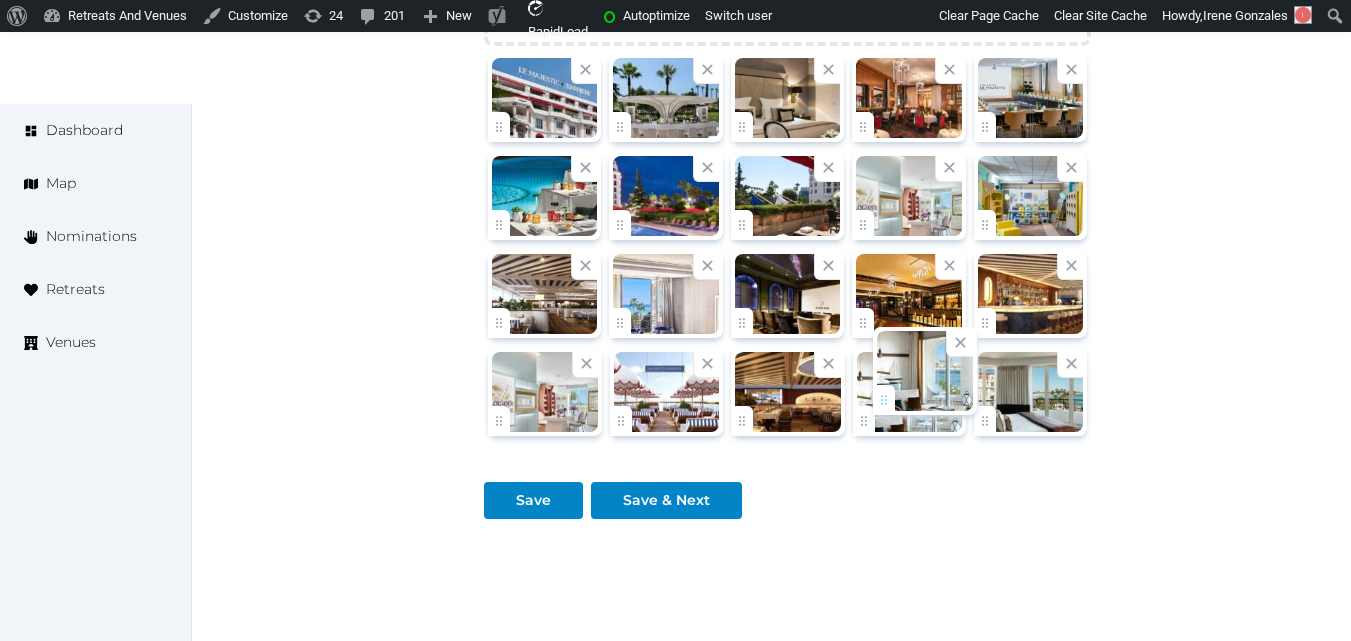 drag, startPoint x: 987, startPoint y: 320, endPoint x: 880, endPoint y: 398, distance: 132.41223 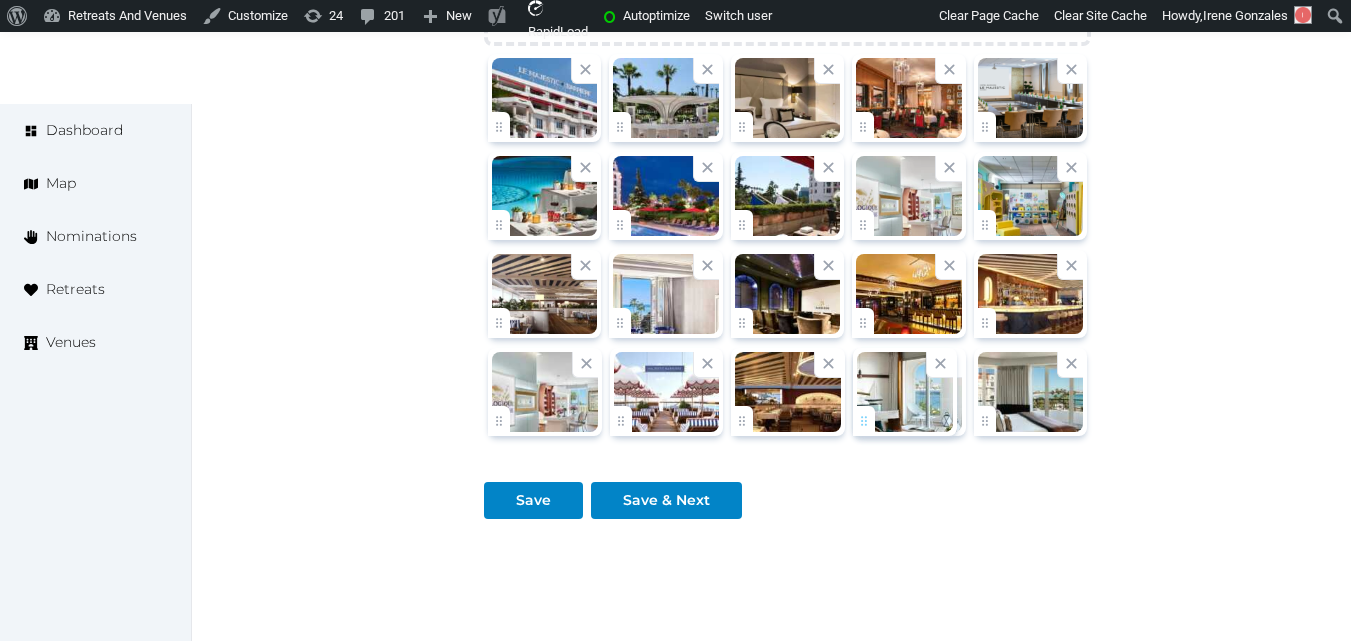 click on "Irene Gonzales   Account My Venue Listings My Retreats Logout      Dashboard Map Nominations Retreats Venues Edit venue 82 %  complete Fill out all the fields in your listing to increase its completion percentage.   A higher completion percentage will make your listing more attractive and result in better matches. Hotel Barrière Le Majestic Cannes   View  listing   Open    Close CRM Lead Basic details Pricing and policies Retreat spaces Meeting spaces Accommodations Amenities Food and dining Activities and experiences Location Environment Types of retreats Brochures Notes Ownership Administration Activity This venue is live and visible to the public Mark draft Archive Venue owned by RetreatsAndVenues Manager c.o.r.e.y.sanford@retreatsandvenues.com Copy ownership transfer link Share this link with any user to transfer ownership of this venue. Users without accounts will be directed to register. Copy update link Copy recommended link Name *" at bounding box center [675, -870] 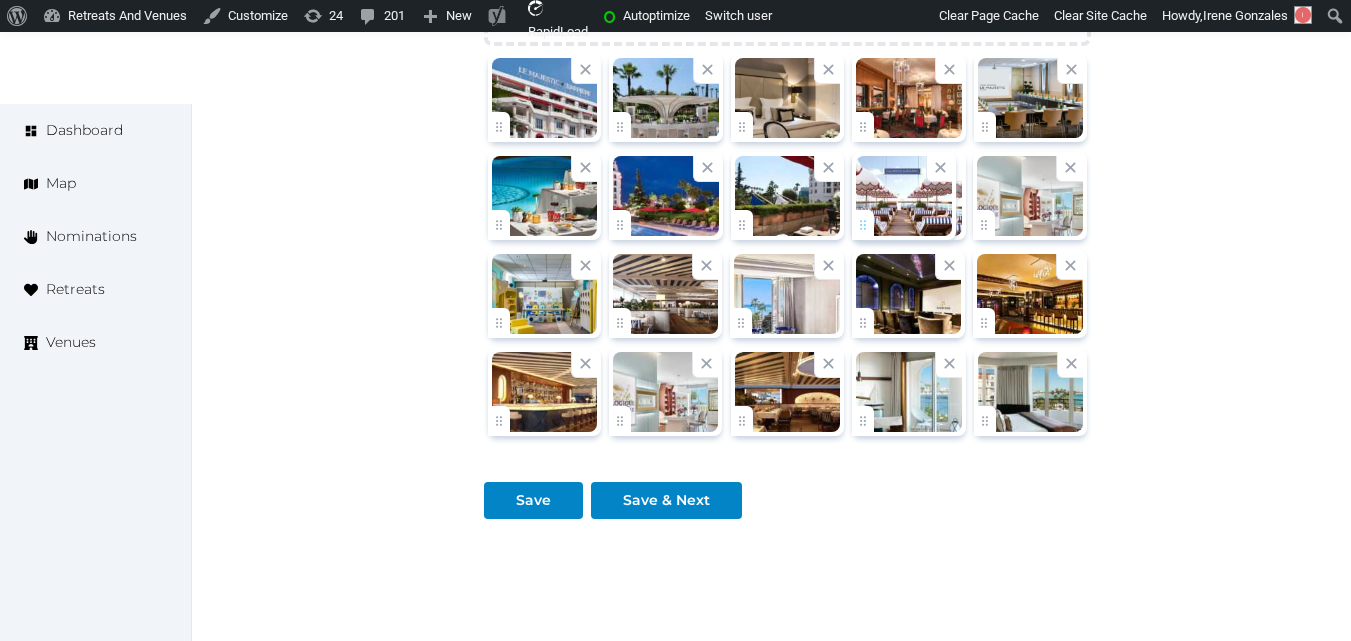 drag, startPoint x: 617, startPoint y: 412, endPoint x: 864, endPoint y: 225, distance: 309.80316 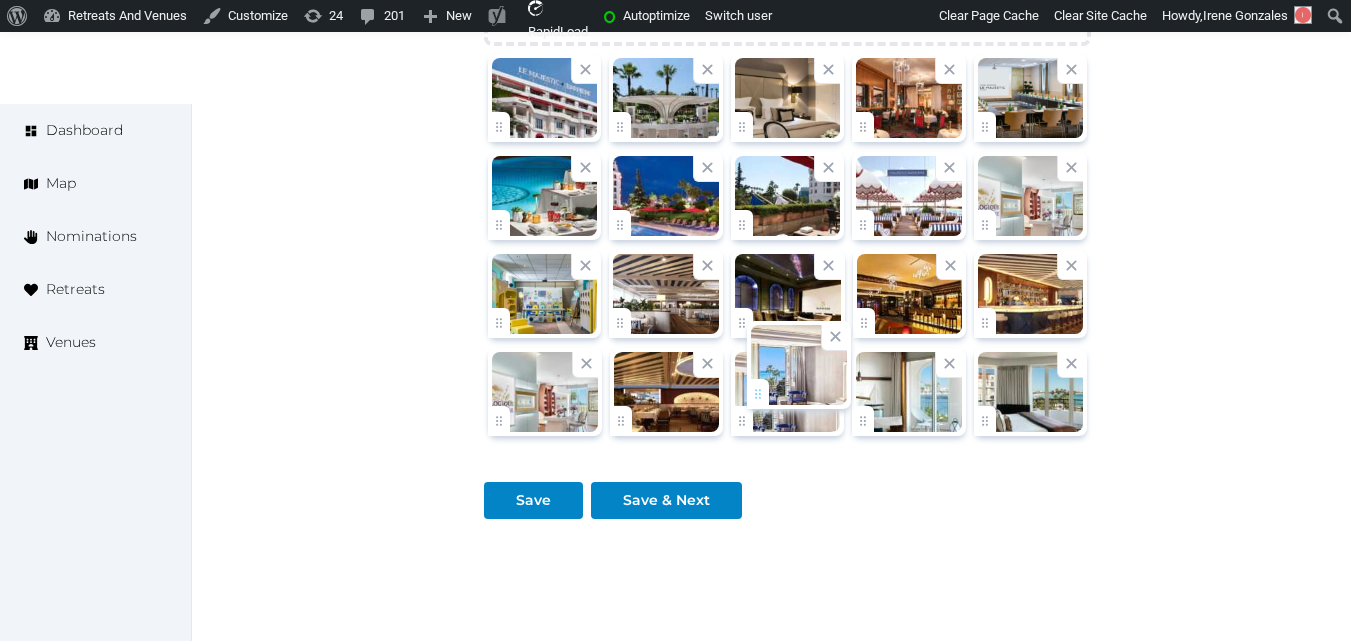 drag, startPoint x: 741, startPoint y: 318, endPoint x: 756, endPoint y: 390, distance: 73.545906 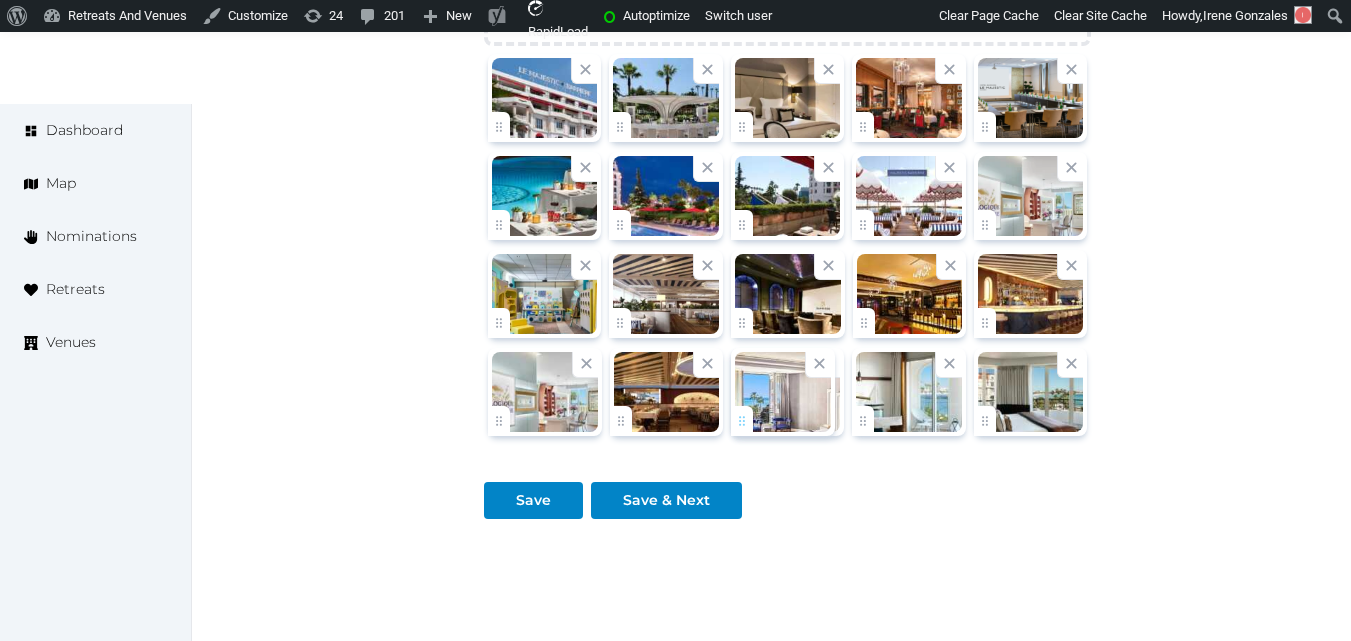 click on "Irene Gonzales   Account My Venue Listings My Retreats Logout      Dashboard Map Nominations Retreats Venues Edit venue 82 %  complete Fill out all the fields in your listing to increase its completion percentage.   A higher completion percentage will make your listing more attractive and result in better matches. Hotel Barrière Le Majestic Cannes   View  listing   Open    Close CRM Lead Basic details Pricing and policies Retreat spaces Meeting spaces Accommodations Amenities Food and dining Activities and experiences Location Environment Types of retreats Brochures Notes Ownership Administration Activity This venue is live and visible to the public Mark draft Archive Venue owned by RetreatsAndVenues Manager c.o.r.e.y.sanford@retreatsandvenues.com Copy ownership transfer link Share this link with any user to transfer ownership of this venue. Users without accounts will be directed to register. Copy update link Copy recommended link Name *" at bounding box center (675, -870) 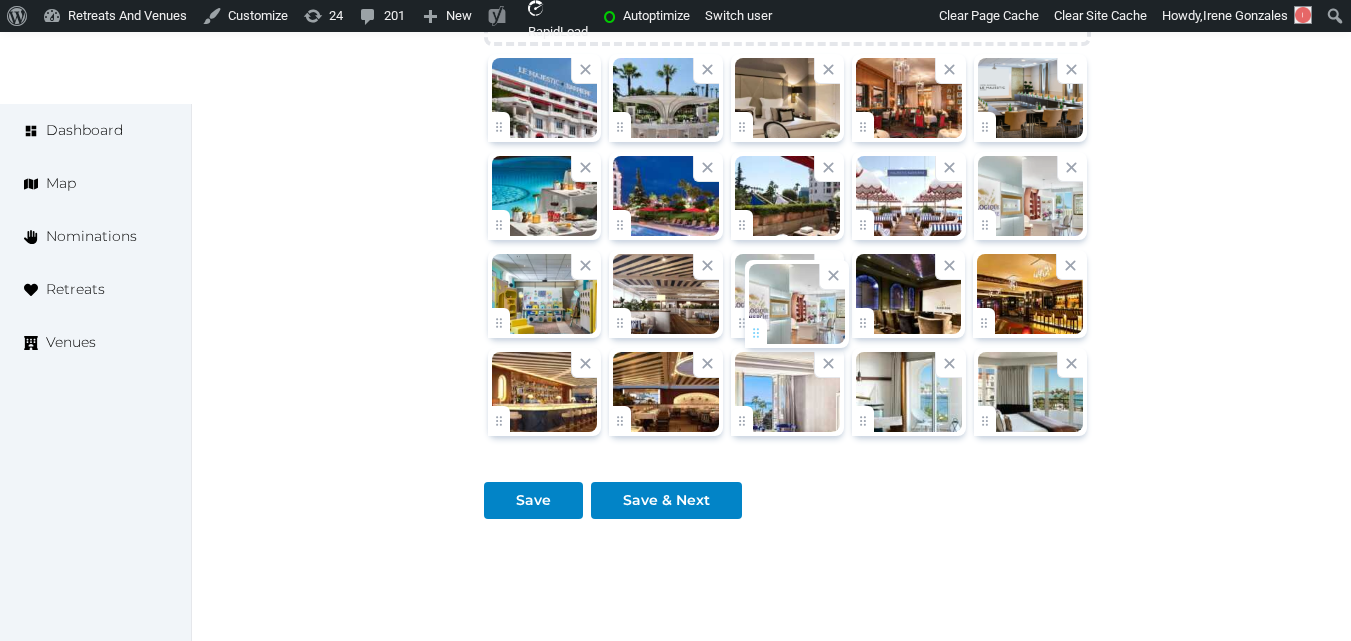 drag, startPoint x: 501, startPoint y: 419, endPoint x: 758, endPoint y: 331, distance: 271.64868 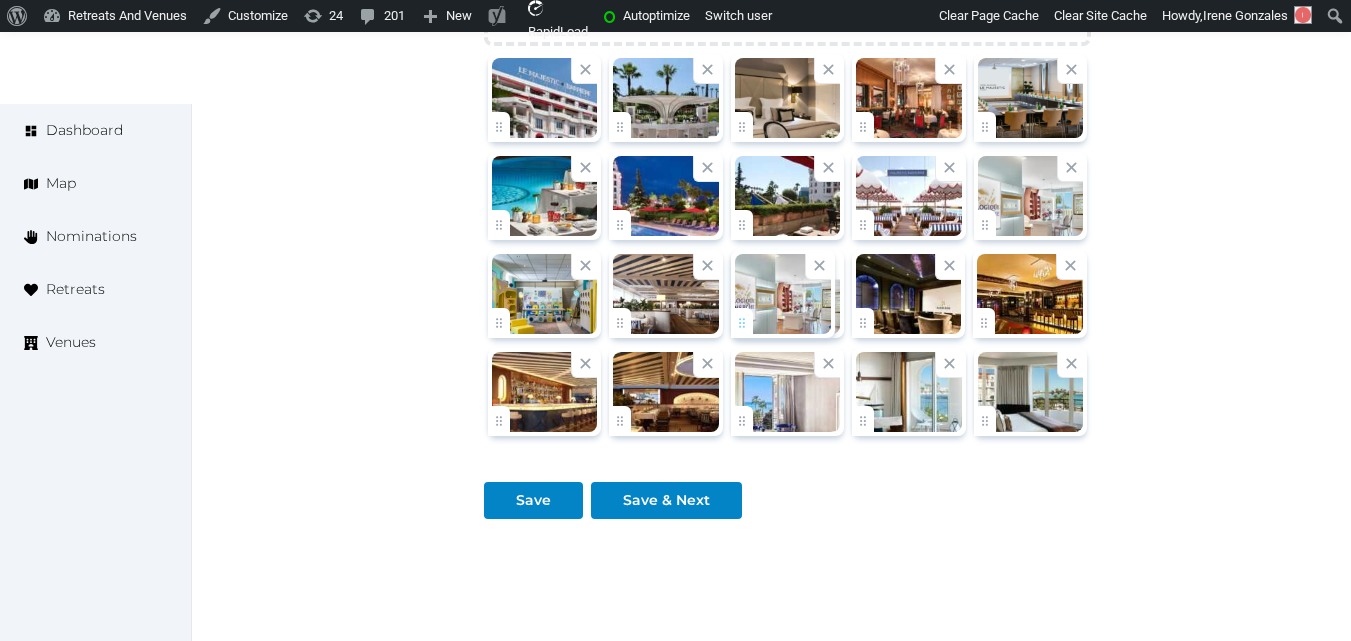 click on "Irene Gonzales   Account My Venue Listings My Retreats Logout      Dashboard Map Nominations Retreats Venues Edit venue 82 %  complete Fill out all the fields in your listing to increase its completion percentage.   A higher completion percentage will make your listing more attractive and result in better matches. Hotel Barrière Le Majestic Cannes   View  listing   Open    Close CRM Lead Basic details Pricing and policies Retreat spaces Meeting spaces Accommodations Amenities Food and dining Activities and experiences Location Environment Types of retreats Brochures Notes Ownership Administration Activity This venue is live and visible to the public Mark draft Archive Venue owned by RetreatsAndVenues Manager c.o.r.e.y.sanford@retreatsandvenues.com Copy ownership transfer link Share this link with any user to transfer ownership of this venue. Users without accounts will be directed to register. Copy update link Copy recommended link Name *" at bounding box center (675, -870) 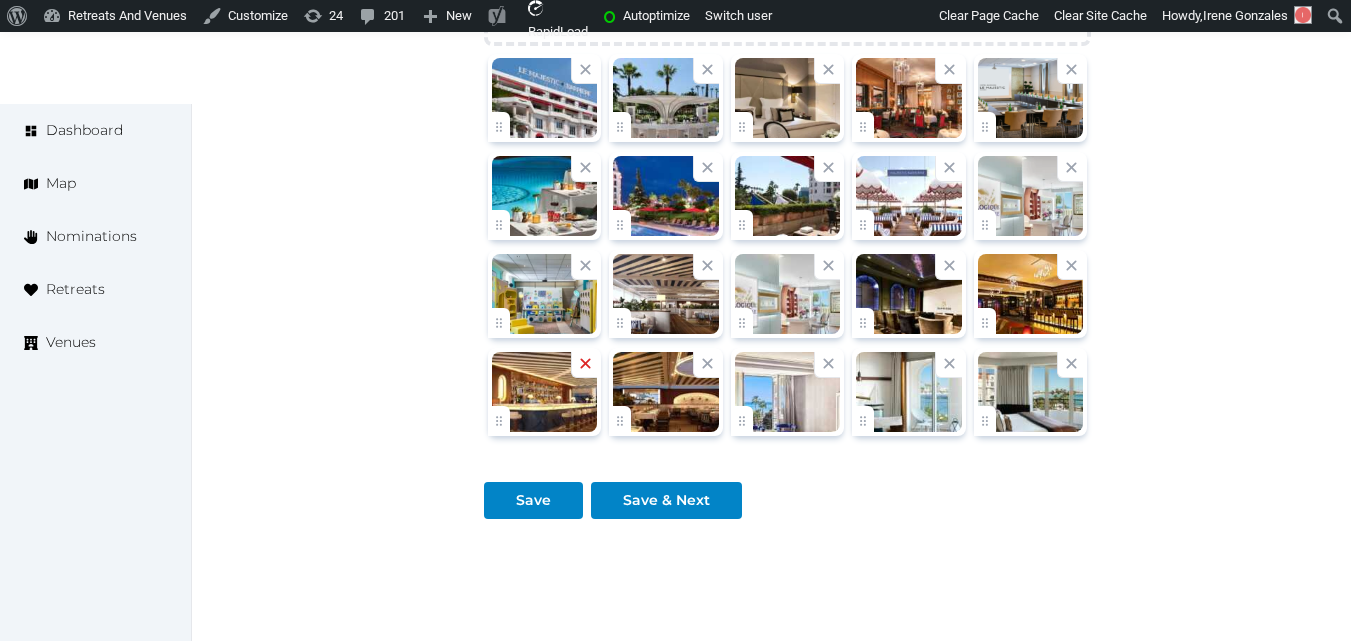 click 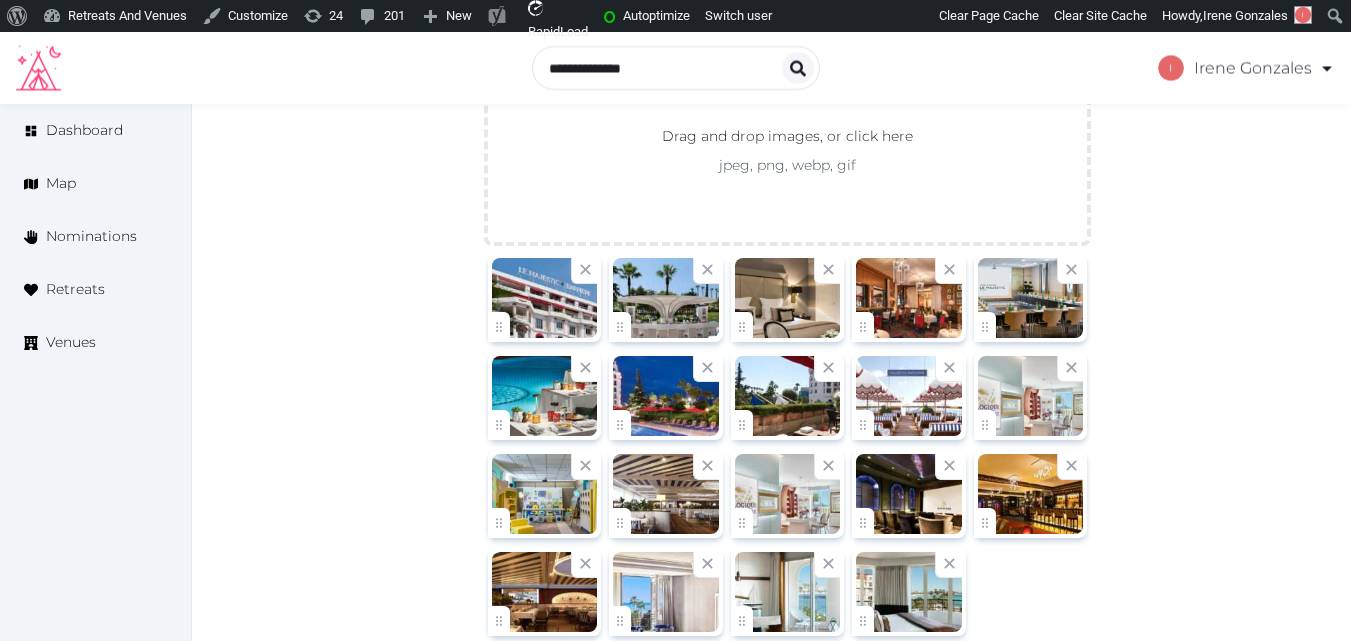 scroll, scrollTop: 2514, scrollLeft: 0, axis: vertical 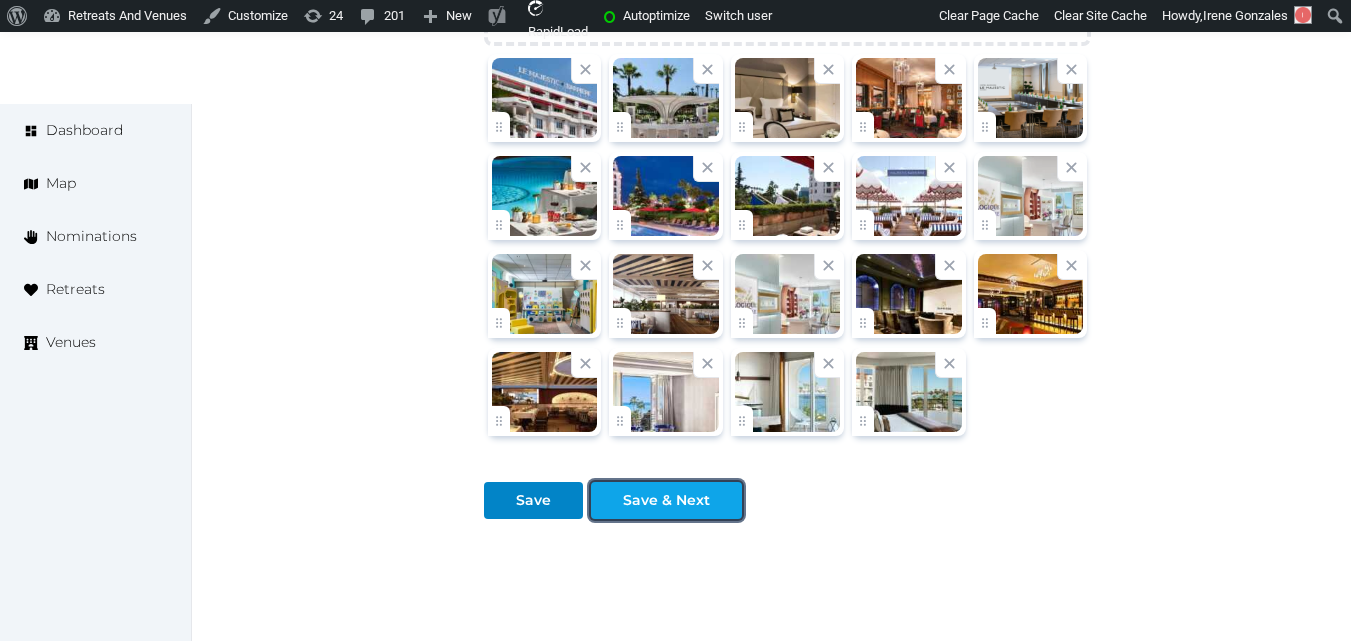 click at bounding box center (726, 500) 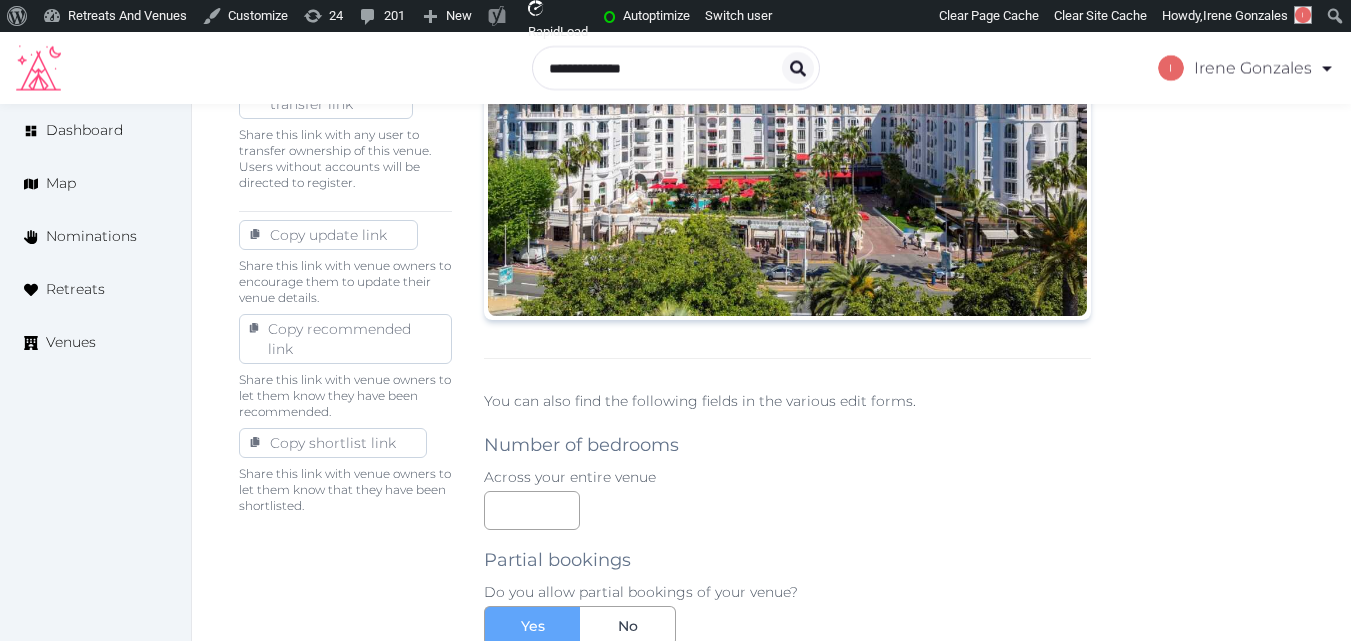 scroll, scrollTop: 714, scrollLeft: 0, axis: vertical 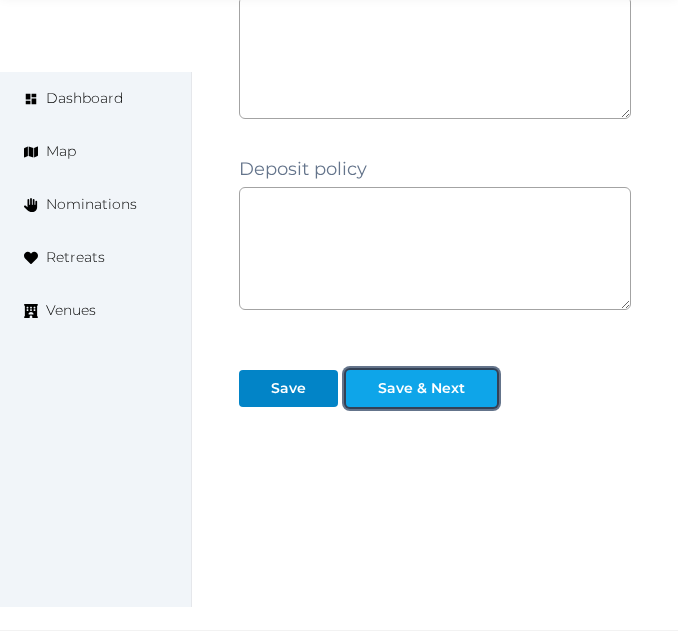 click on "Save & Next" at bounding box center [421, 388] 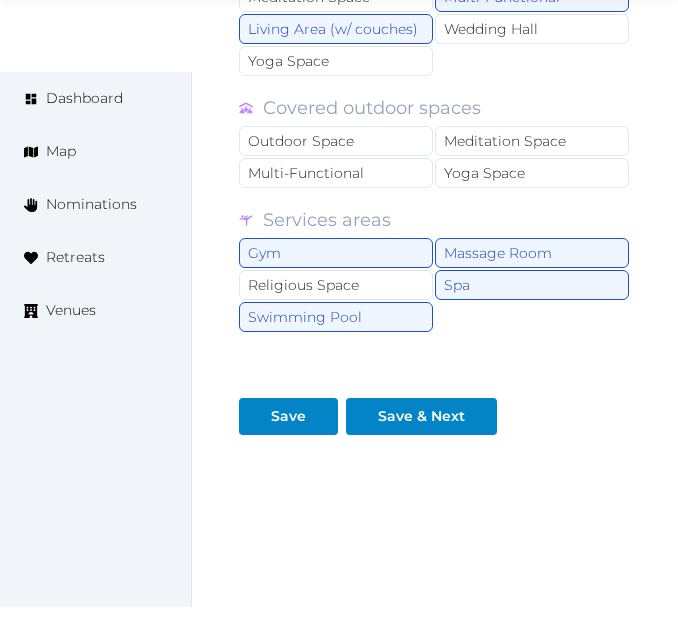 scroll, scrollTop: 2179, scrollLeft: 0, axis: vertical 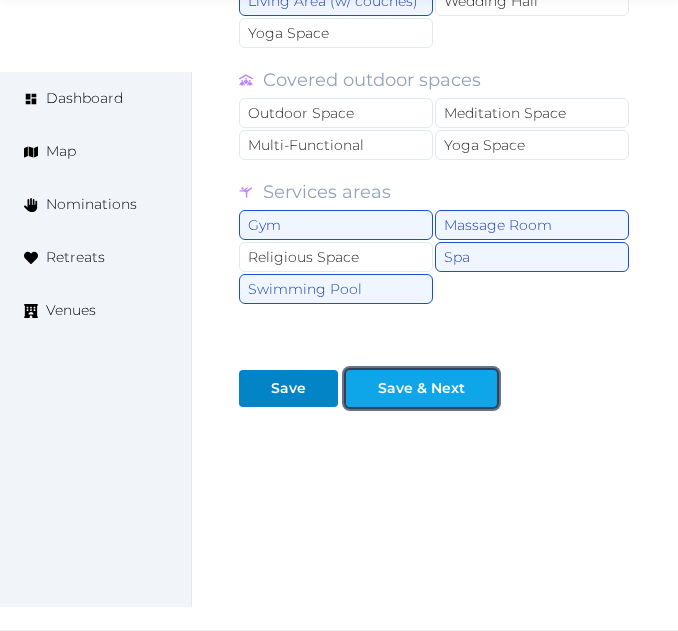 click at bounding box center (481, 388) 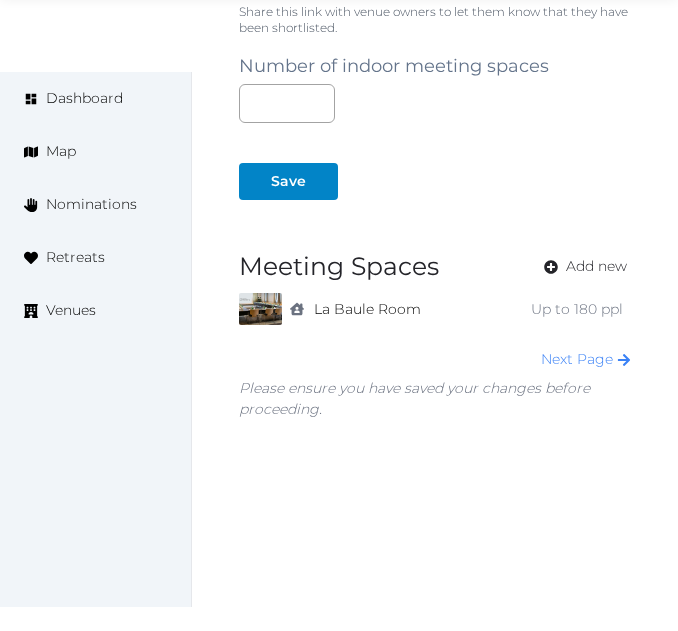 scroll, scrollTop: 1472, scrollLeft: 0, axis: vertical 